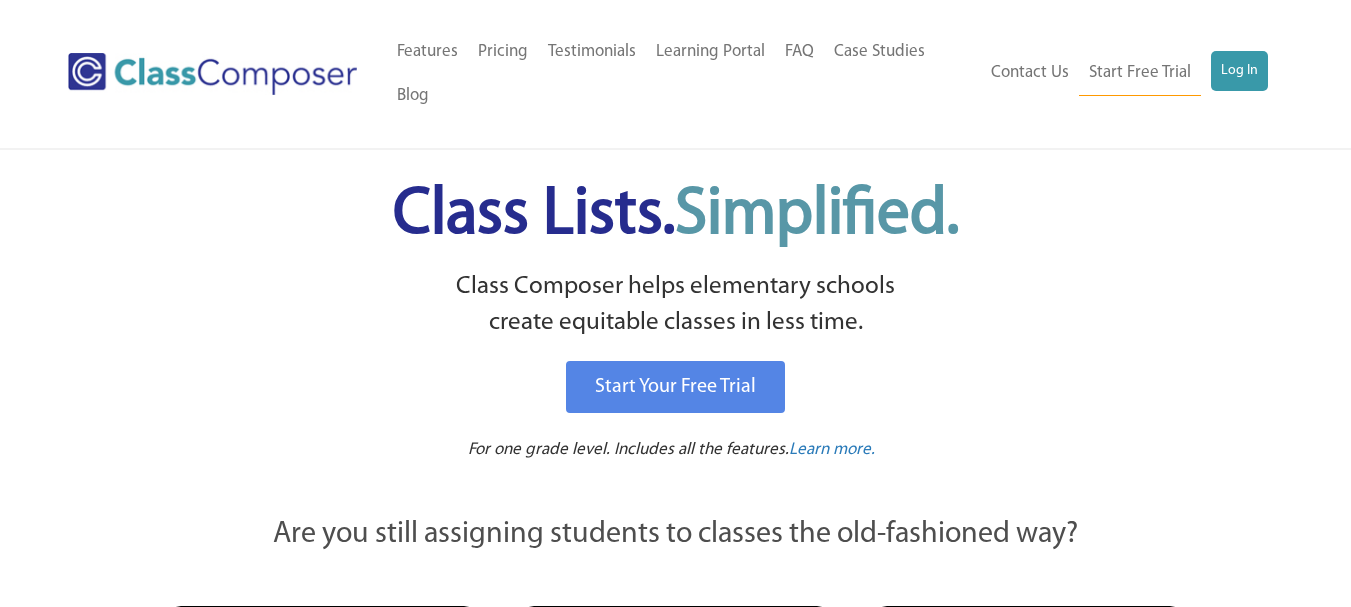 scroll, scrollTop: 0, scrollLeft: 0, axis: both 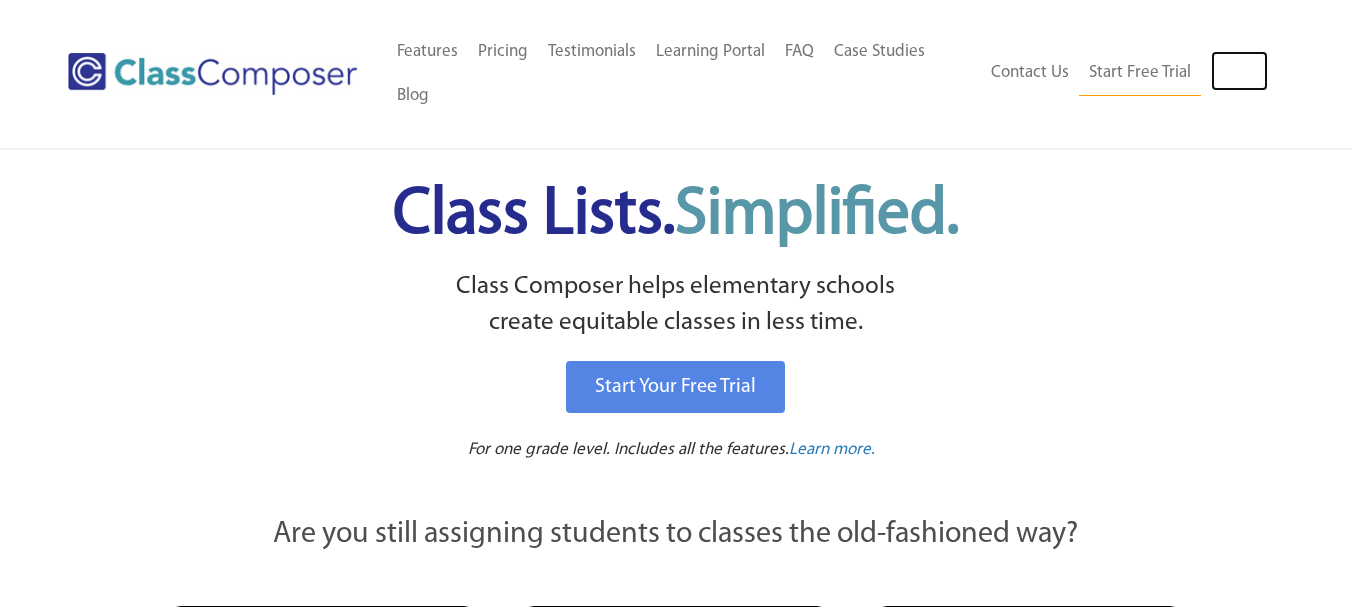 click on "Log In" at bounding box center [1239, 71] 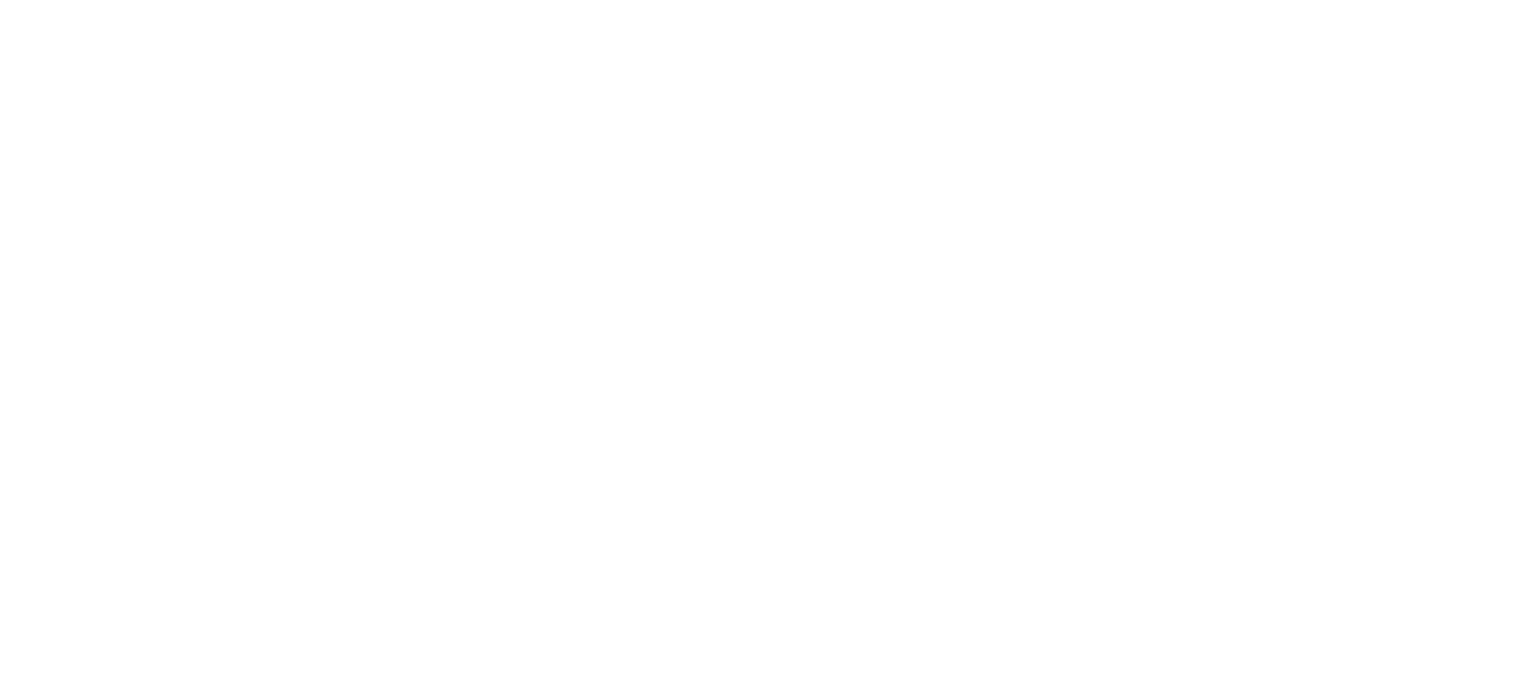 scroll, scrollTop: 0, scrollLeft: 0, axis: both 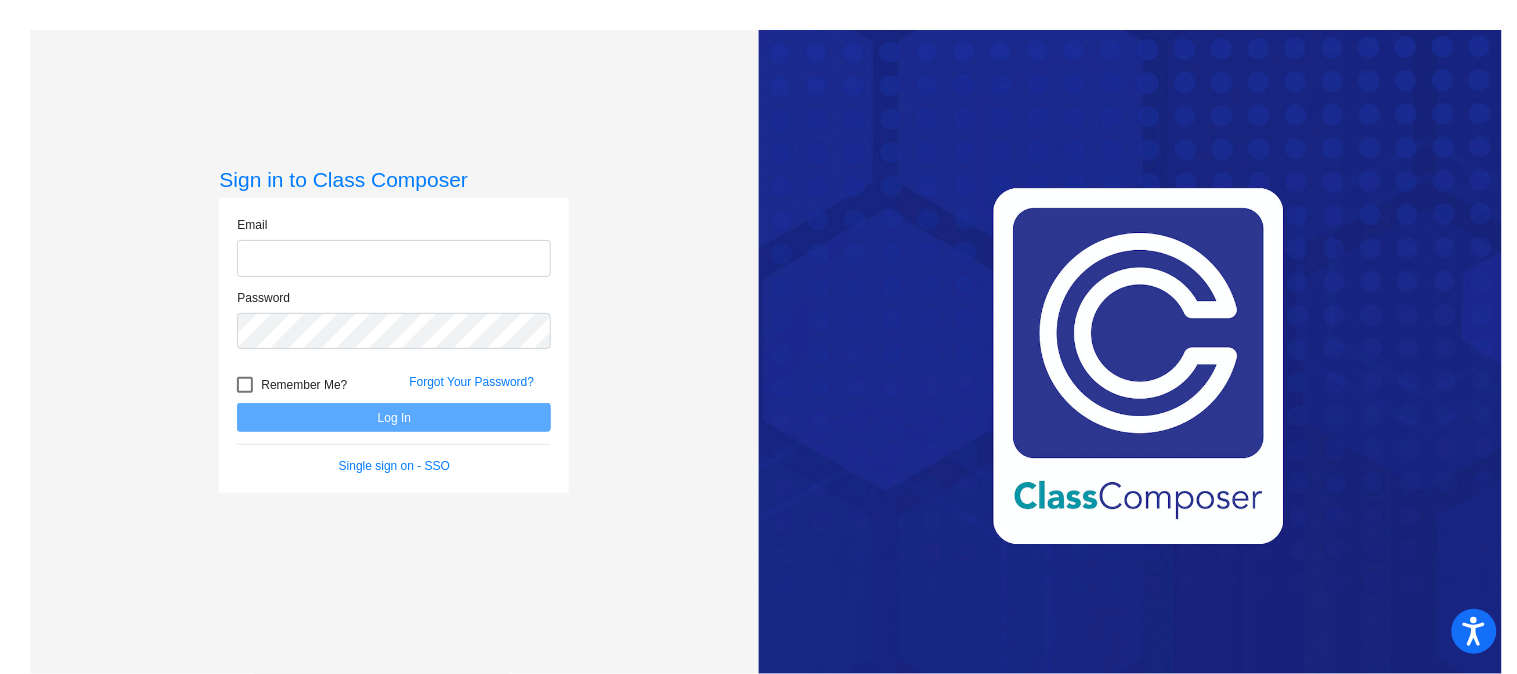 type on "[EMAIL]" 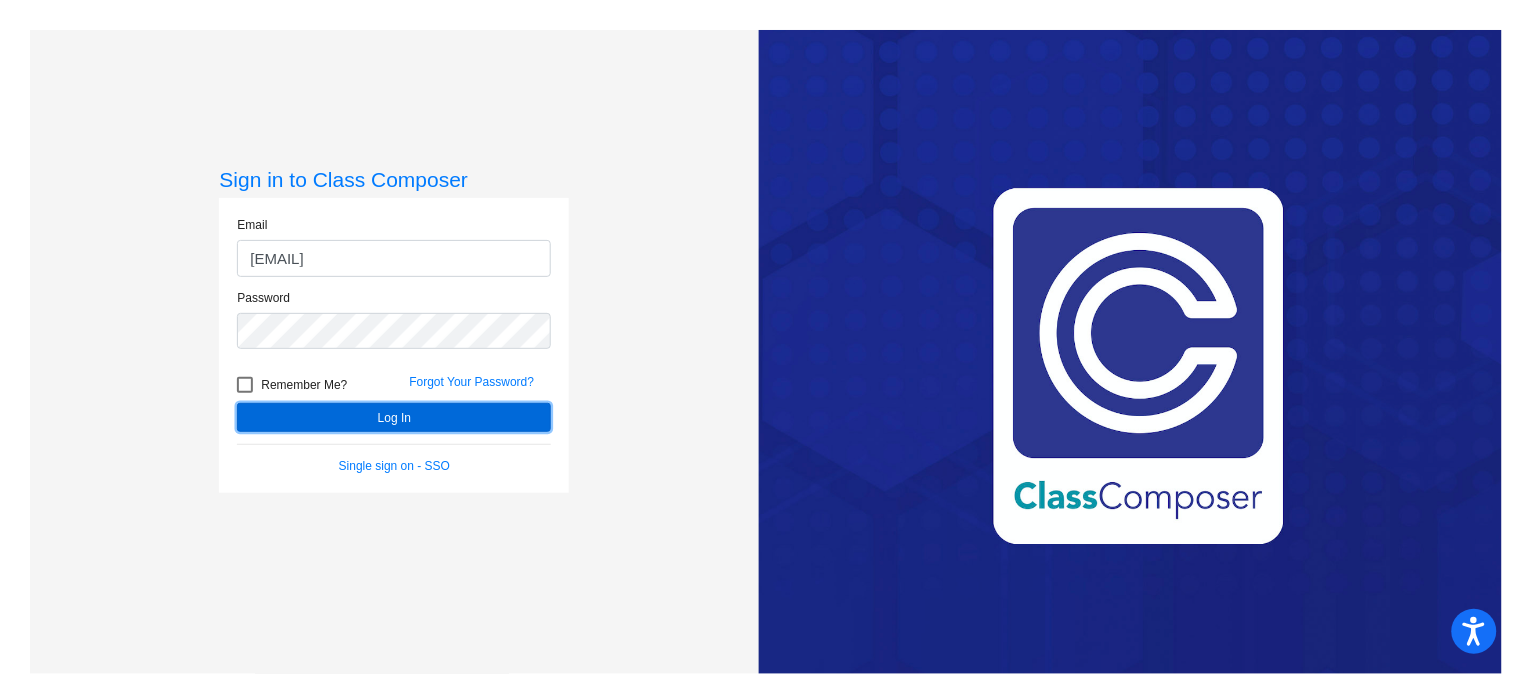 click on "Log In" 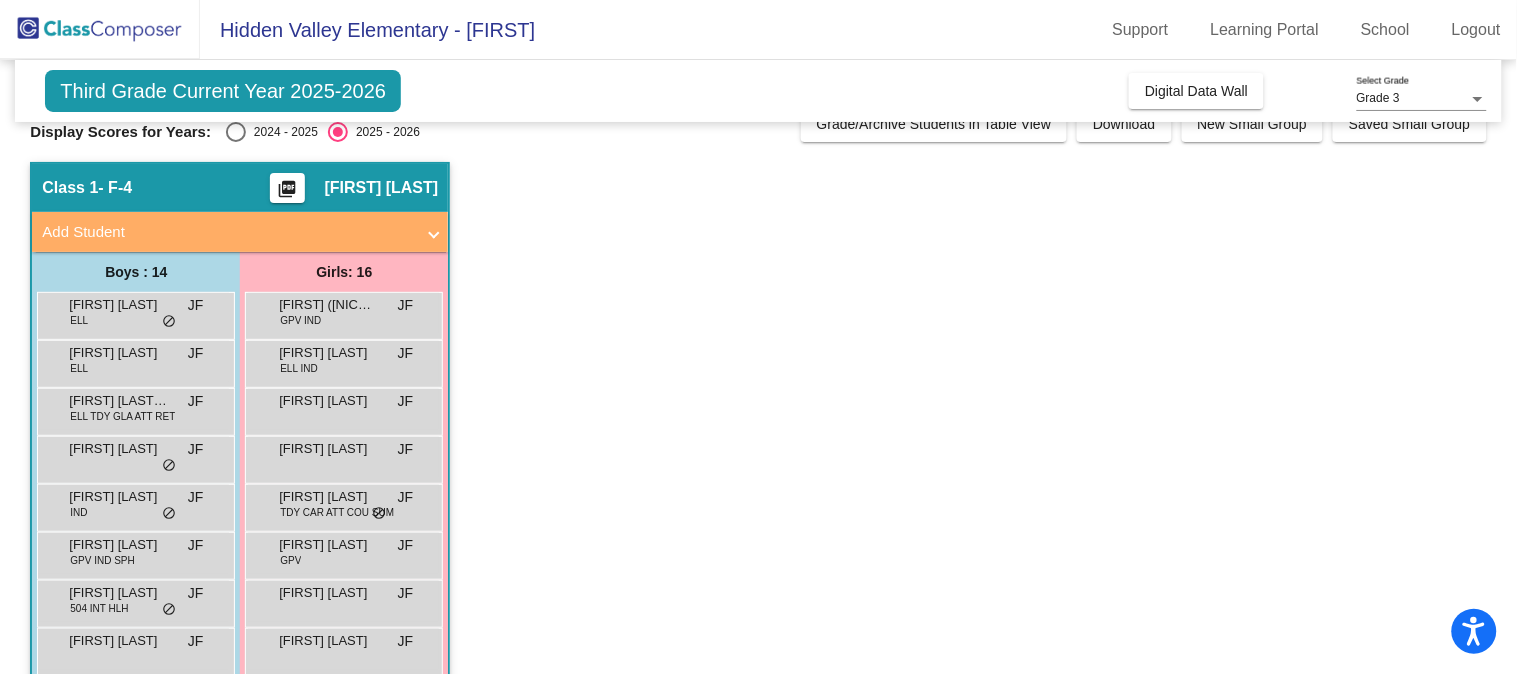 scroll, scrollTop: 0, scrollLeft: 0, axis: both 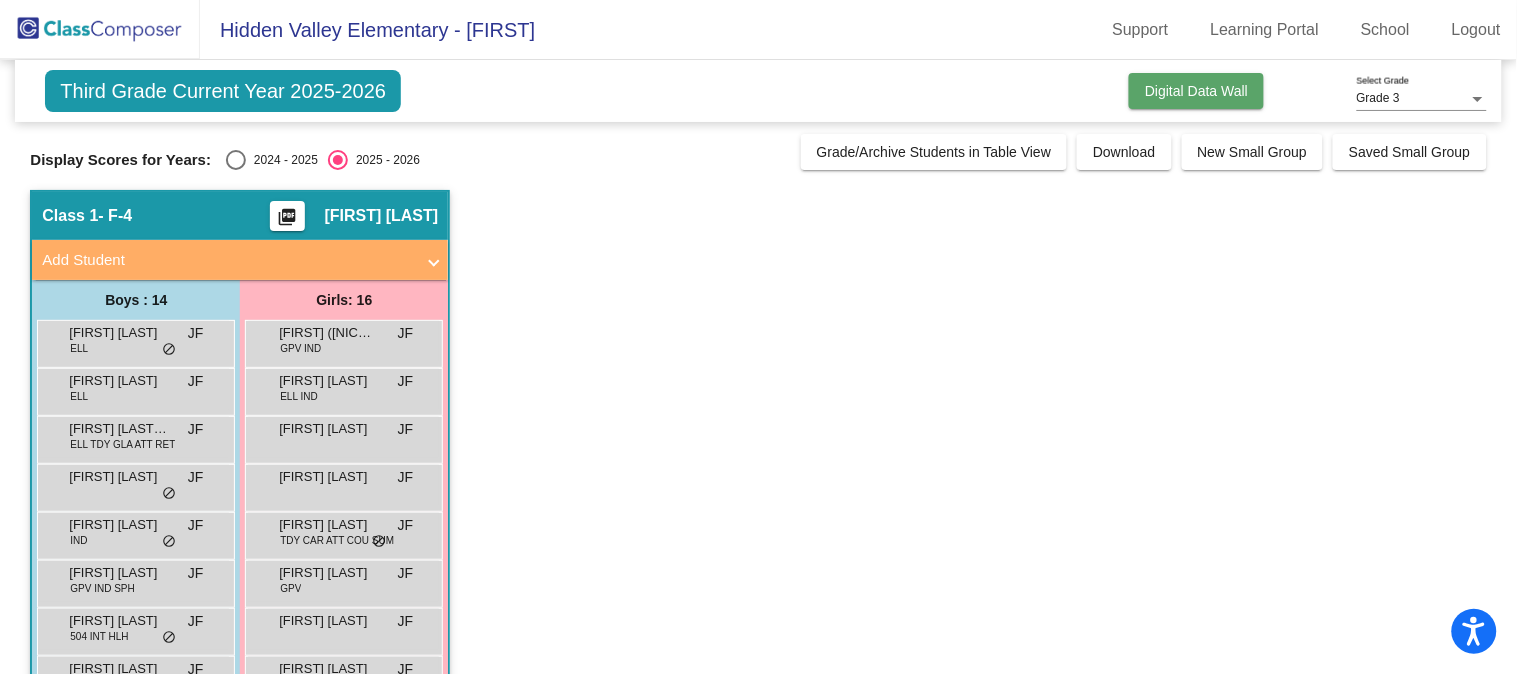 click on "Digital Data Wall" 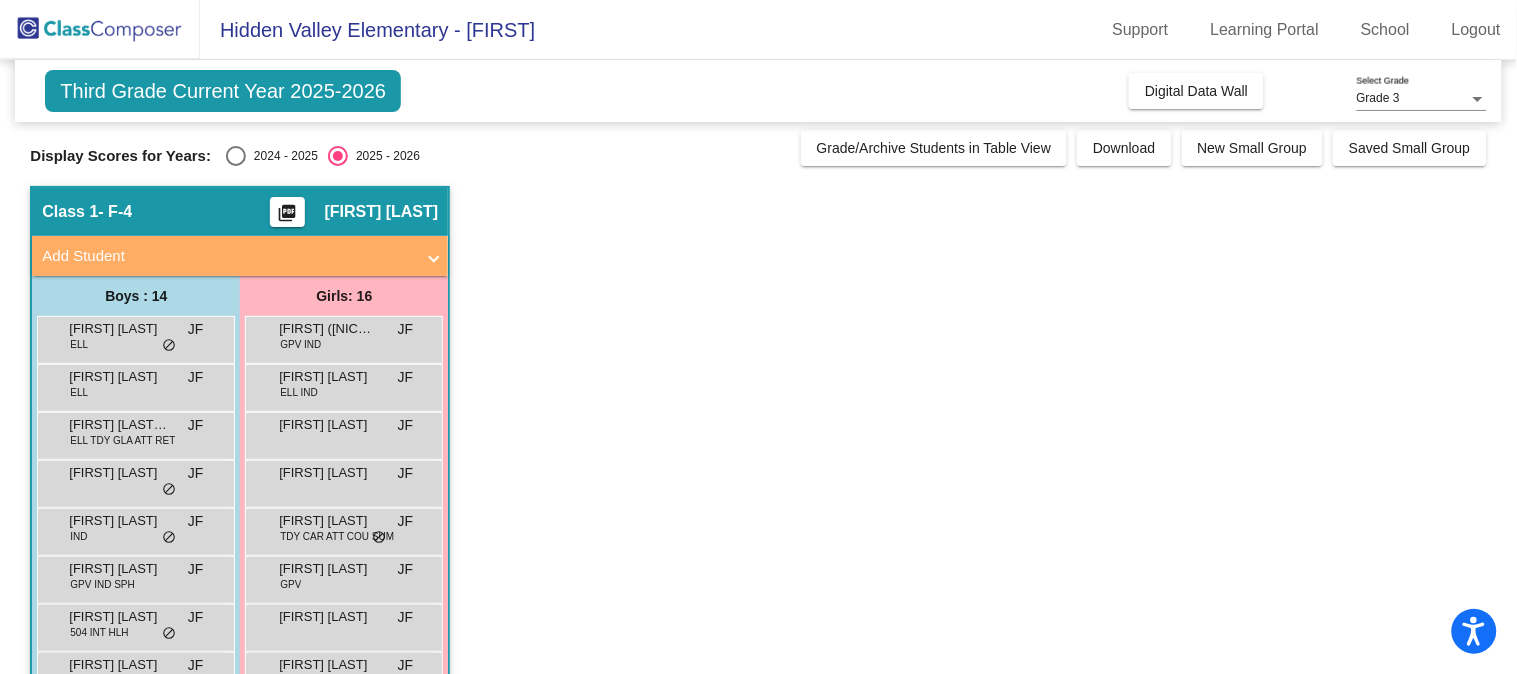 scroll, scrollTop: 0, scrollLeft: 0, axis: both 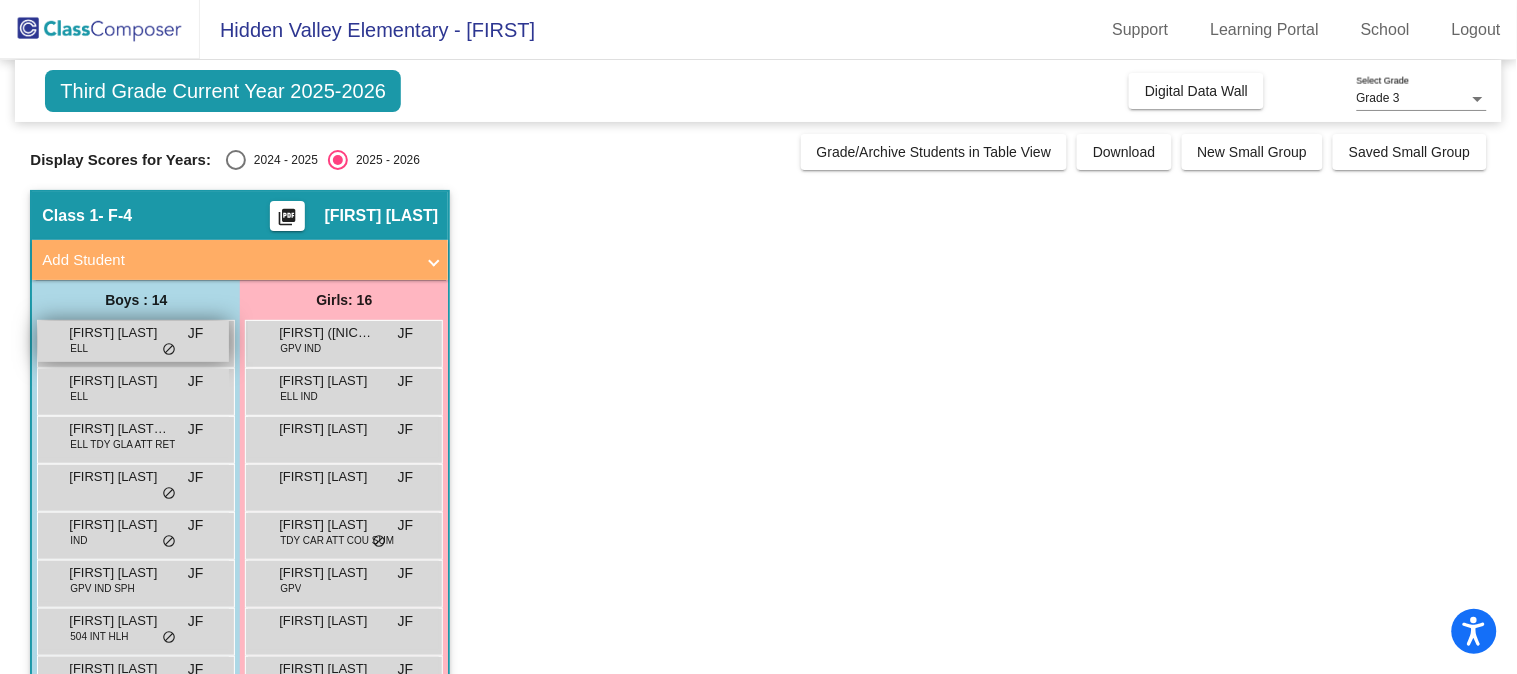 click on "[FIRST] [LAST] ELL JF lock do_not_disturb_alt" at bounding box center (133, 341) 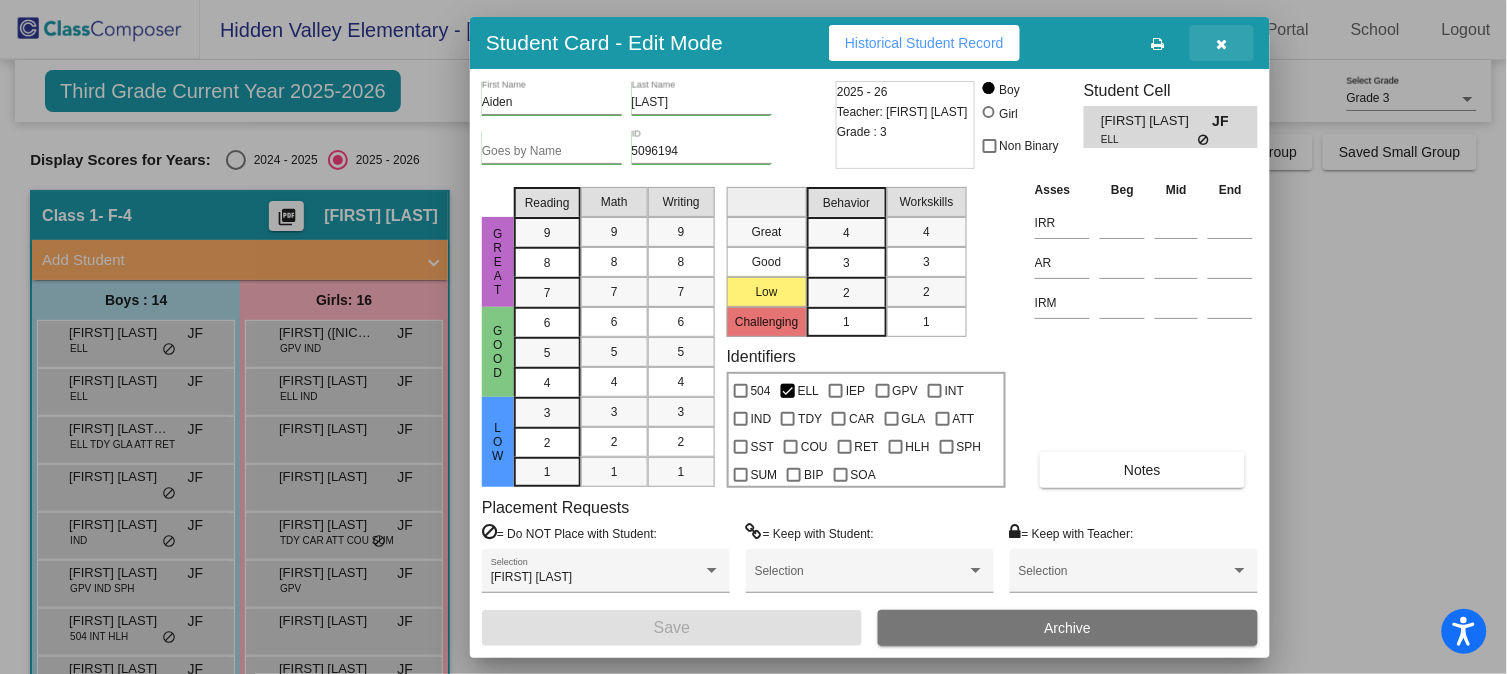 click at bounding box center (1222, 44) 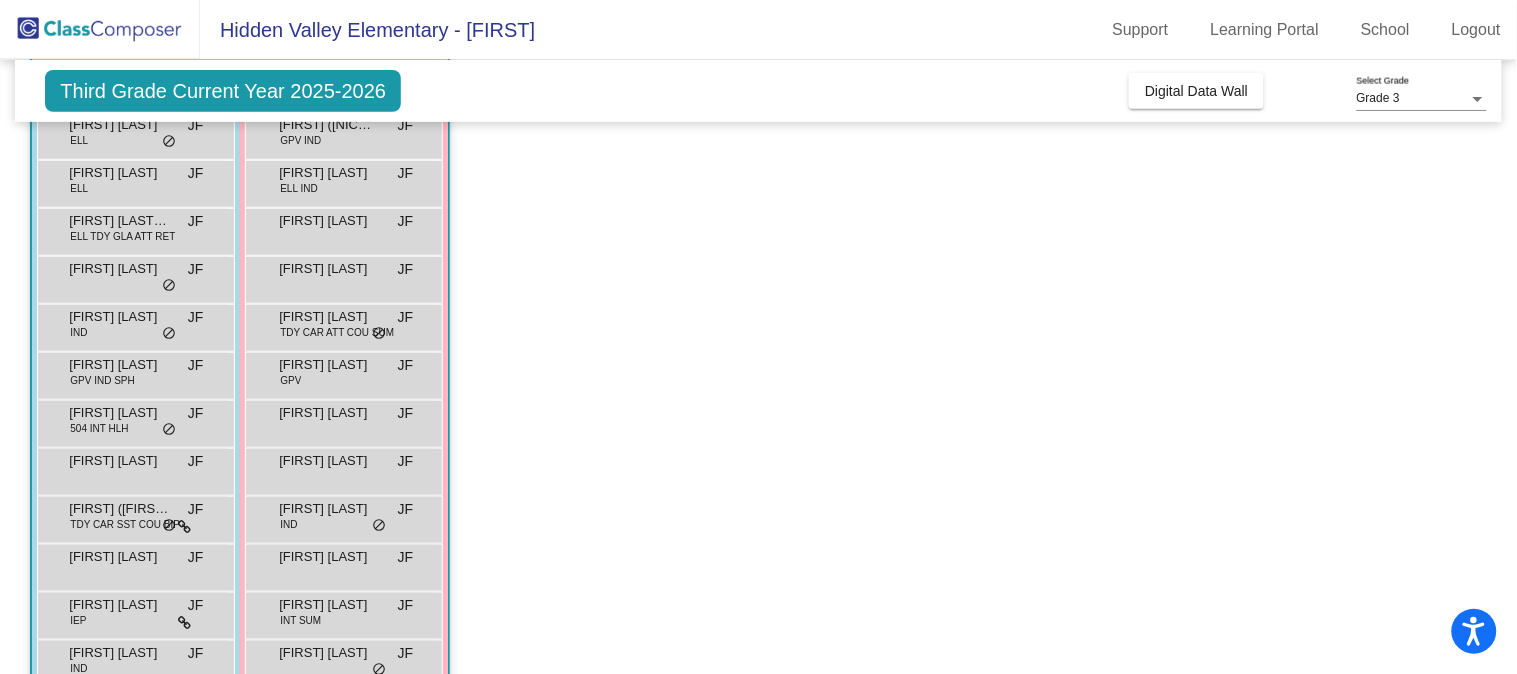 scroll, scrollTop: 0, scrollLeft: 0, axis: both 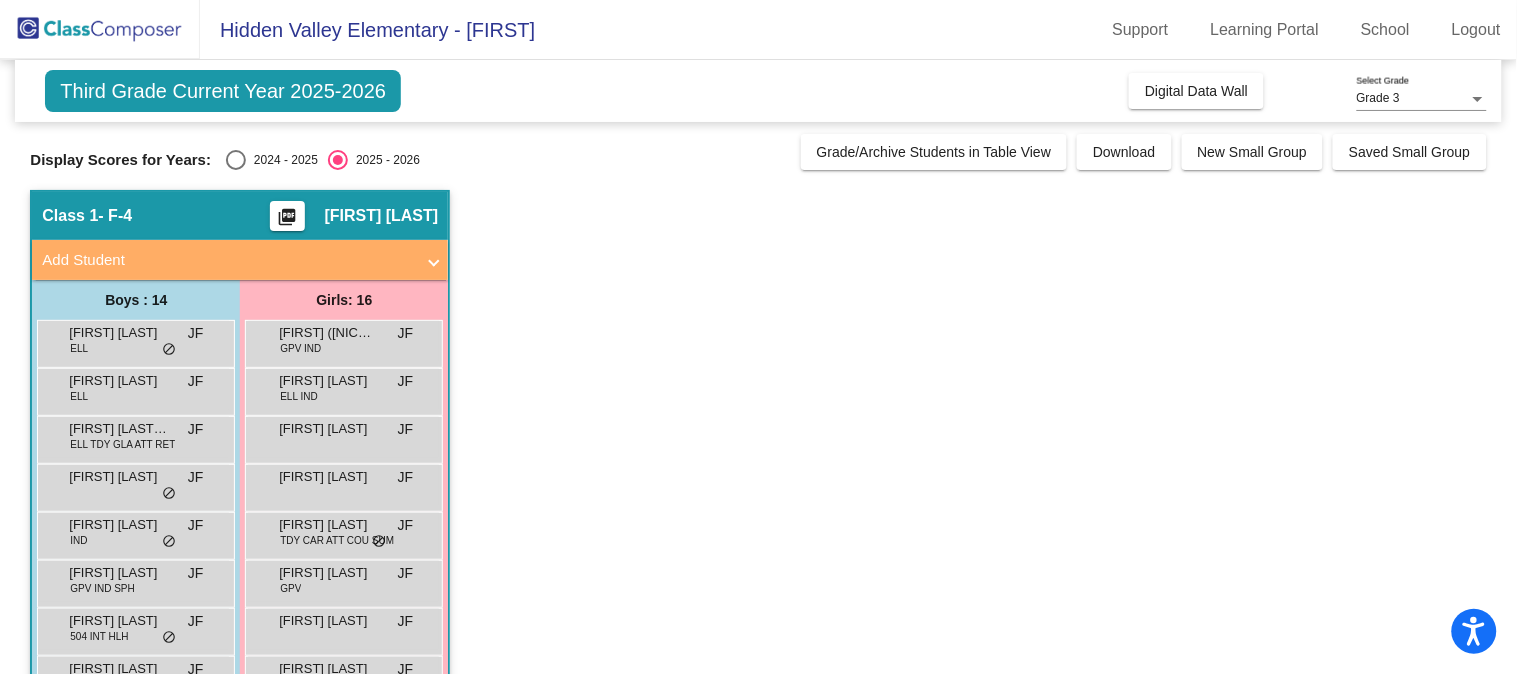 click on "Grade 3 Select Grade" 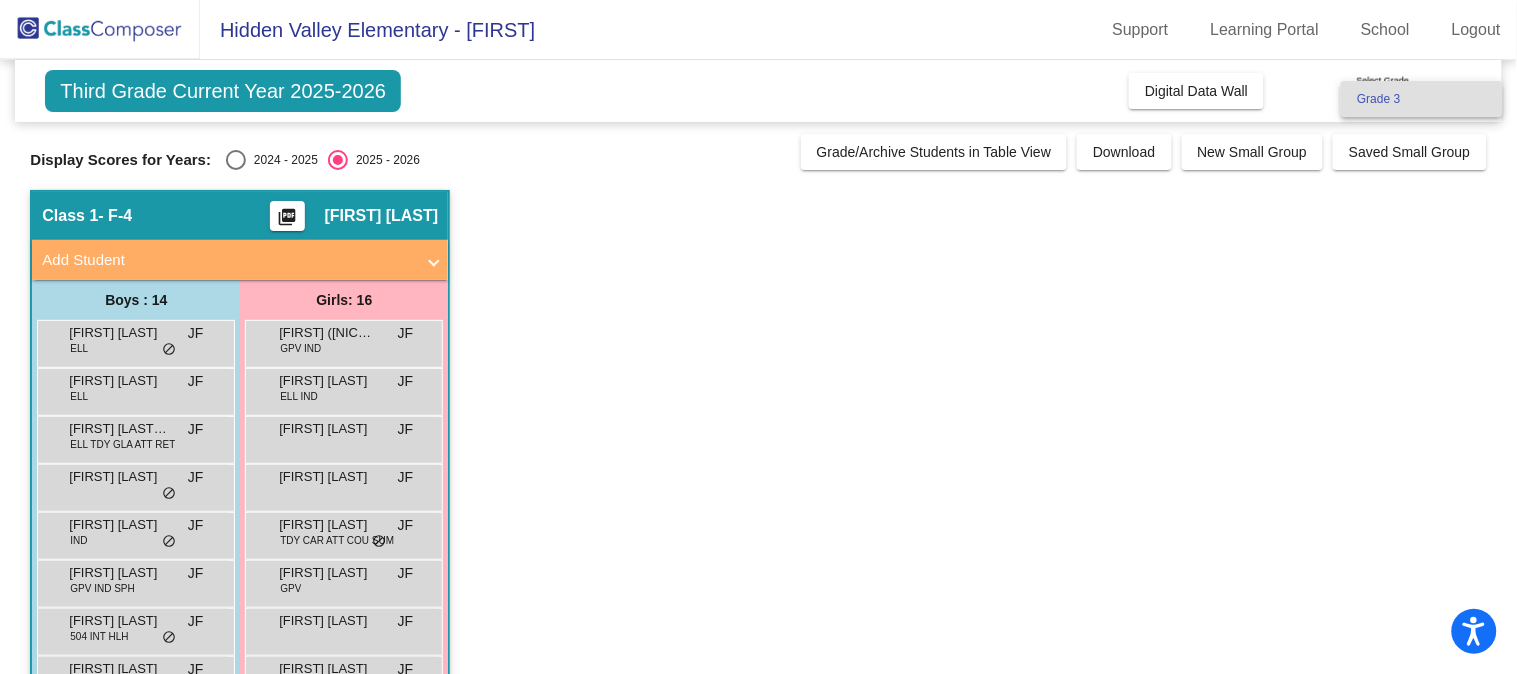 click at bounding box center [758, 337] 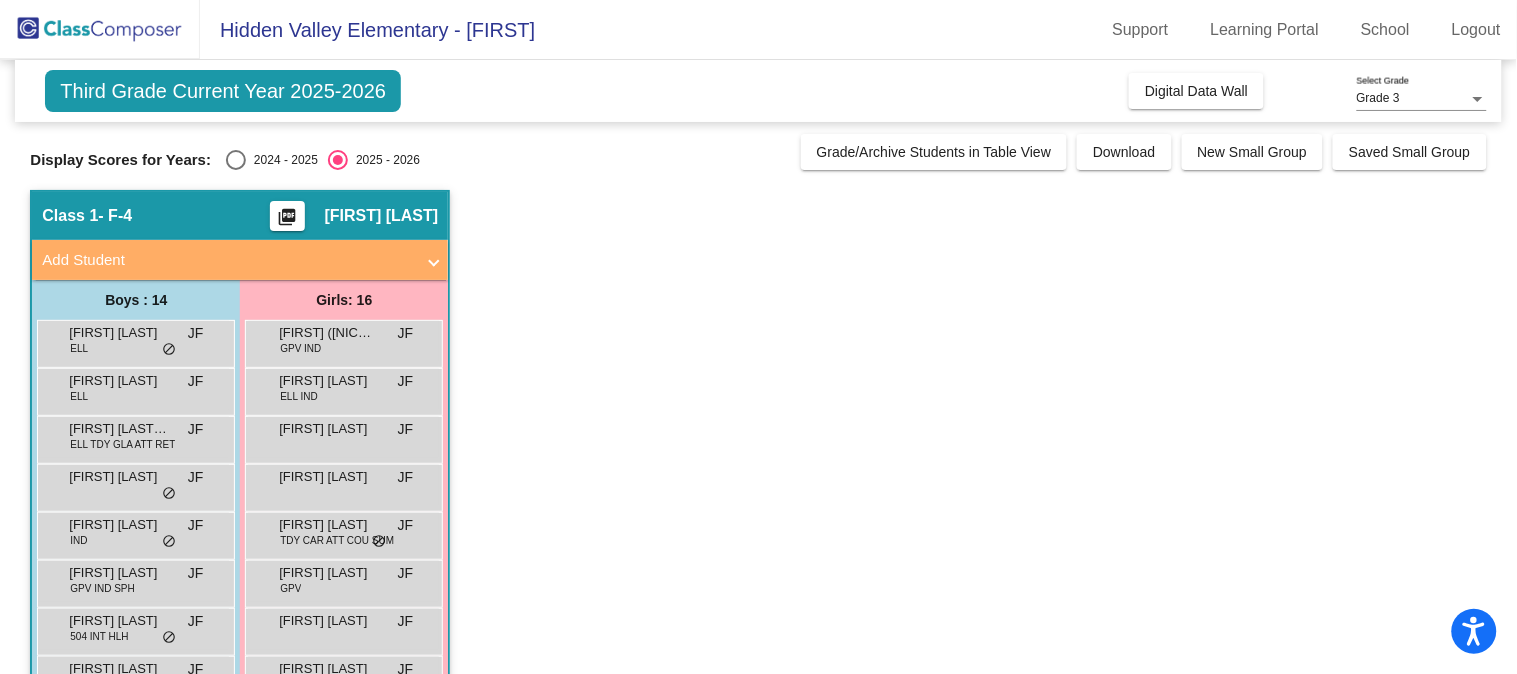 click 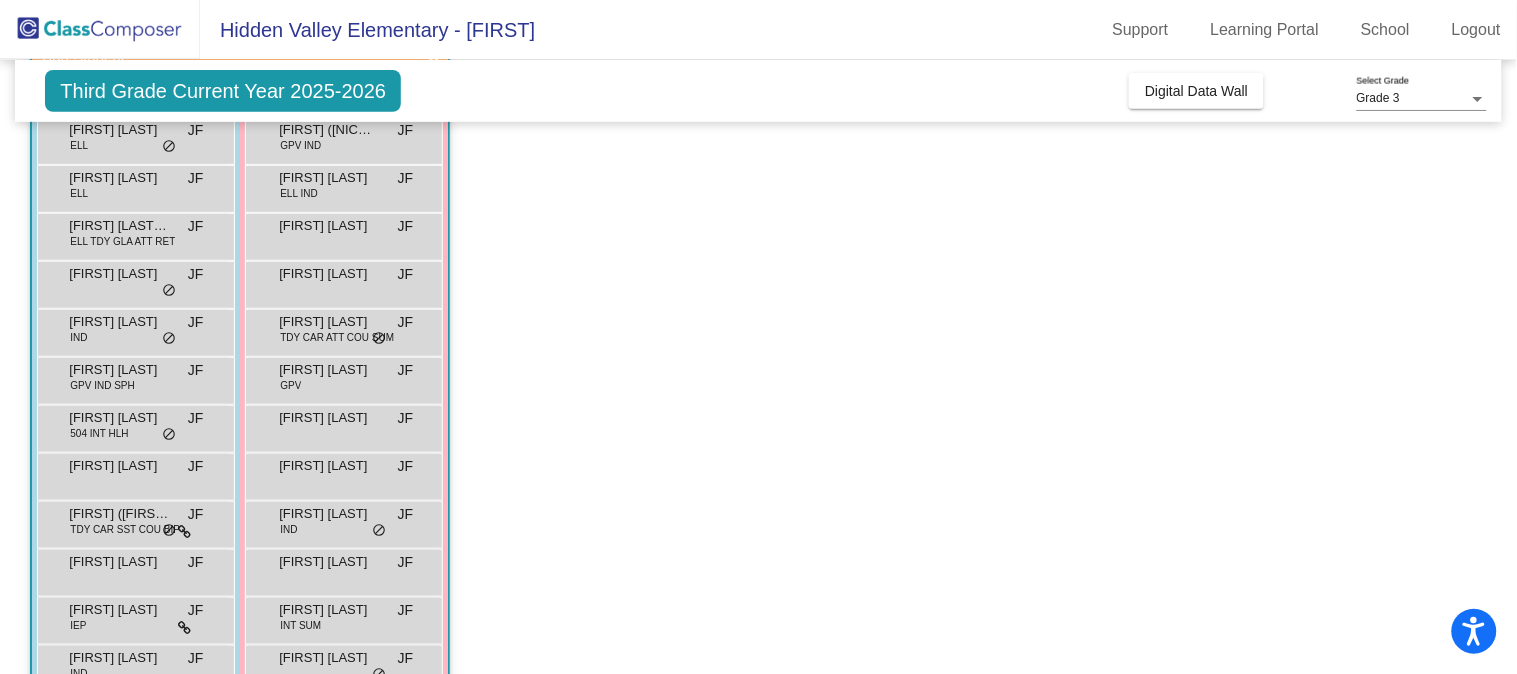 scroll, scrollTop: 0, scrollLeft: 0, axis: both 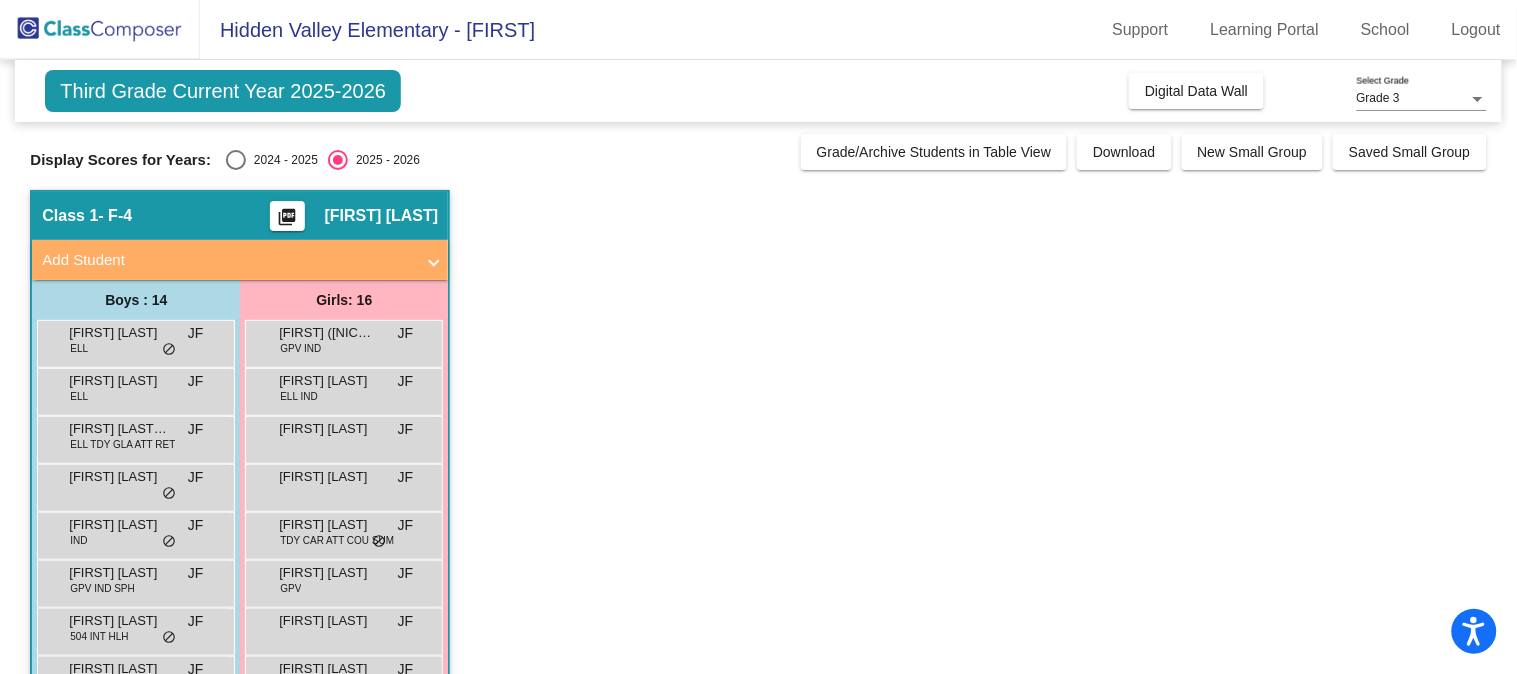 click at bounding box center (236, 160) 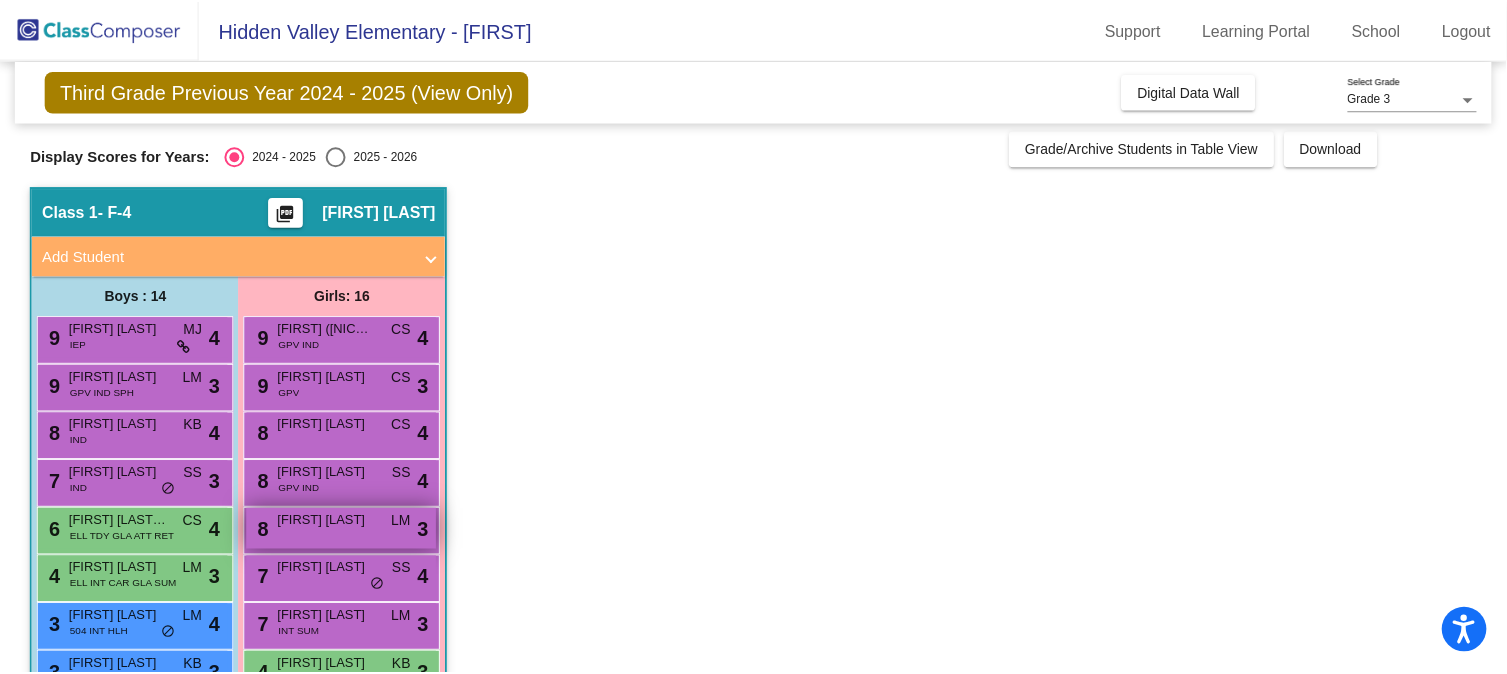 scroll, scrollTop: 0, scrollLeft: 0, axis: both 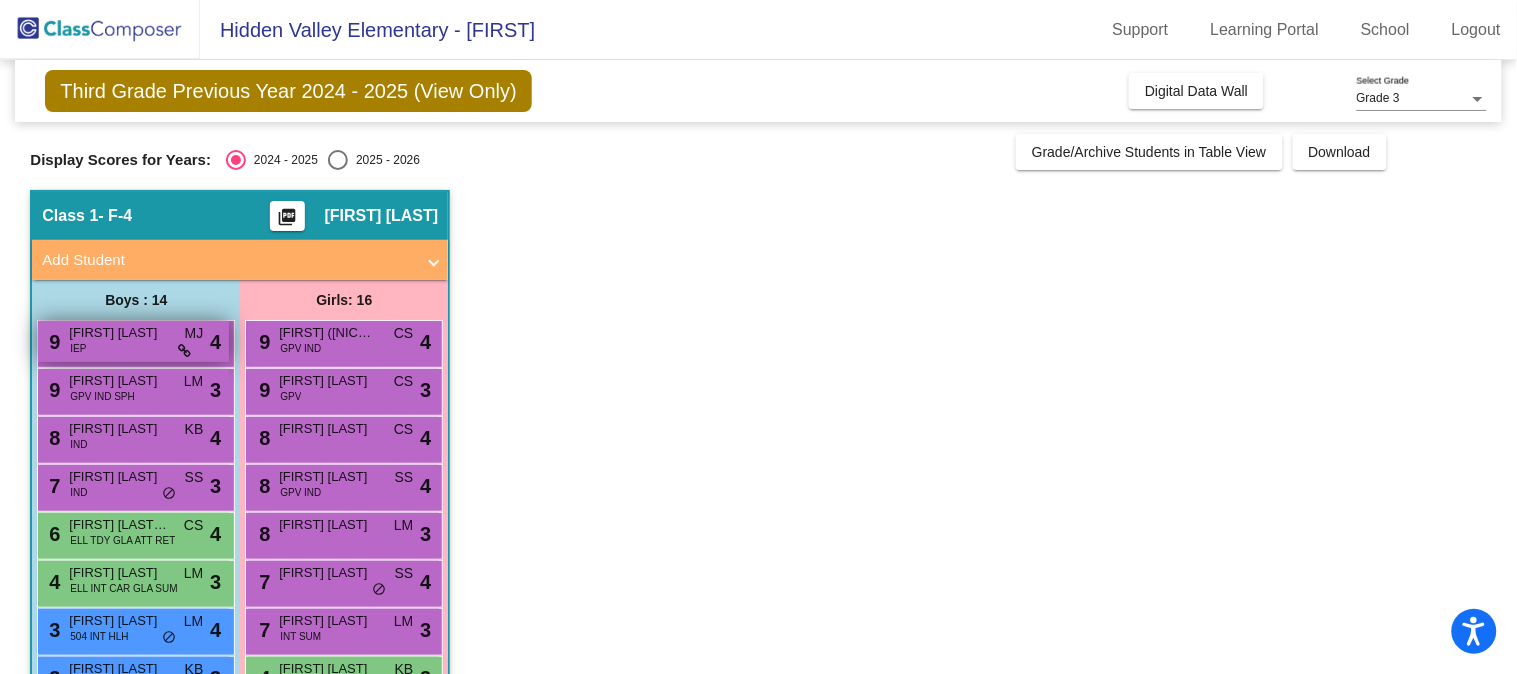 click on "9 [FIRST] [LAST] IEP MJ lock do_not_disturb_alt 4" at bounding box center (133, 341) 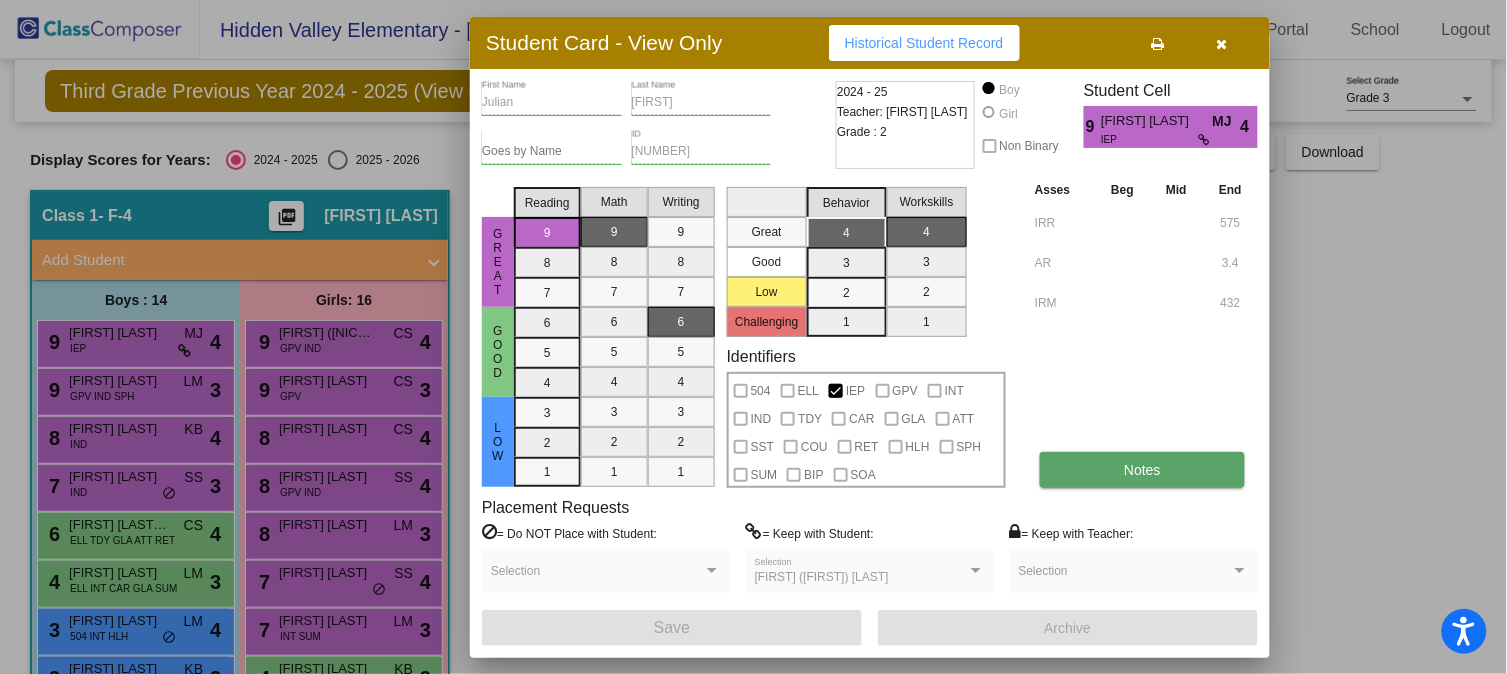 click on "Notes" at bounding box center (1142, 470) 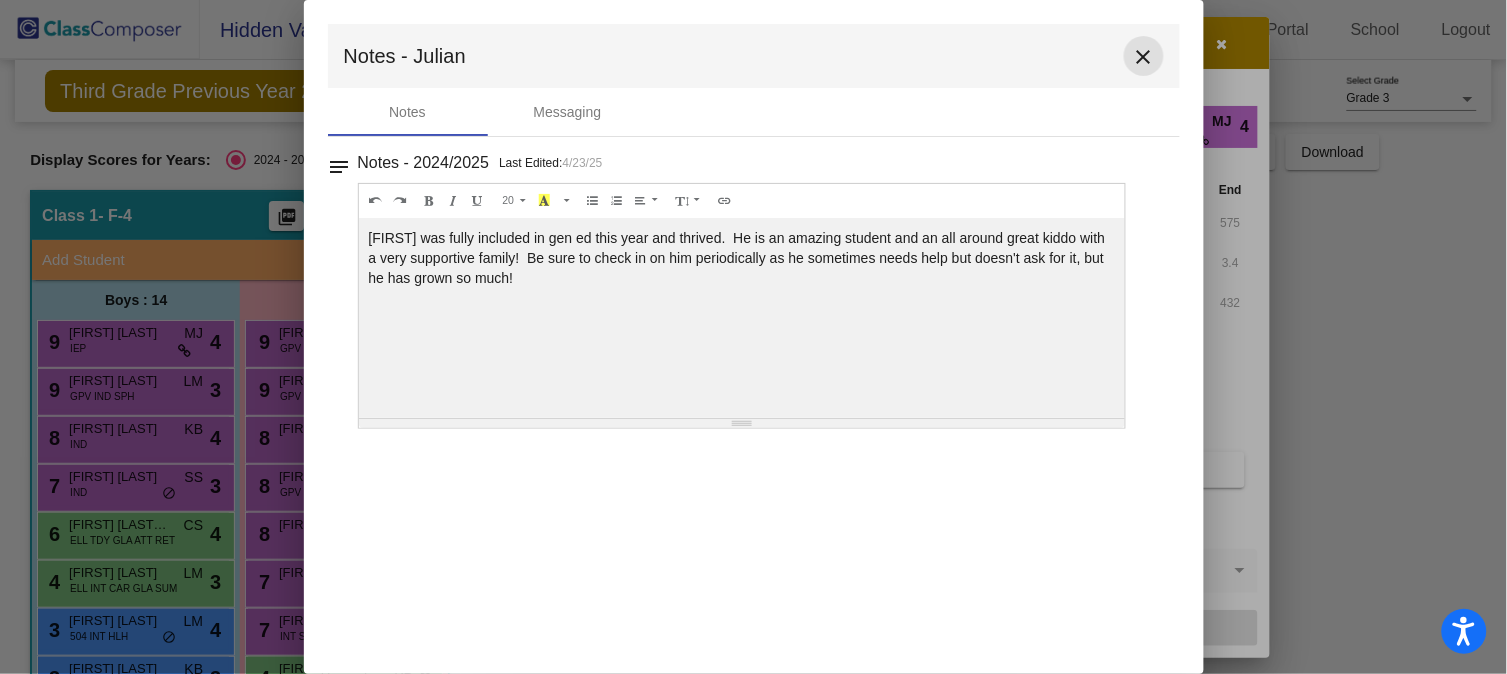 click on "close" at bounding box center [1144, 57] 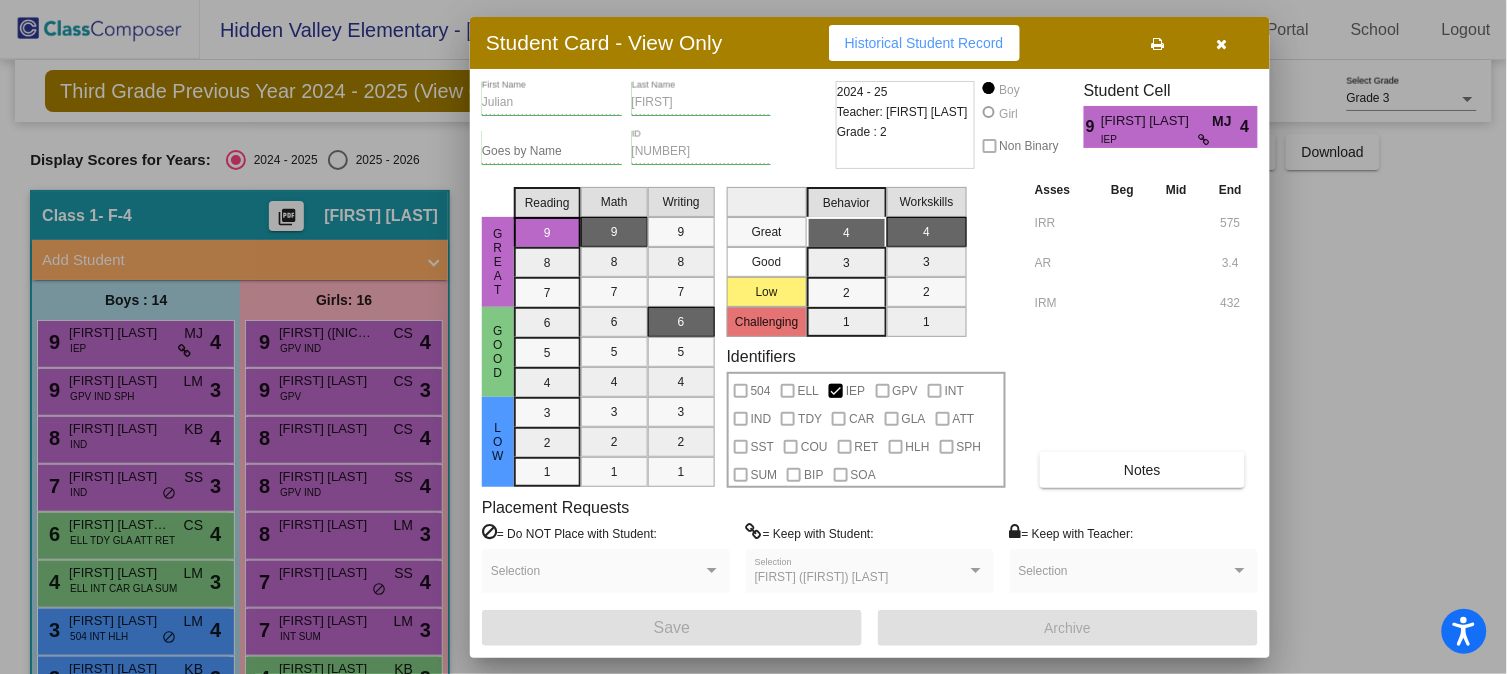 click at bounding box center (1222, 43) 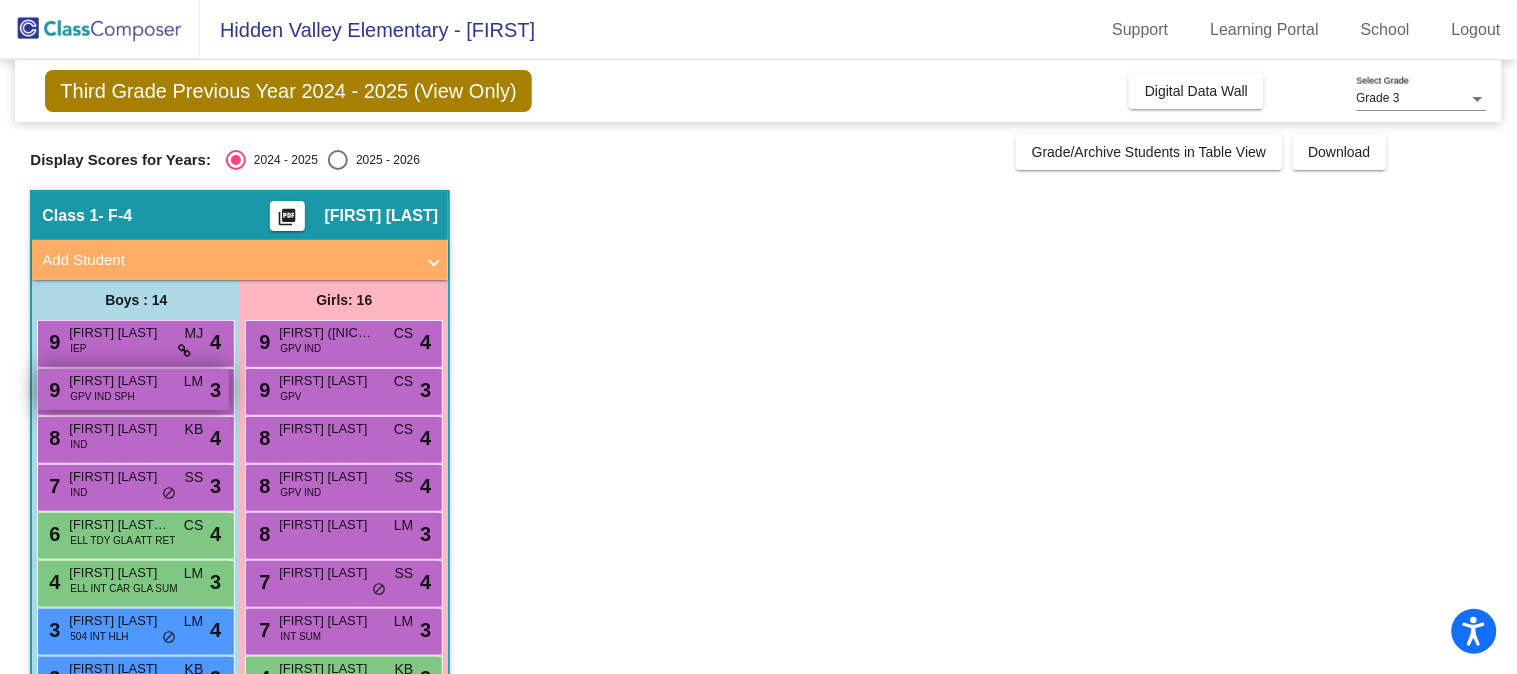 click on "GPV IND SPH" at bounding box center [102, 396] 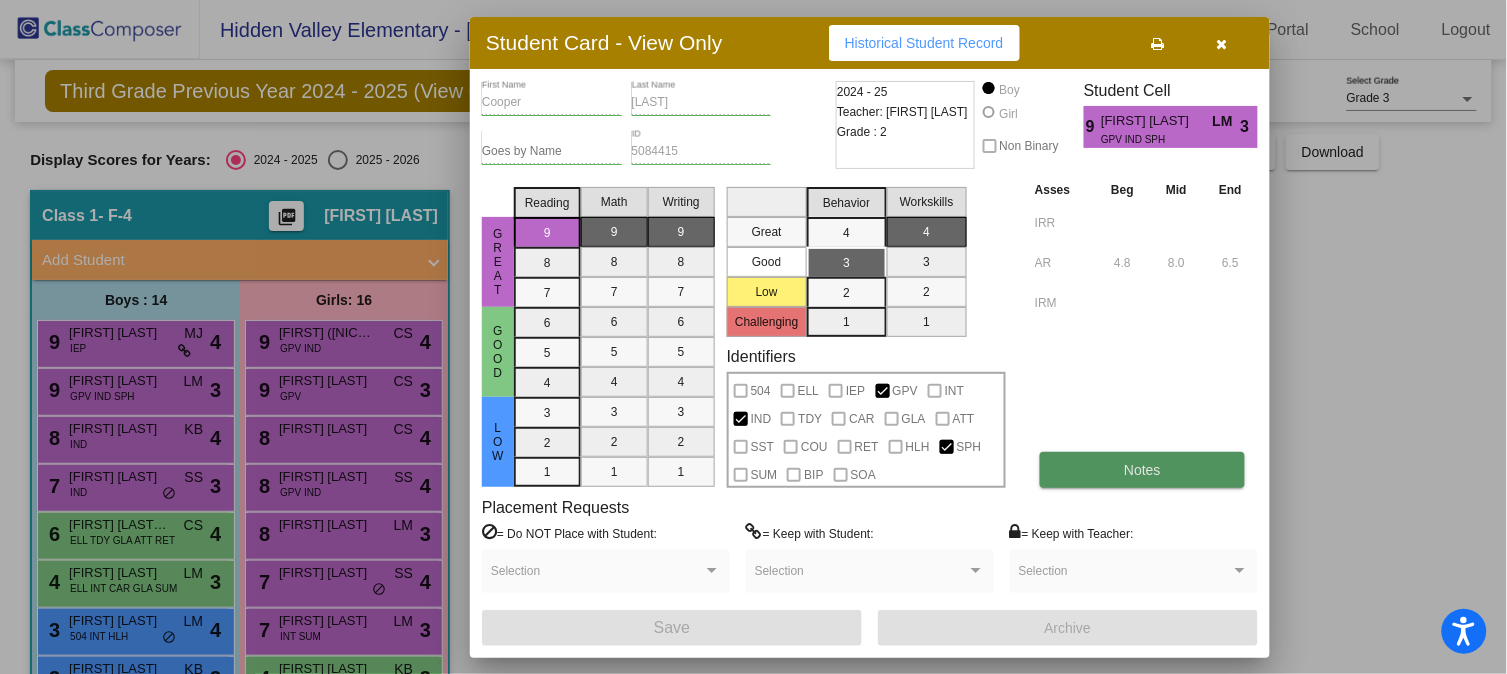 click on "Notes" at bounding box center [1142, 470] 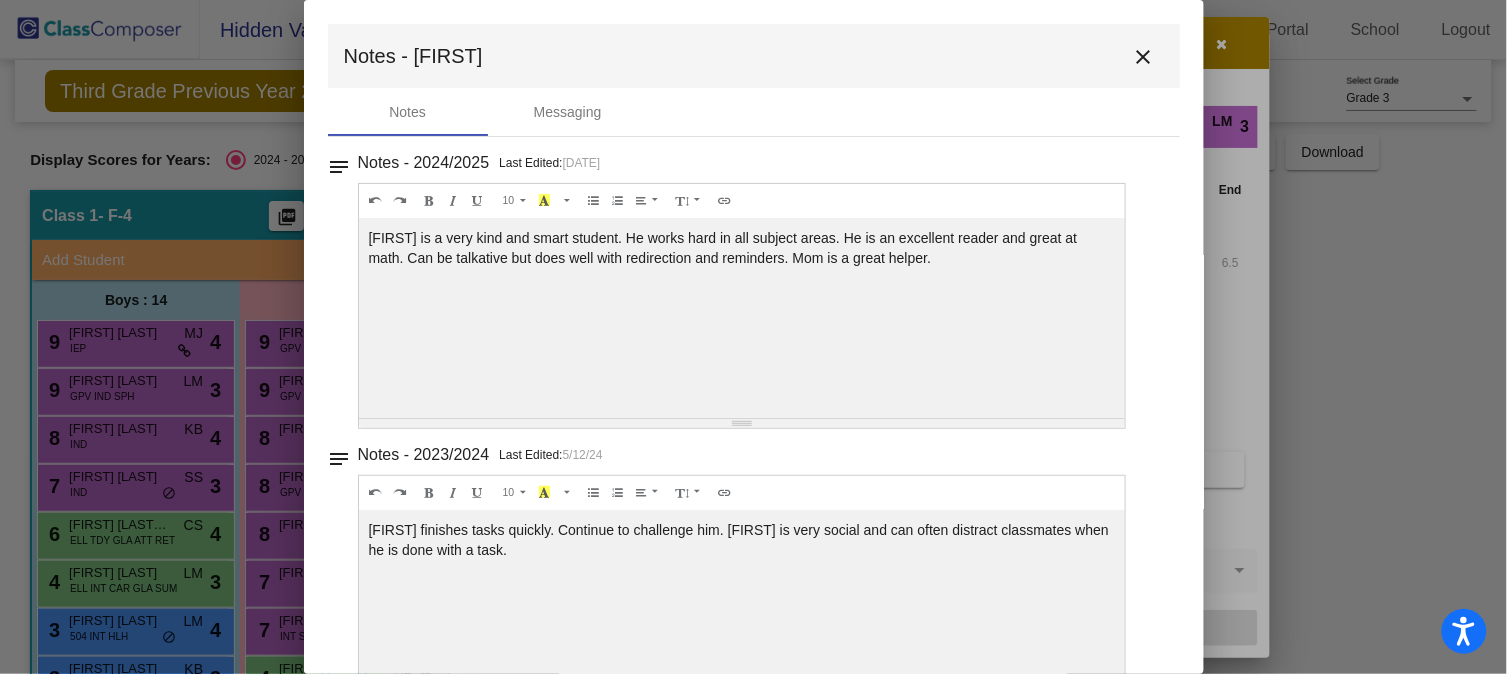 click on "close" at bounding box center (1144, 57) 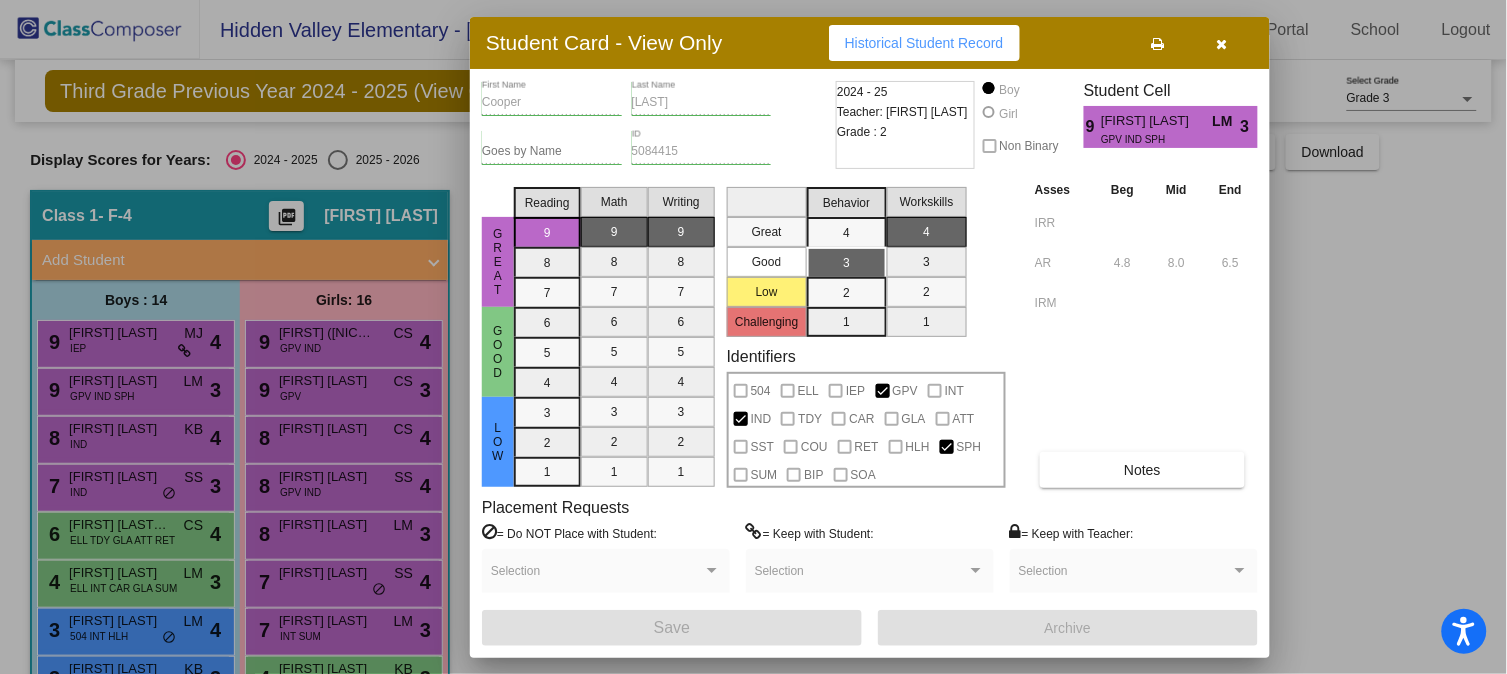 click at bounding box center (1222, 44) 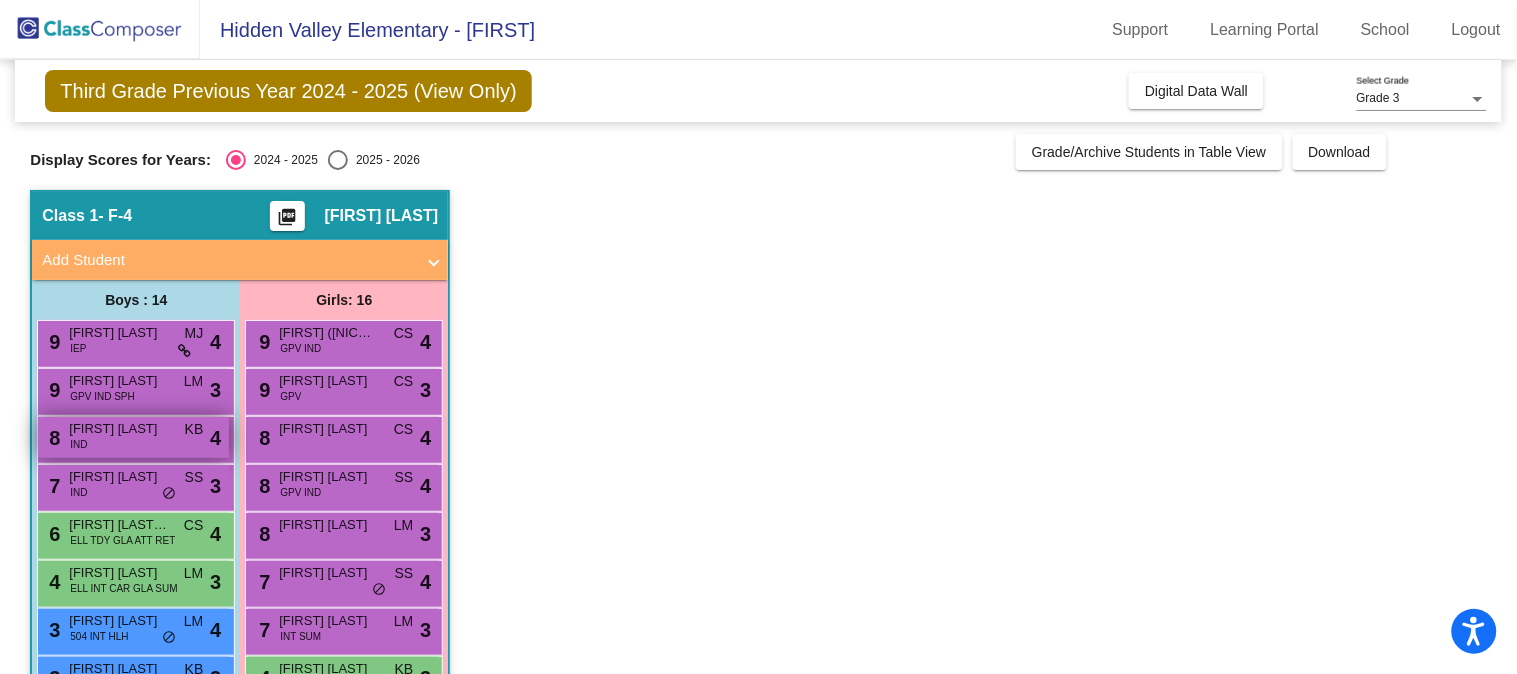 click on "[FIRST] [LAST]" at bounding box center [119, 429] 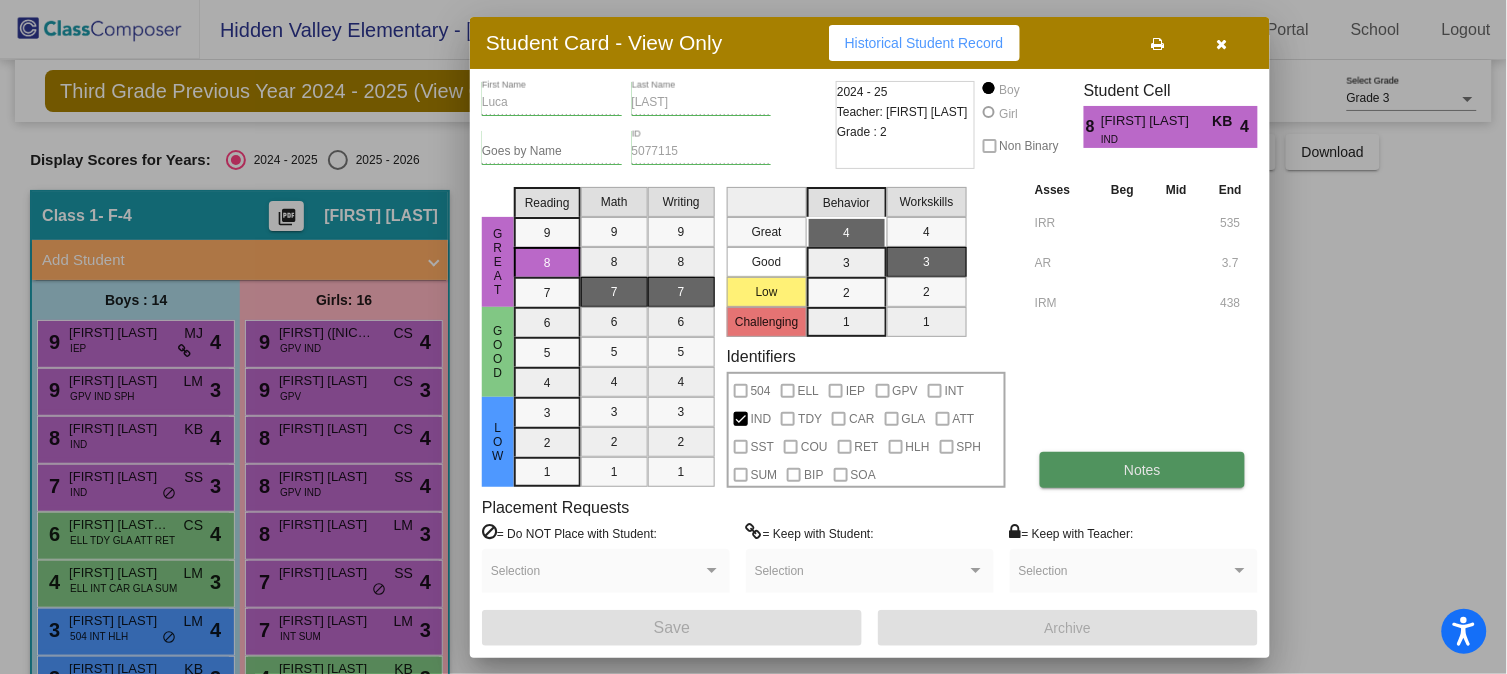 click on "Notes" at bounding box center (1142, 470) 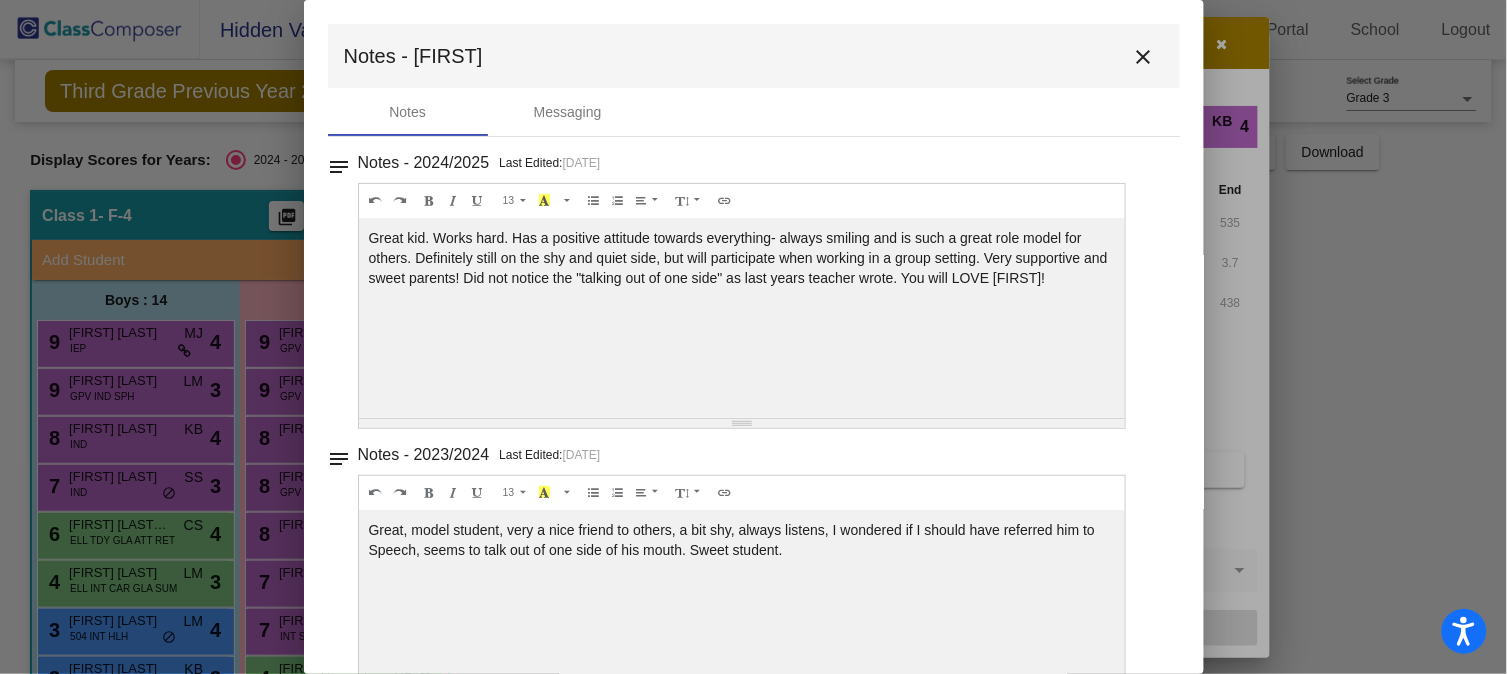 click on "close" at bounding box center [1144, 57] 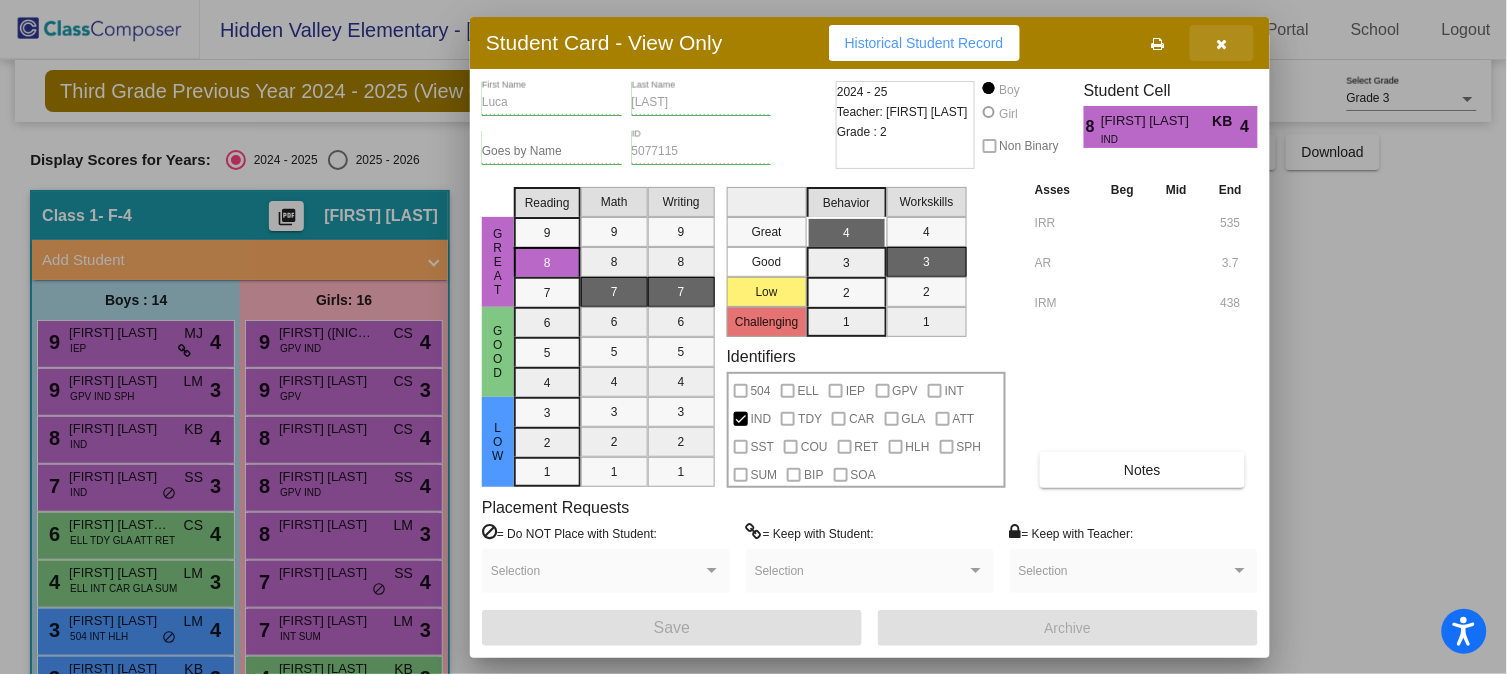 click at bounding box center (1222, 43) 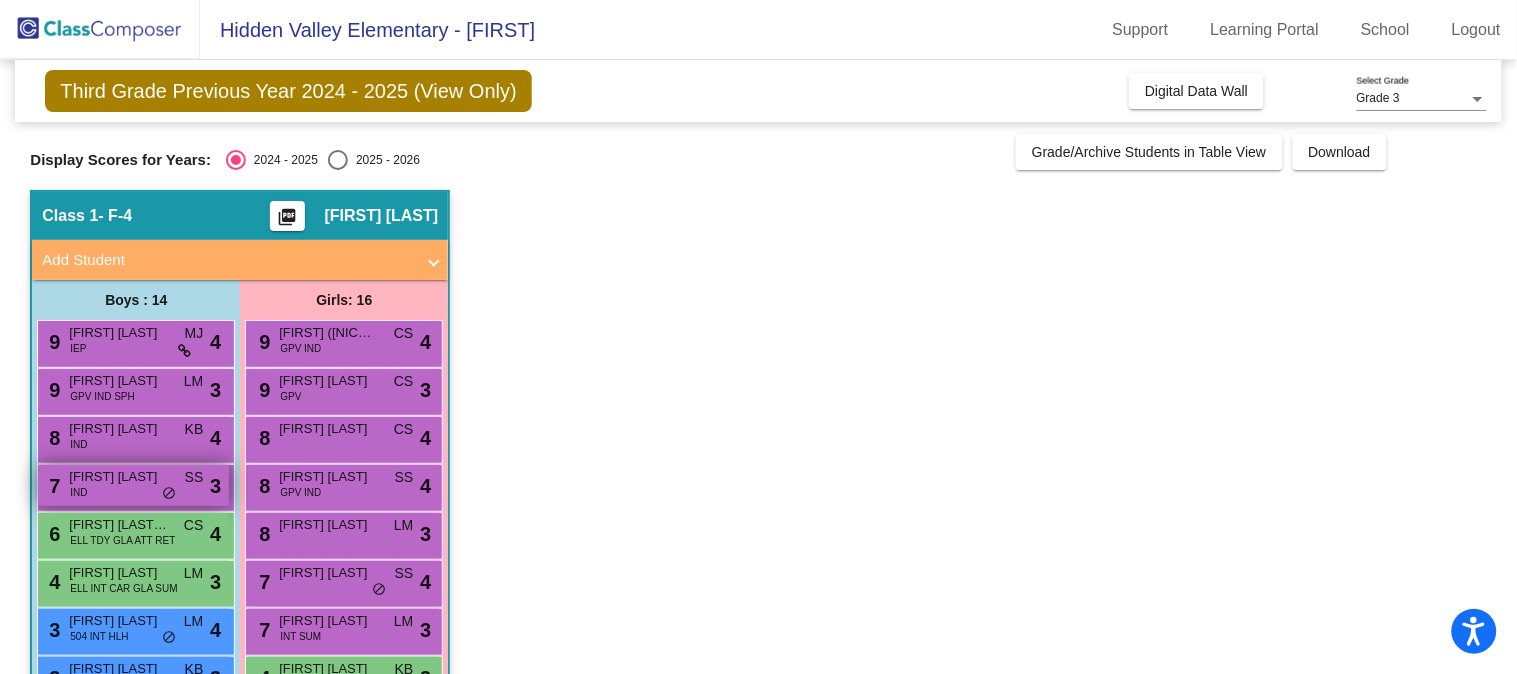 click on "[FIRST] [LAST]" at bounding box center [119, 477] 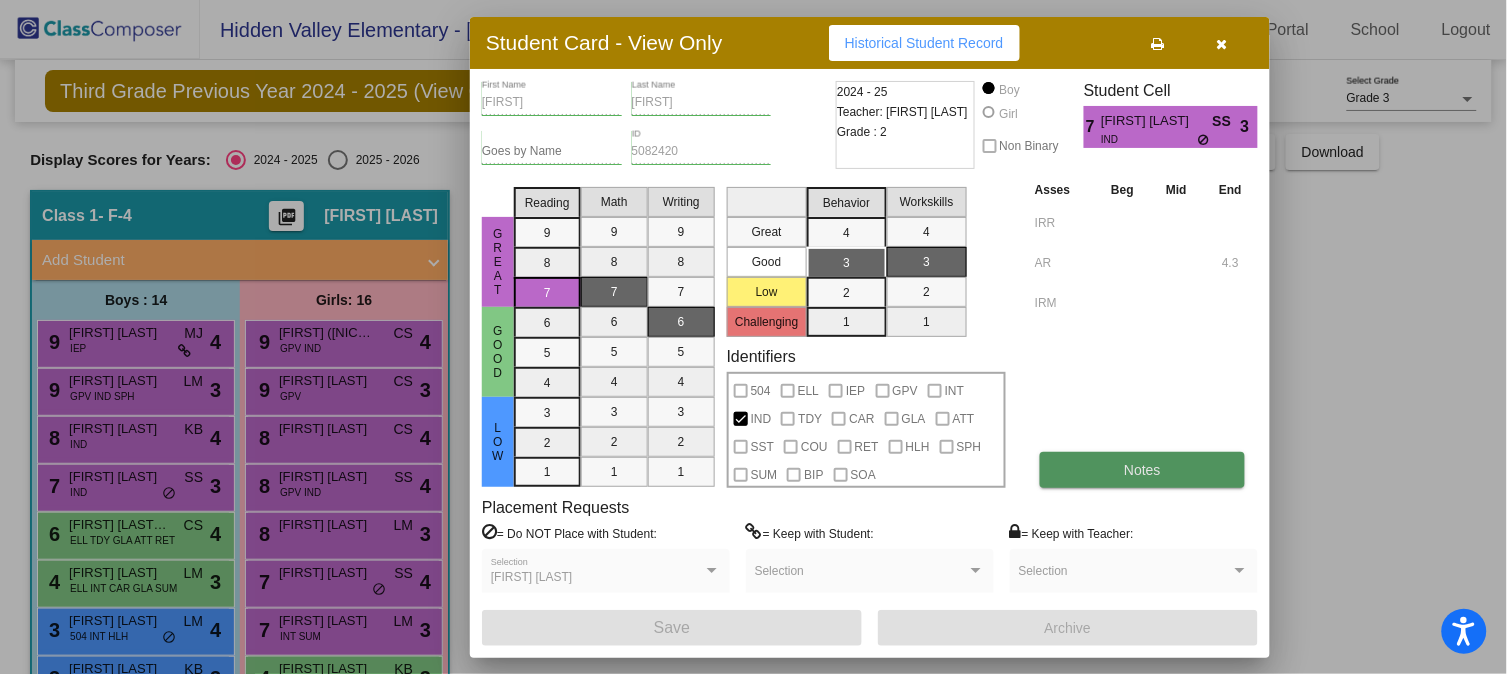 click on "Notes" at bounding box center [1142, 470] 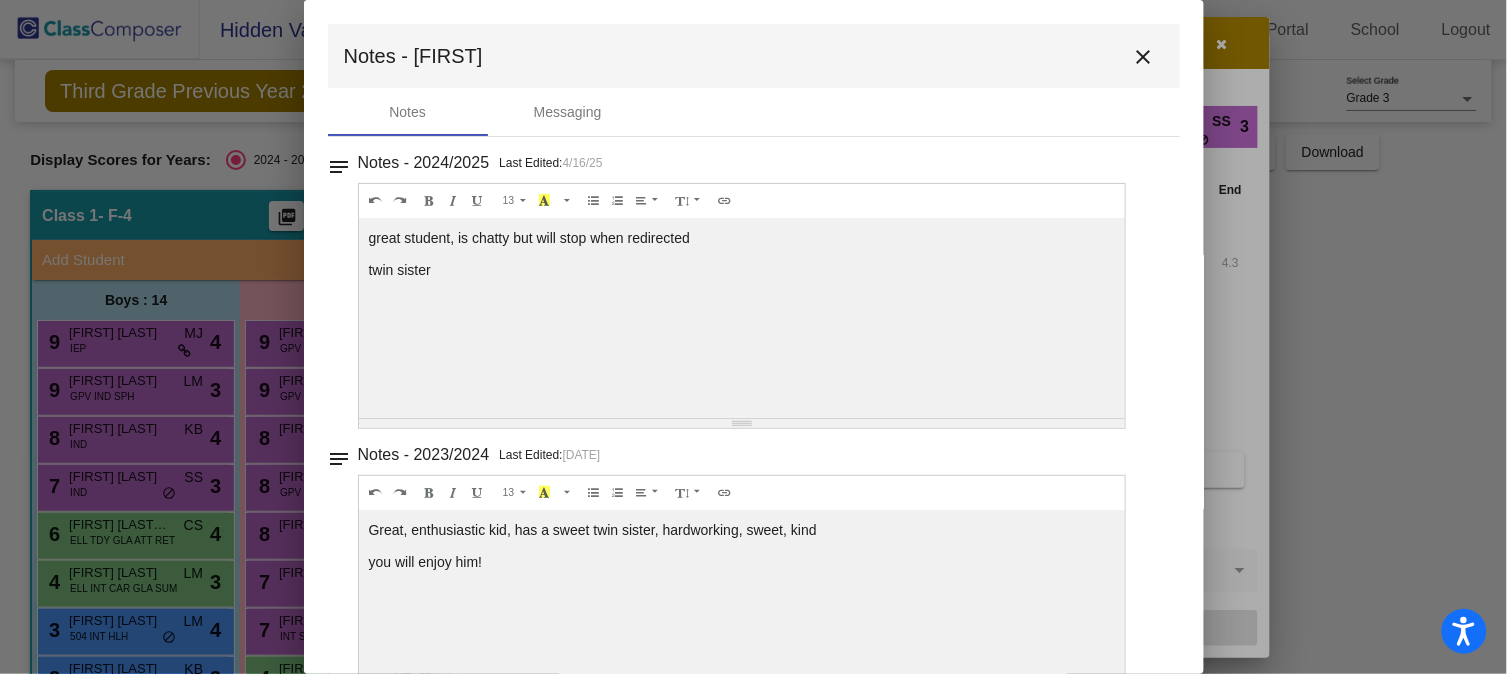 click on "close" at bounding box center (1144, 57) 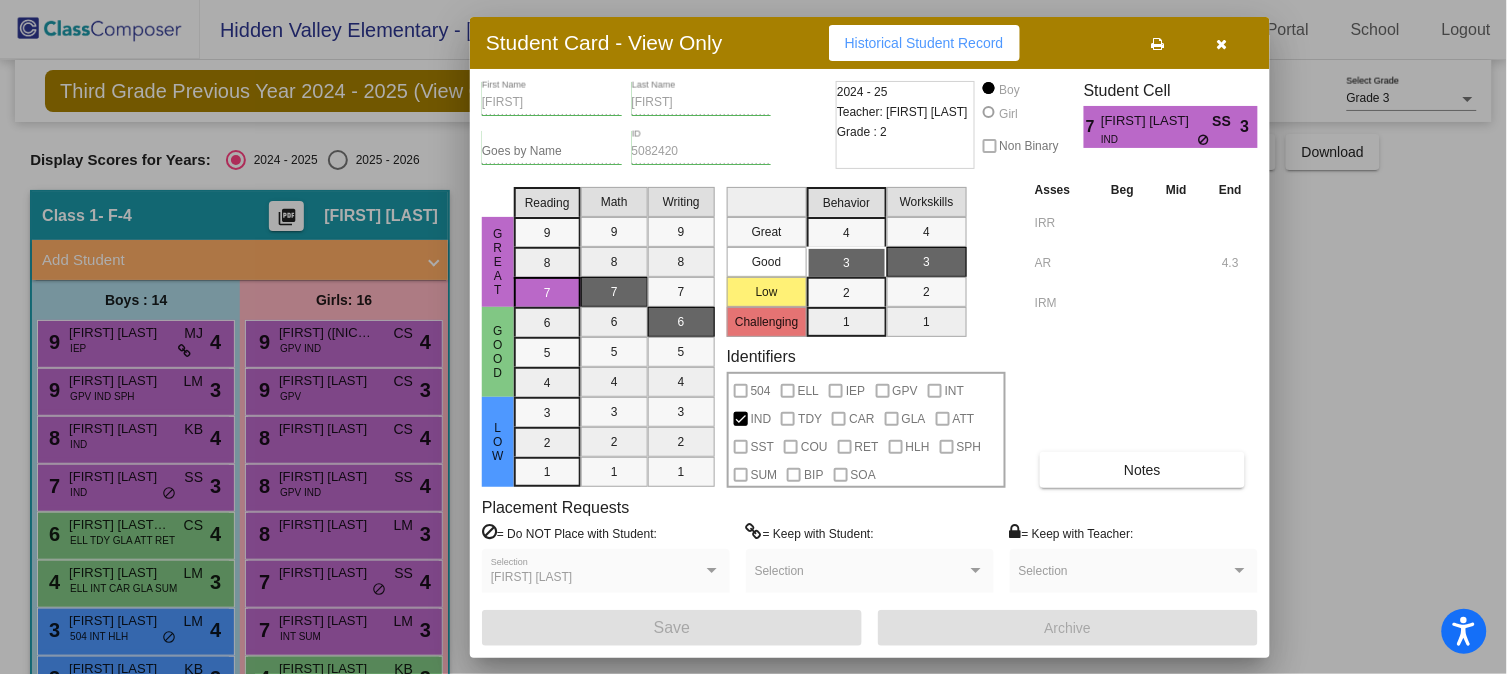 click at bounding box center (753, 337) 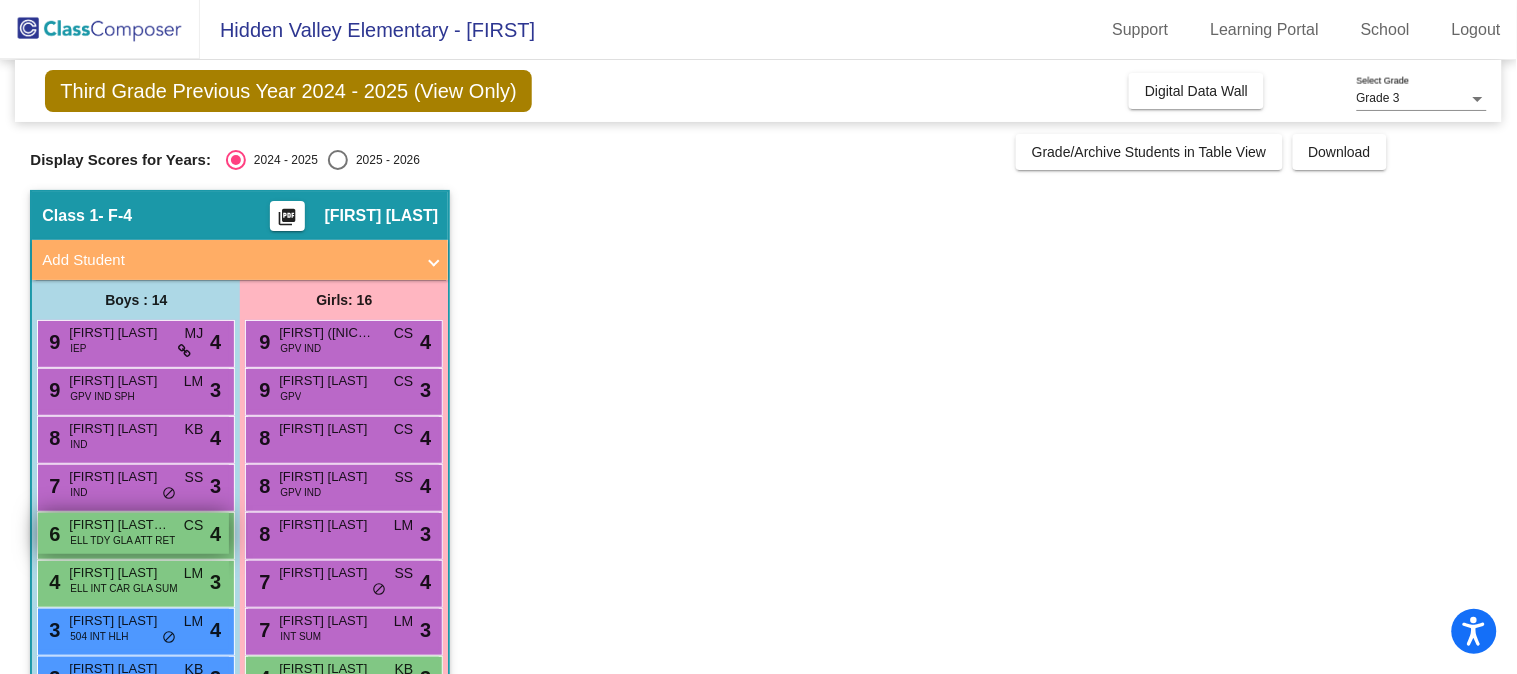 click on "ELL TDY GLA ATT RET" at bounding box center [122, 540] 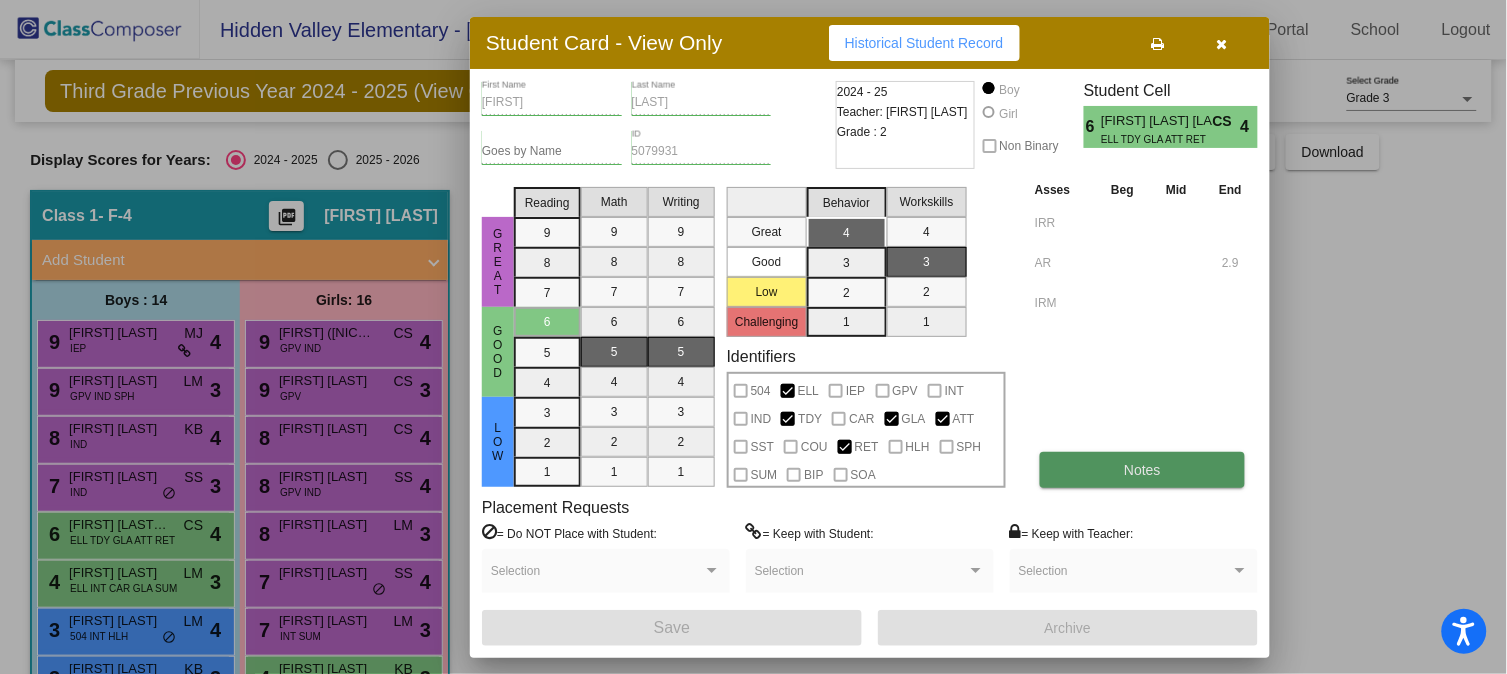 click on "Notes" at bounding box center [1142, 470] 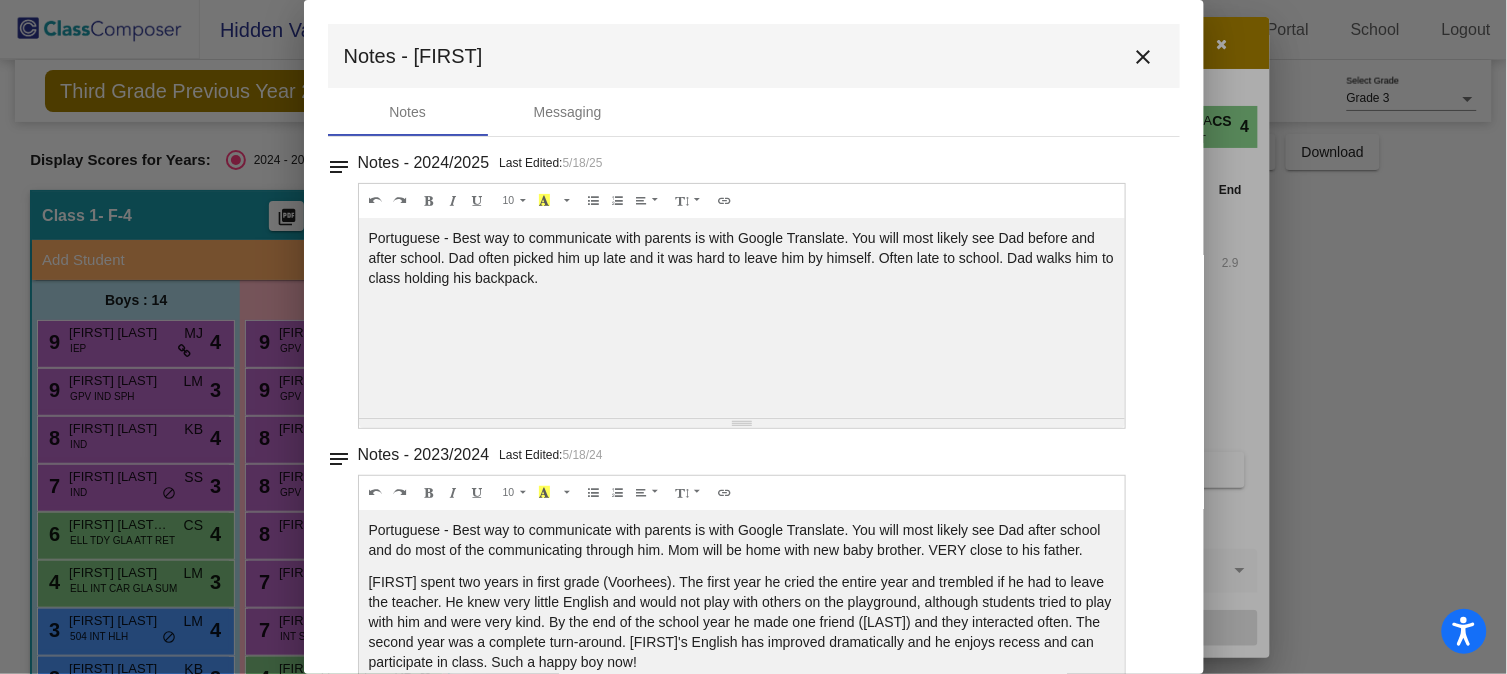 click on "close" at bounding box center [1144, 57] 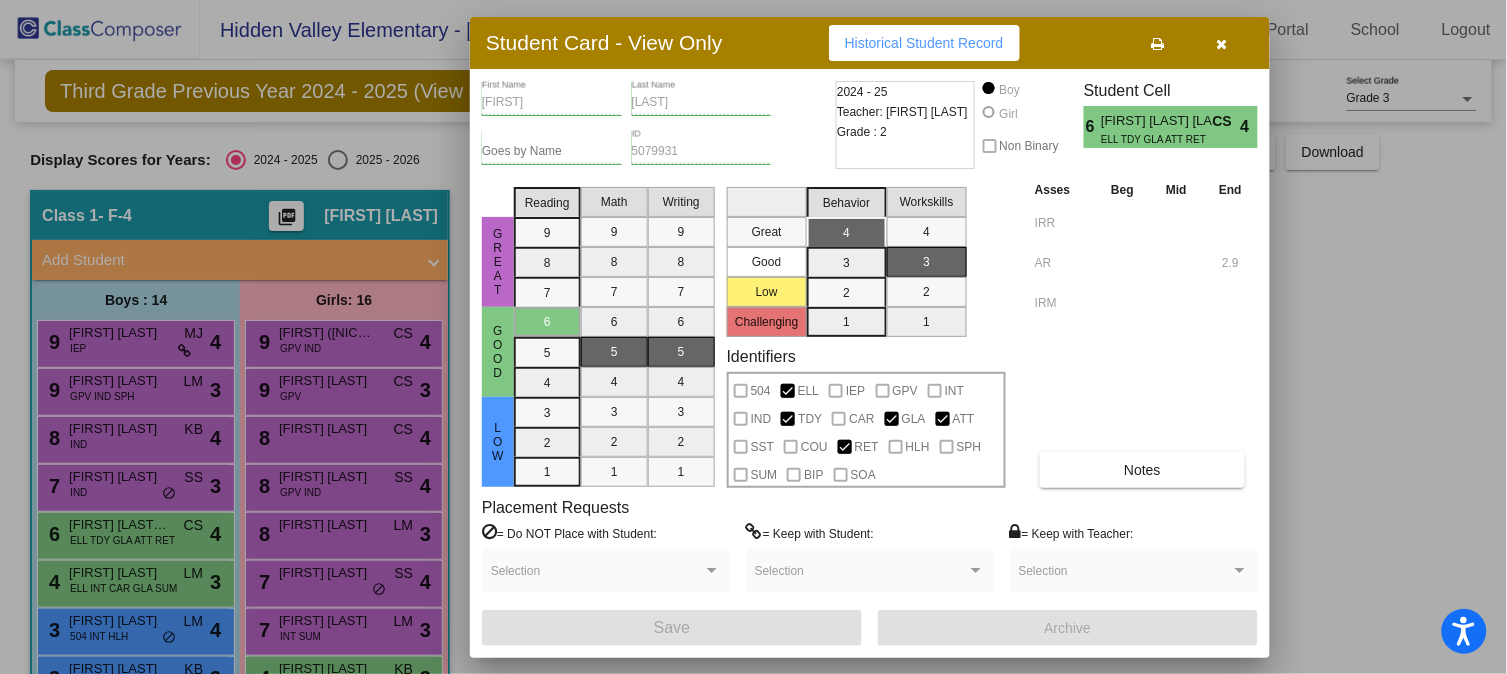 click at bounding box center [753, 337] 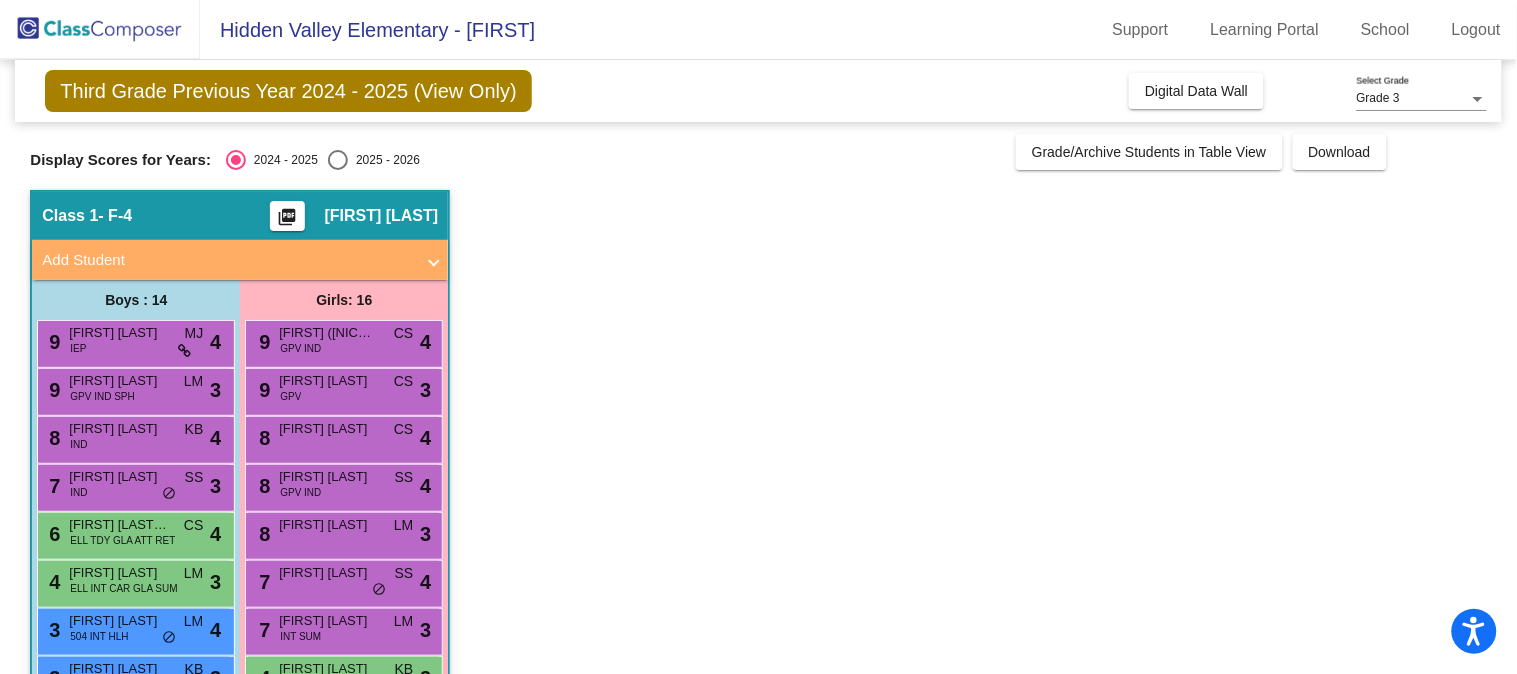 click on "[FIRST] [LAST]" at bounding box center [119, 573] 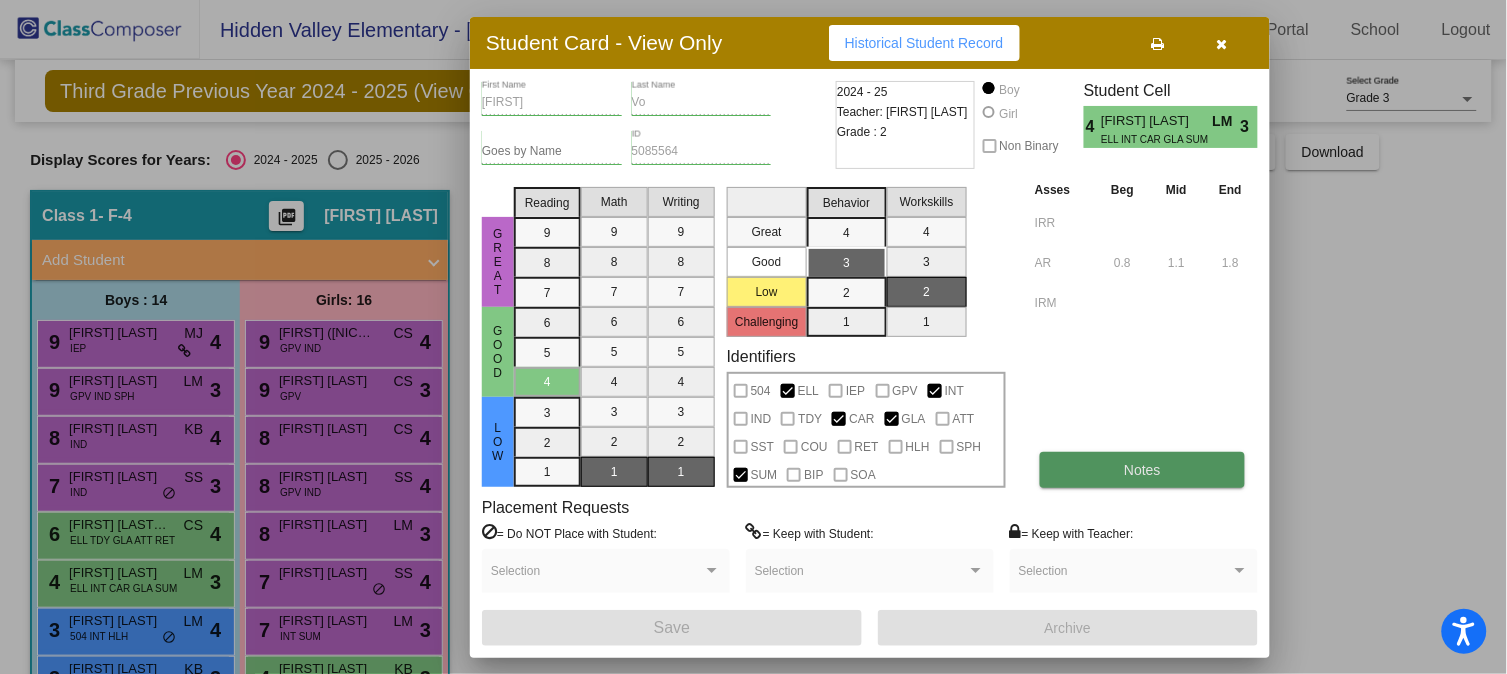 click on "Notes" at bounding box center [1142, 470] 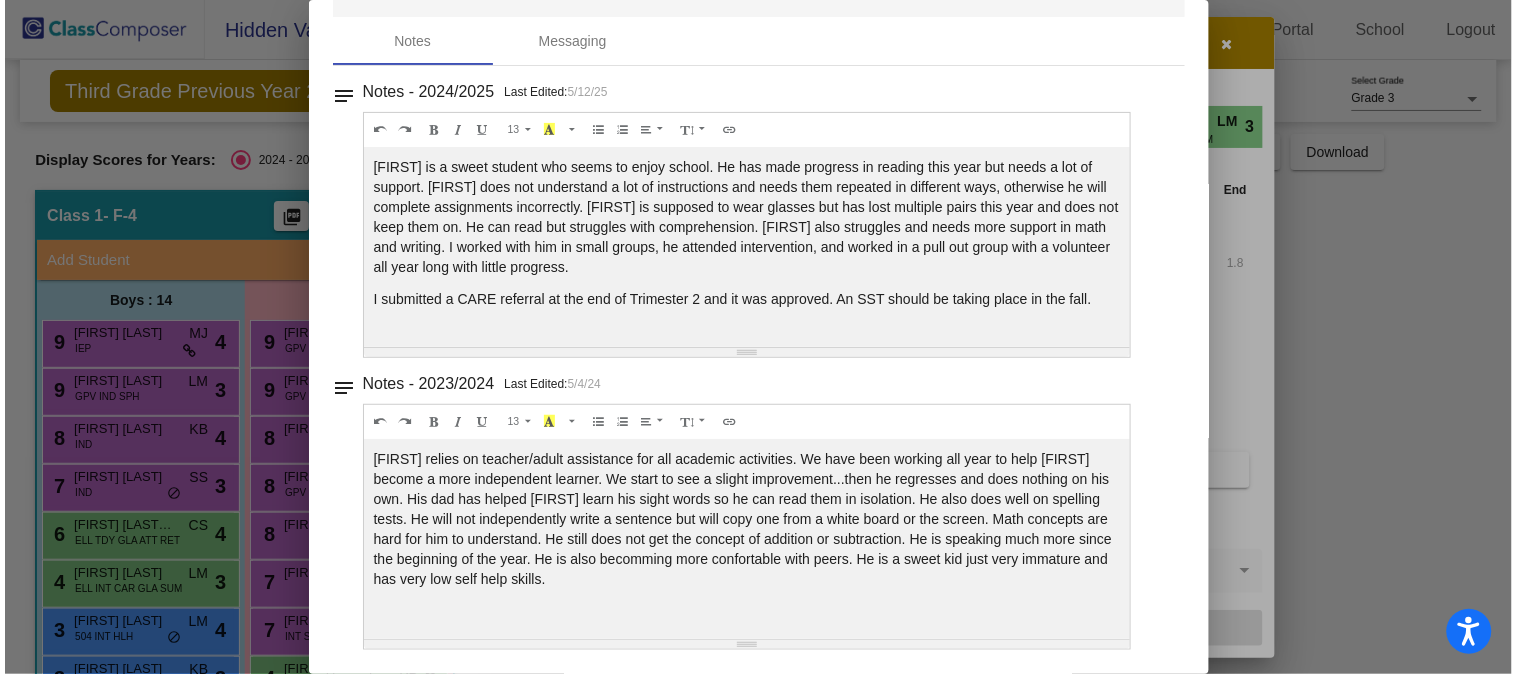 scroll, scrollTop: 0, scrollLeft: 0, axis: both 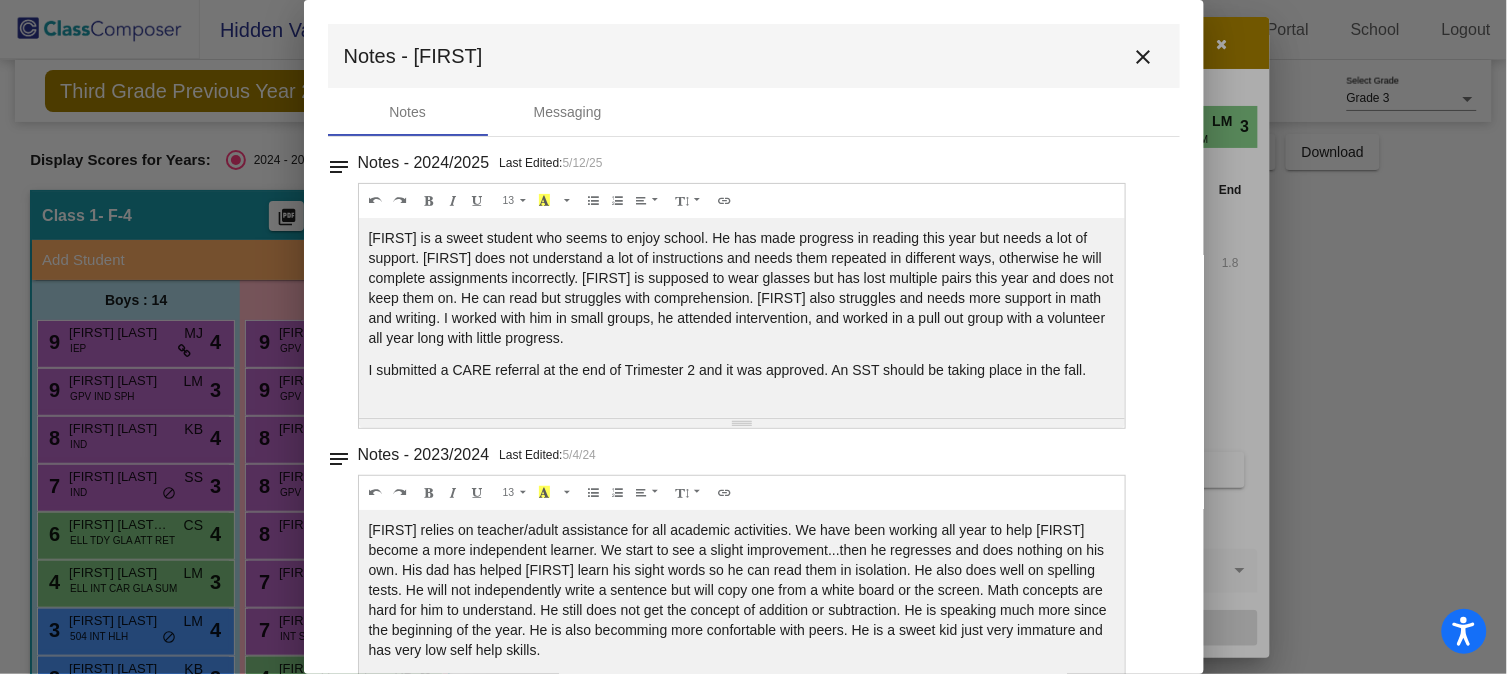 click on "close" at bounding box center [1144, 57] 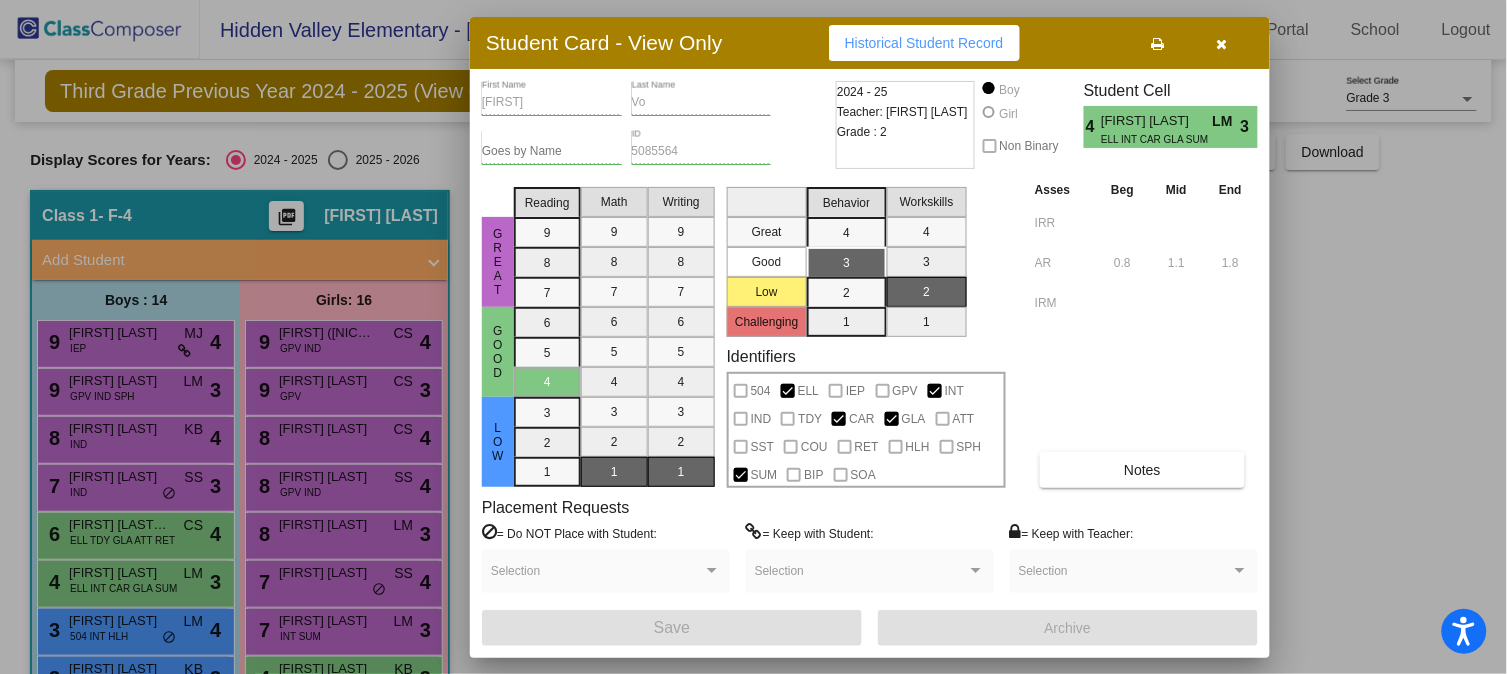 click at bounding box center [1222, 43] 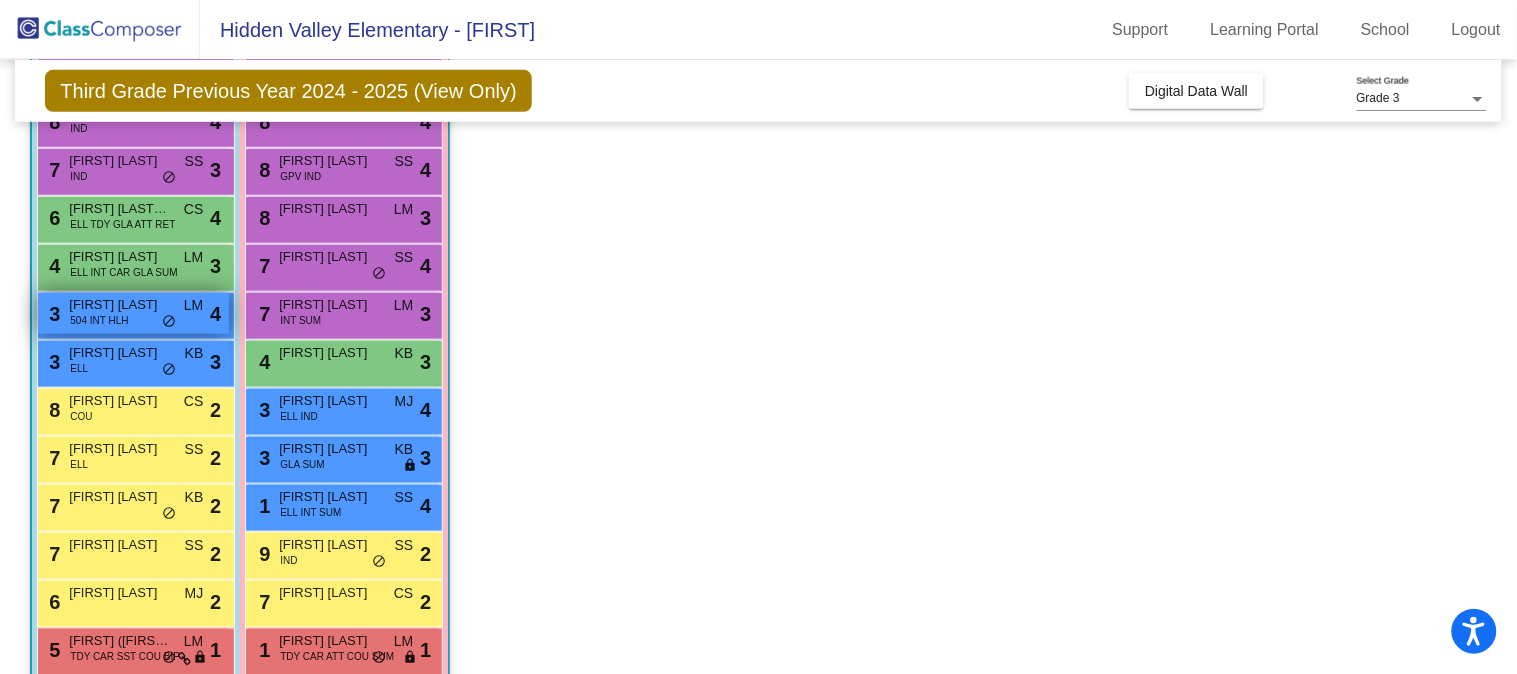 scroll, scrollTop: 333, scrollLeft: 0, axis: vertical 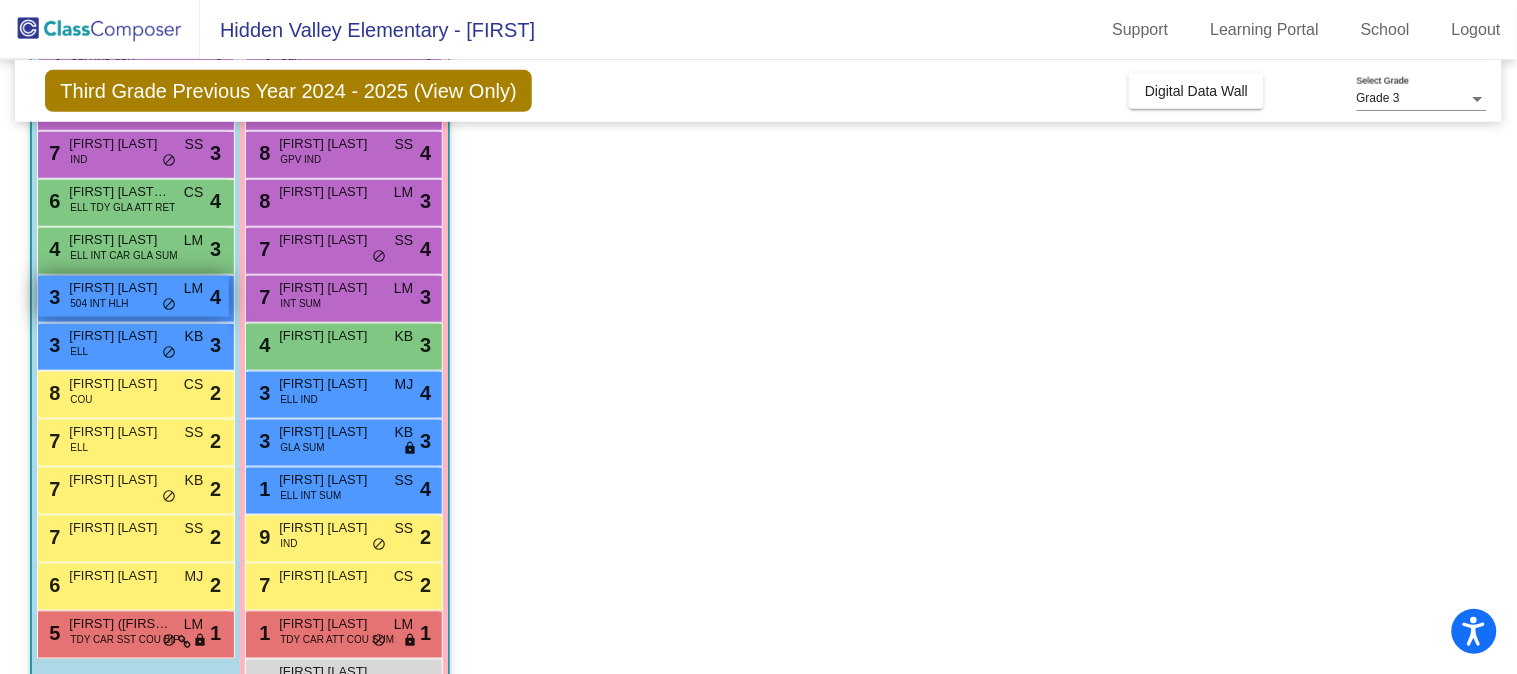 click on "504 INT HLH" at bounding box center [99, 303] 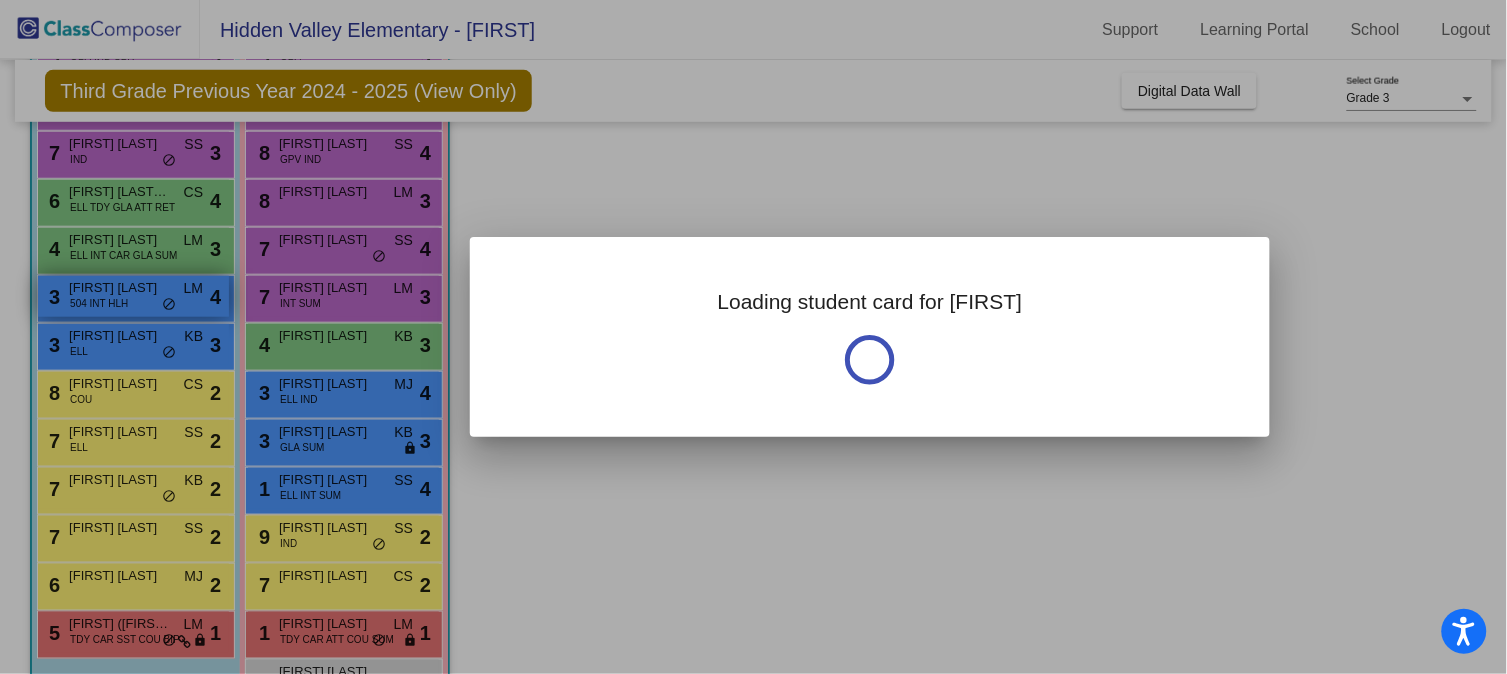 click at bounding box center (753, 337) 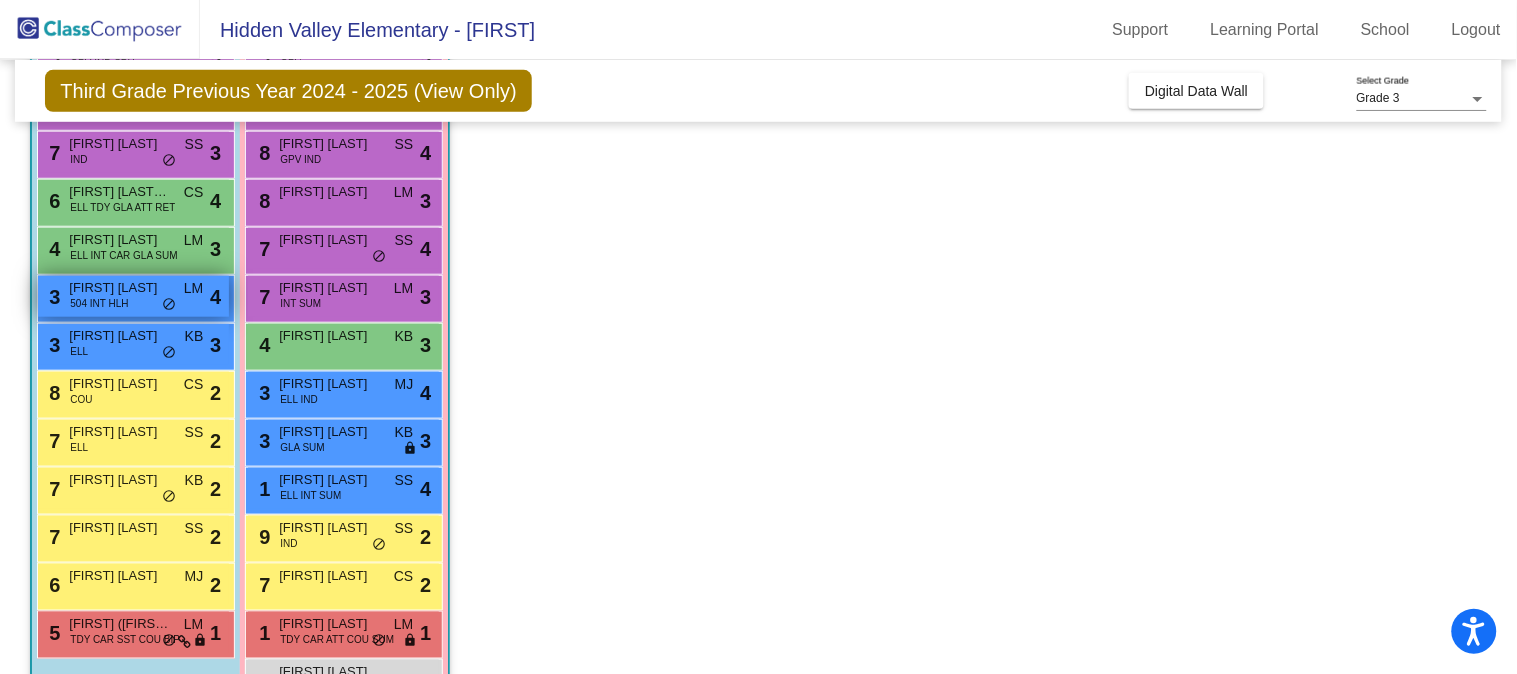 click on "504 INT HLH" at bounding box center [99, 303] 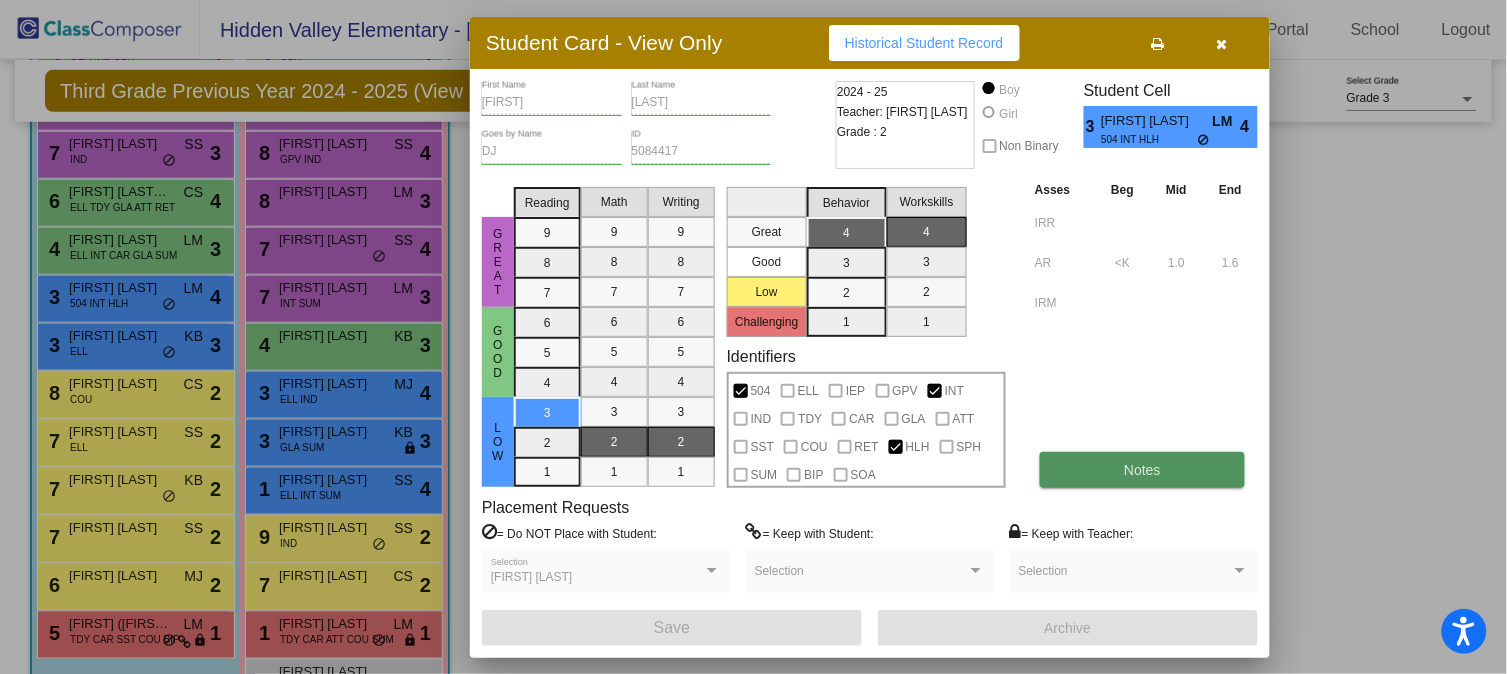 click on "Notes" at bounding box center (1142, 470) 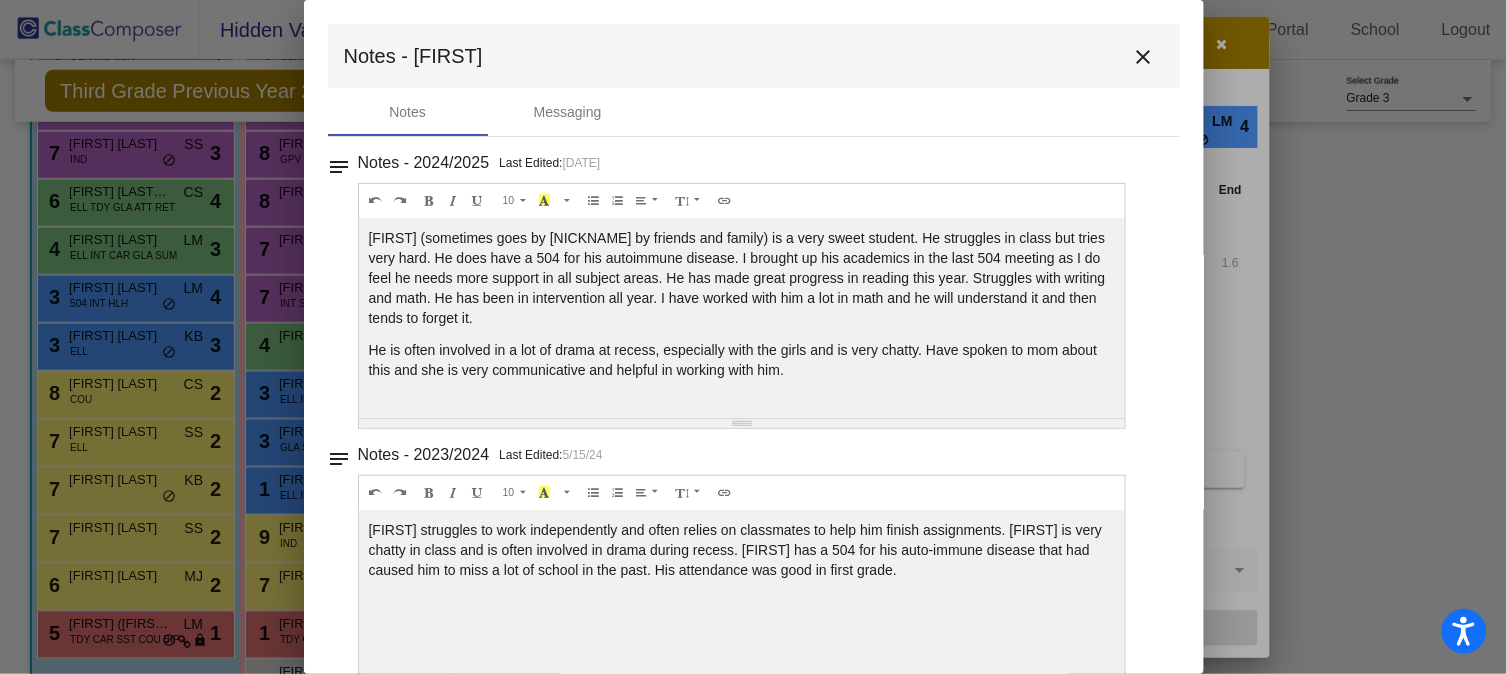 click on "close" at bounding box center (1144, 57) 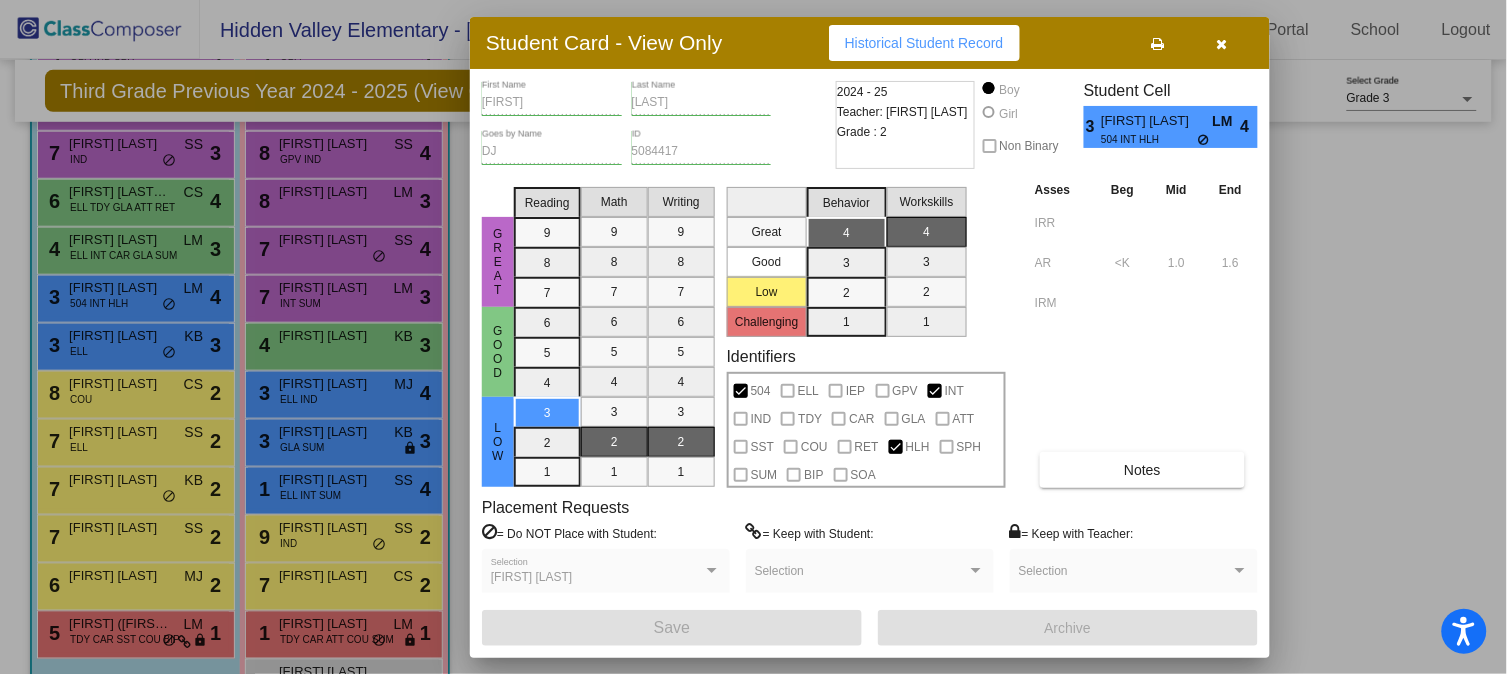 click at bounding box center [1222, 43] 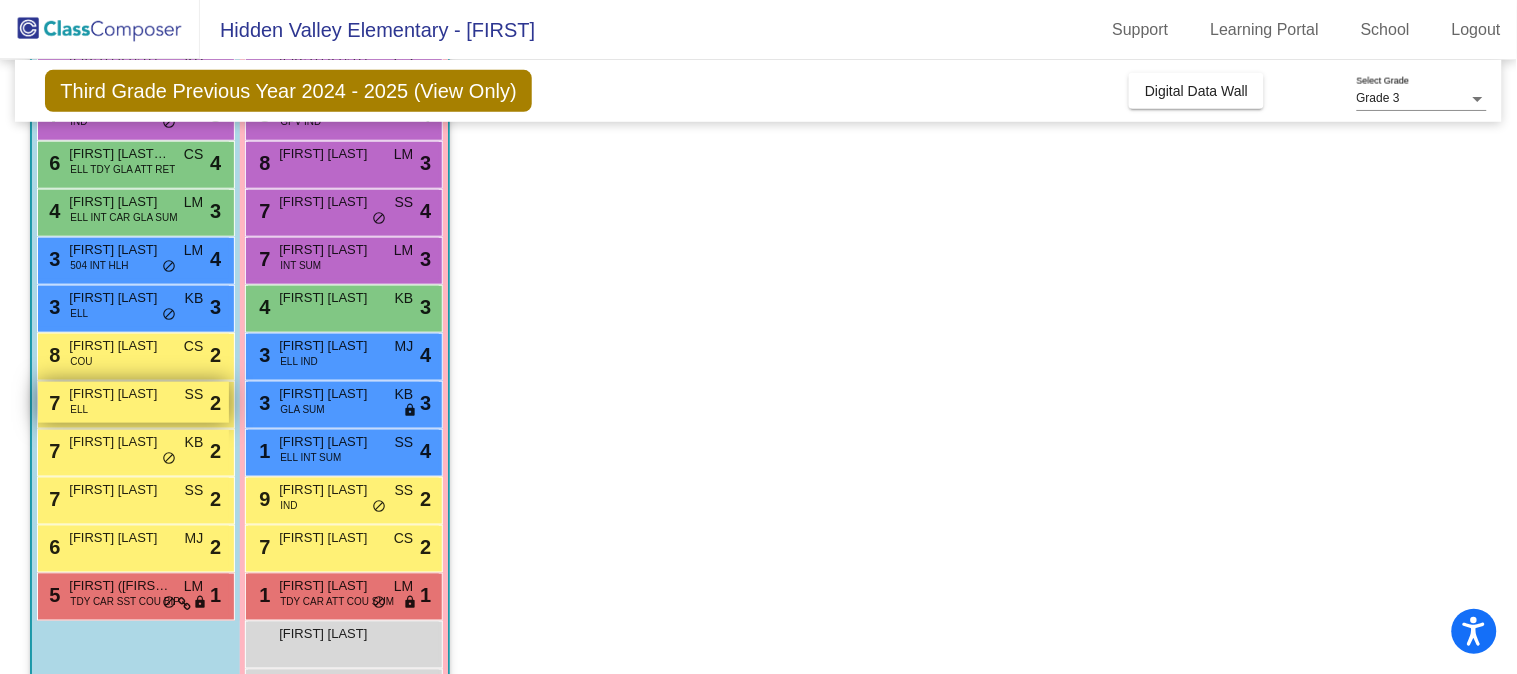 scroll, scrollTop: 332, scrollLeft: 0, axis: vertical 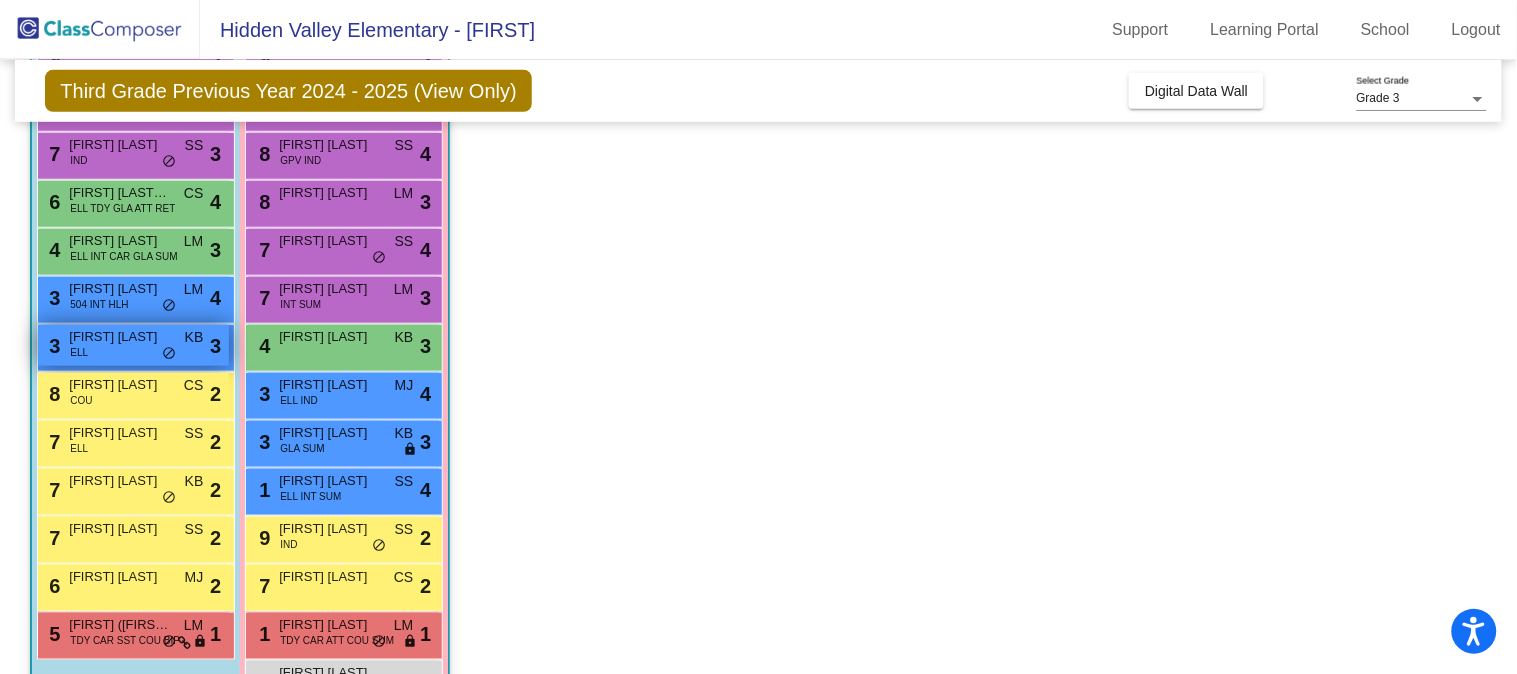 click on "[FIRST] [LAST]" at bounding box center (119, 337) 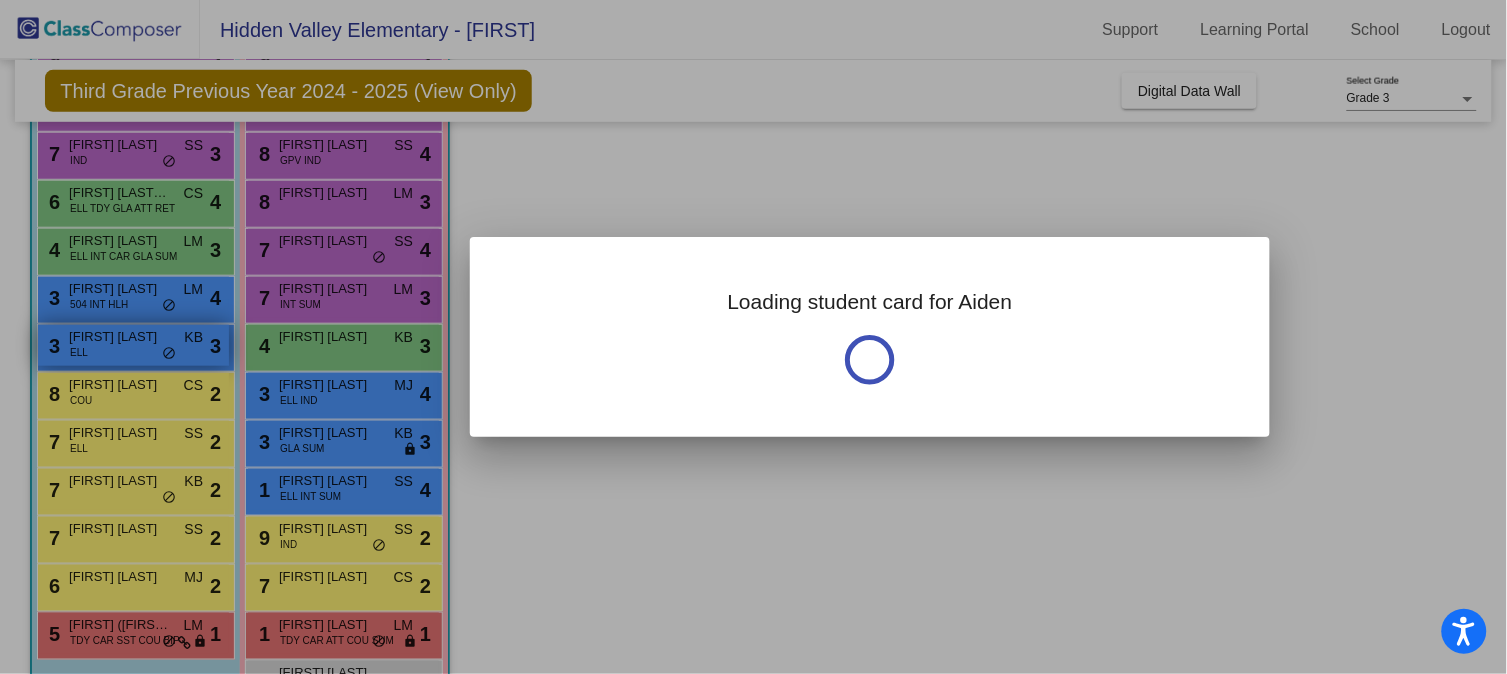 click at bounding box center (753, 337) 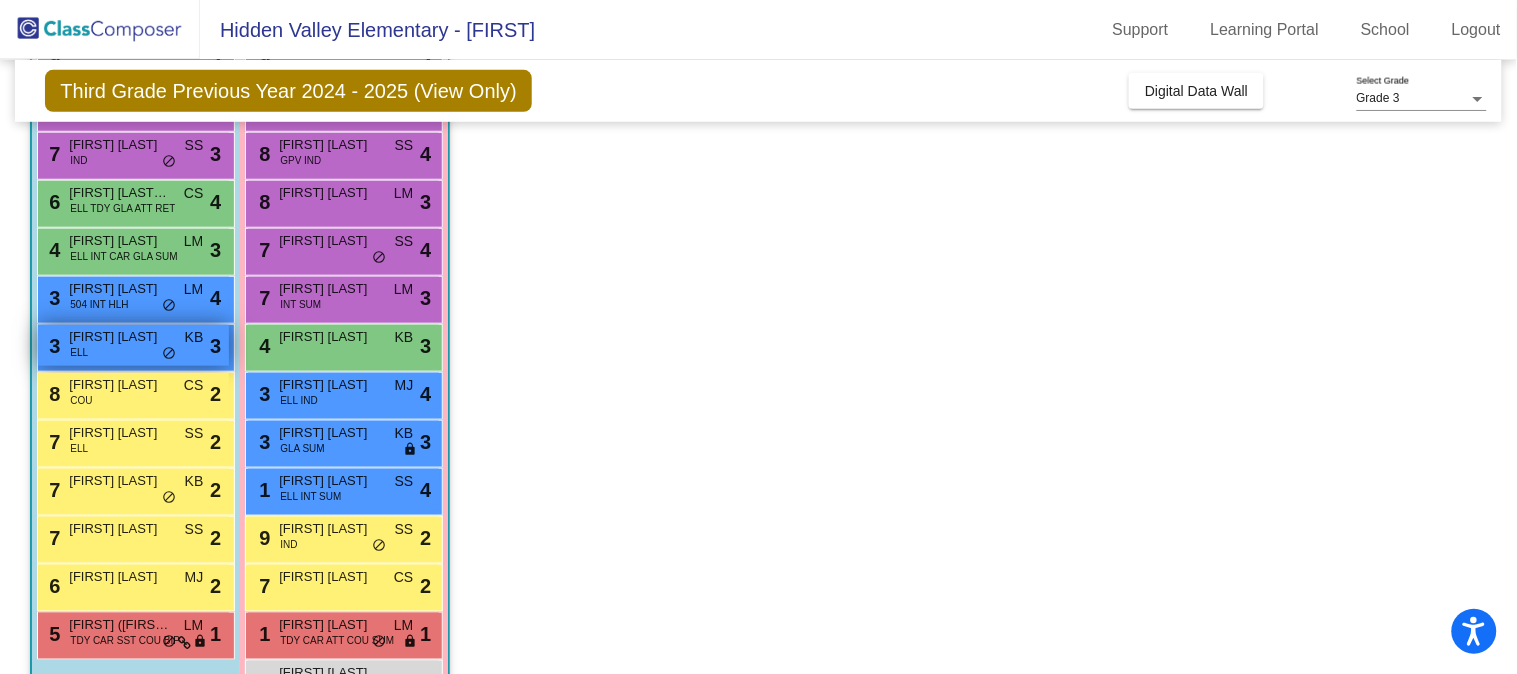 click on "[NUMBER] [FIRST] [LAST] ELL KB lock do_not_disturb_alt [NUMBER]" at bounding box center (133, 345) 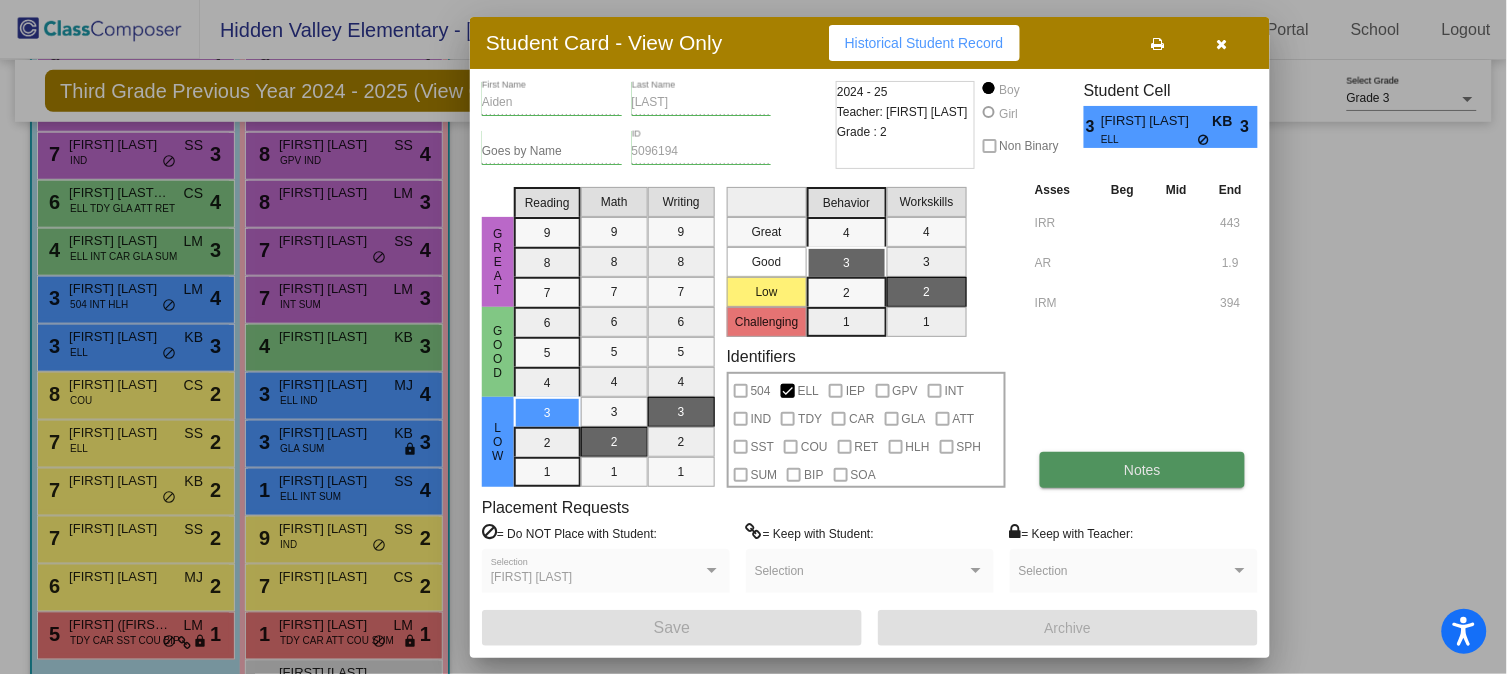 click on "Notes" at bounding box center (1142, 470) 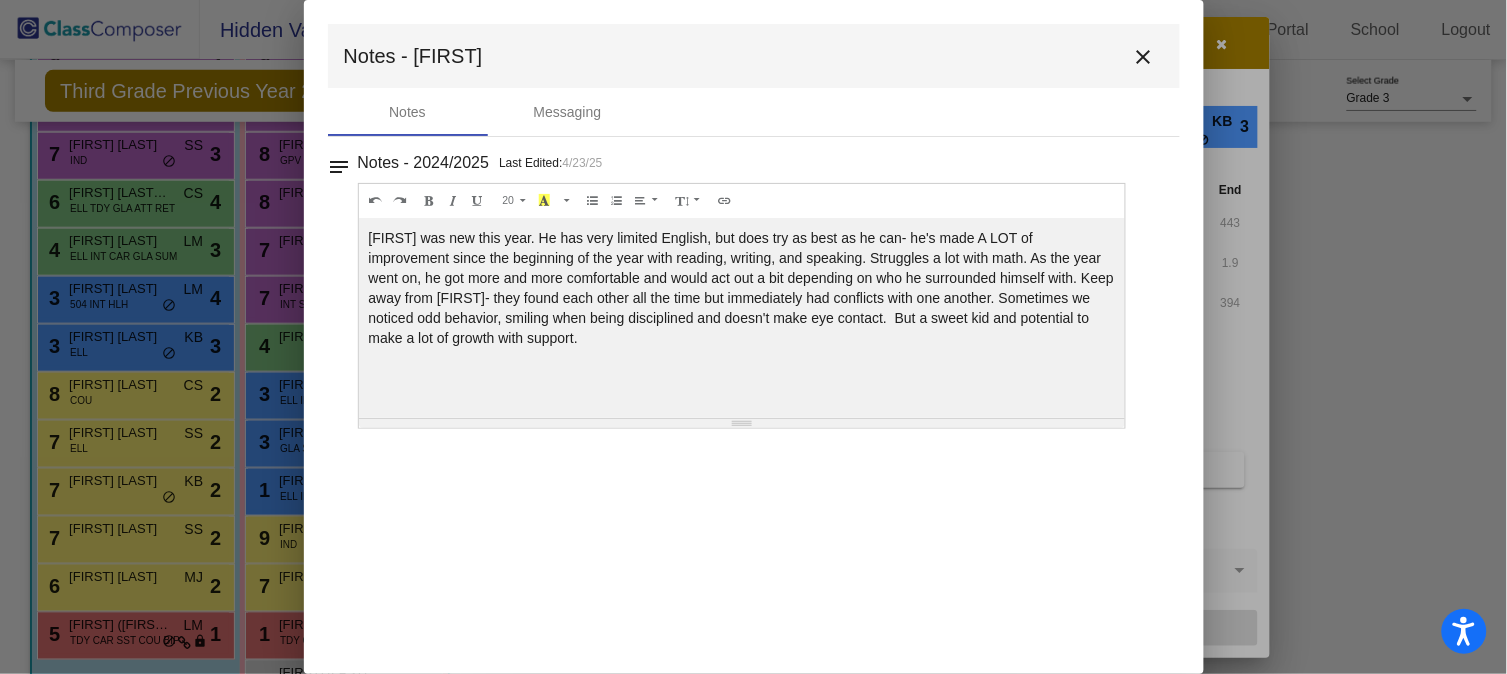 click on "close" at bounding box center (1144, 57) 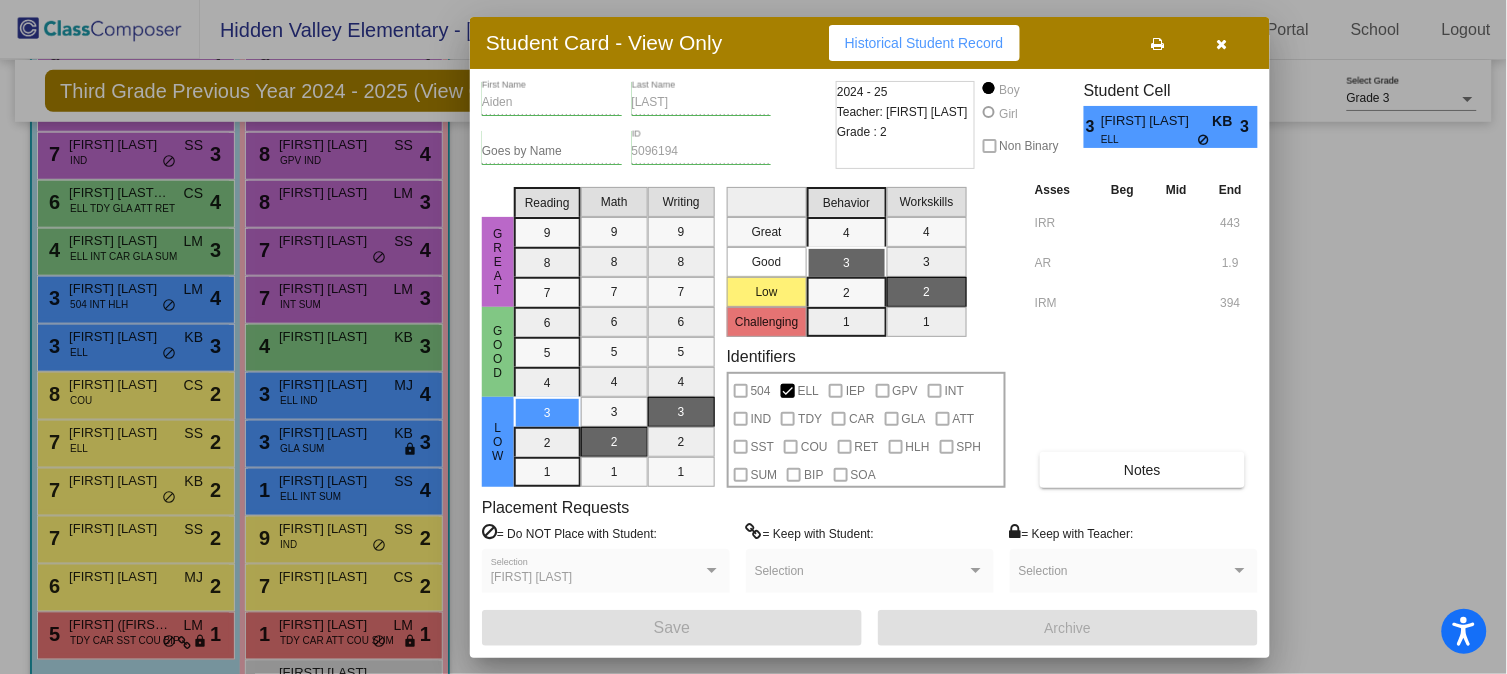 click at bounding box center [1222, 44] 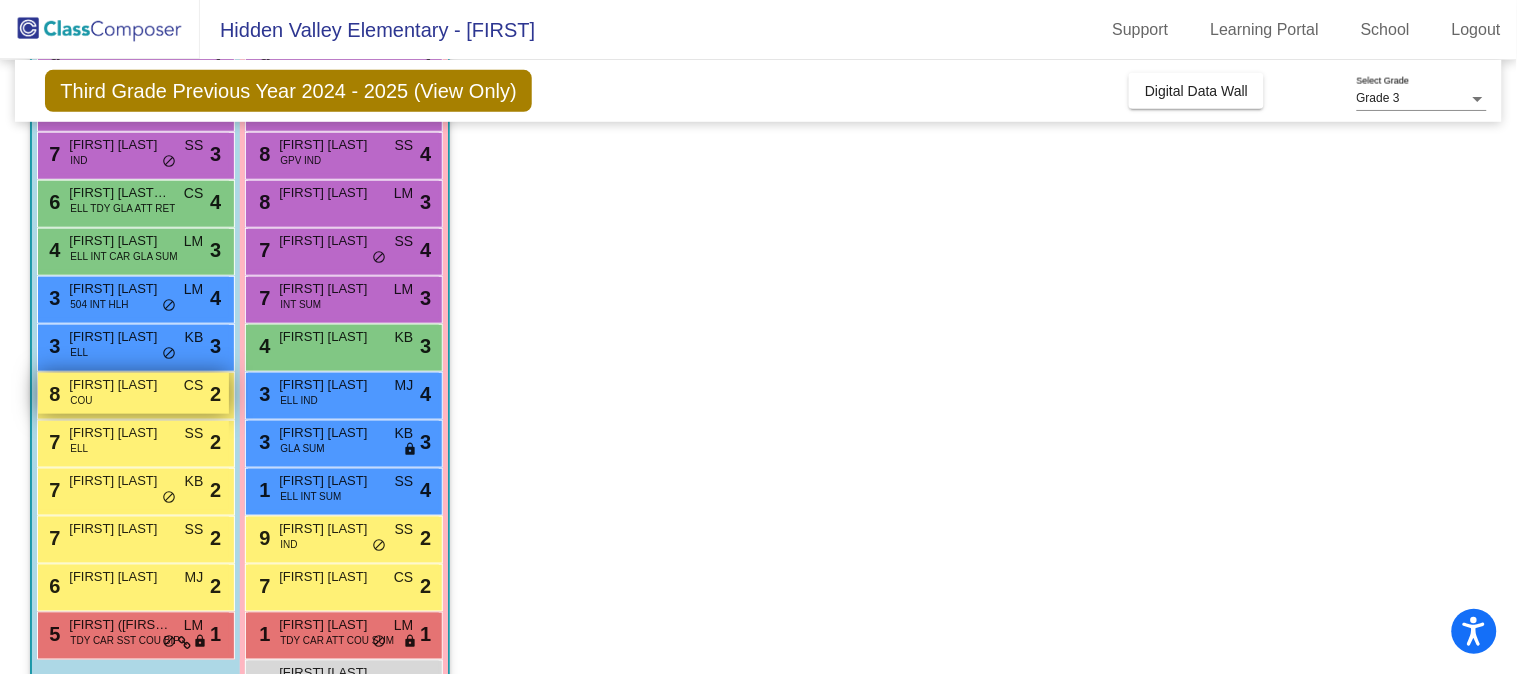 click on "[FIRST] [LAST]" at bounding box center [119, 385] 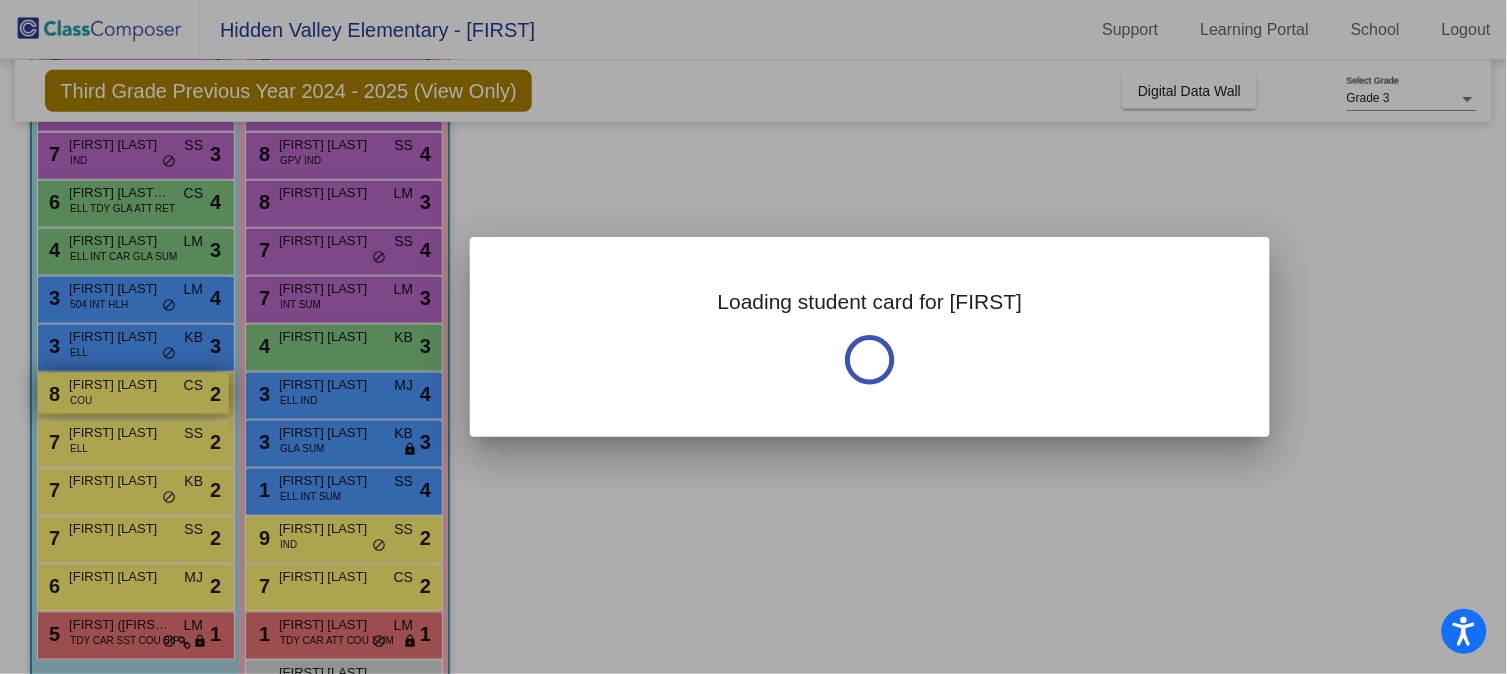 click at bounding box center (753, 337) 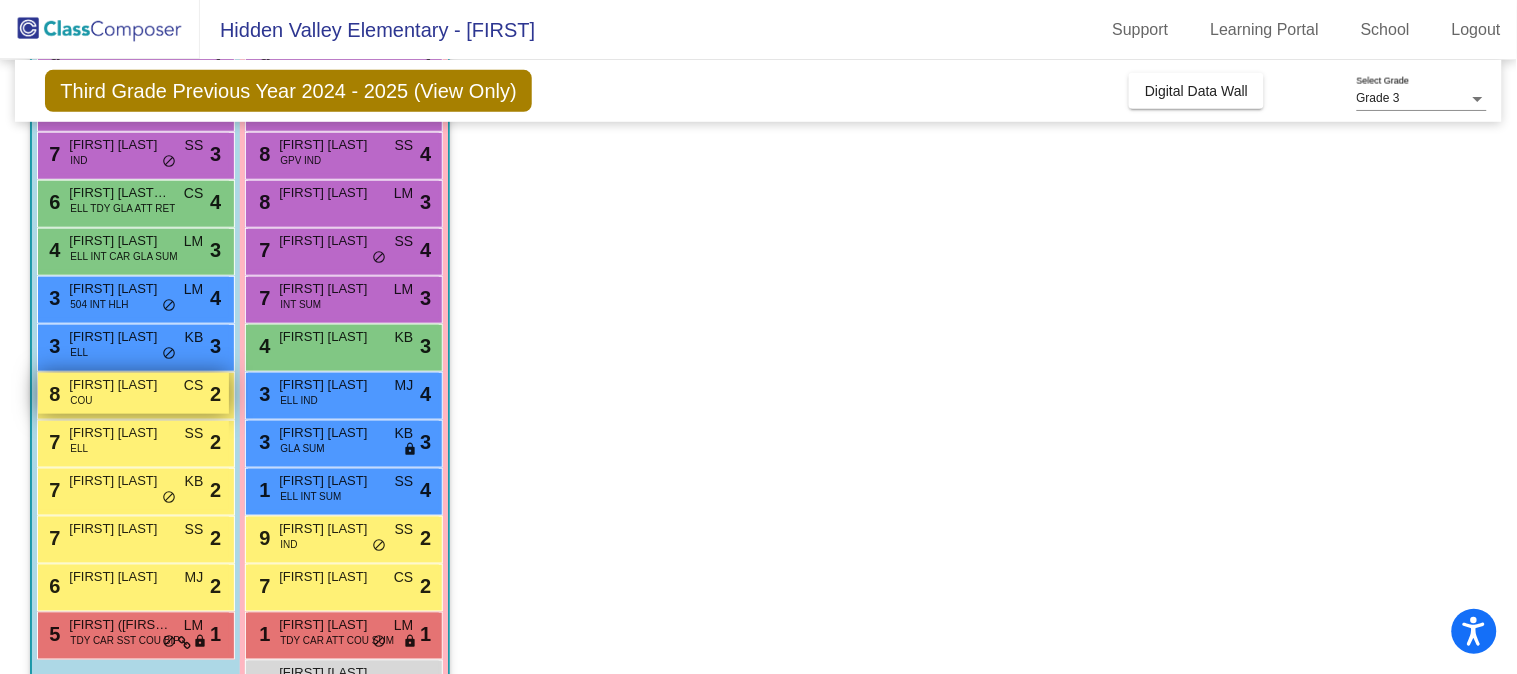 click on "[FIRST] [LAST]" at bounding box center [119, 385] 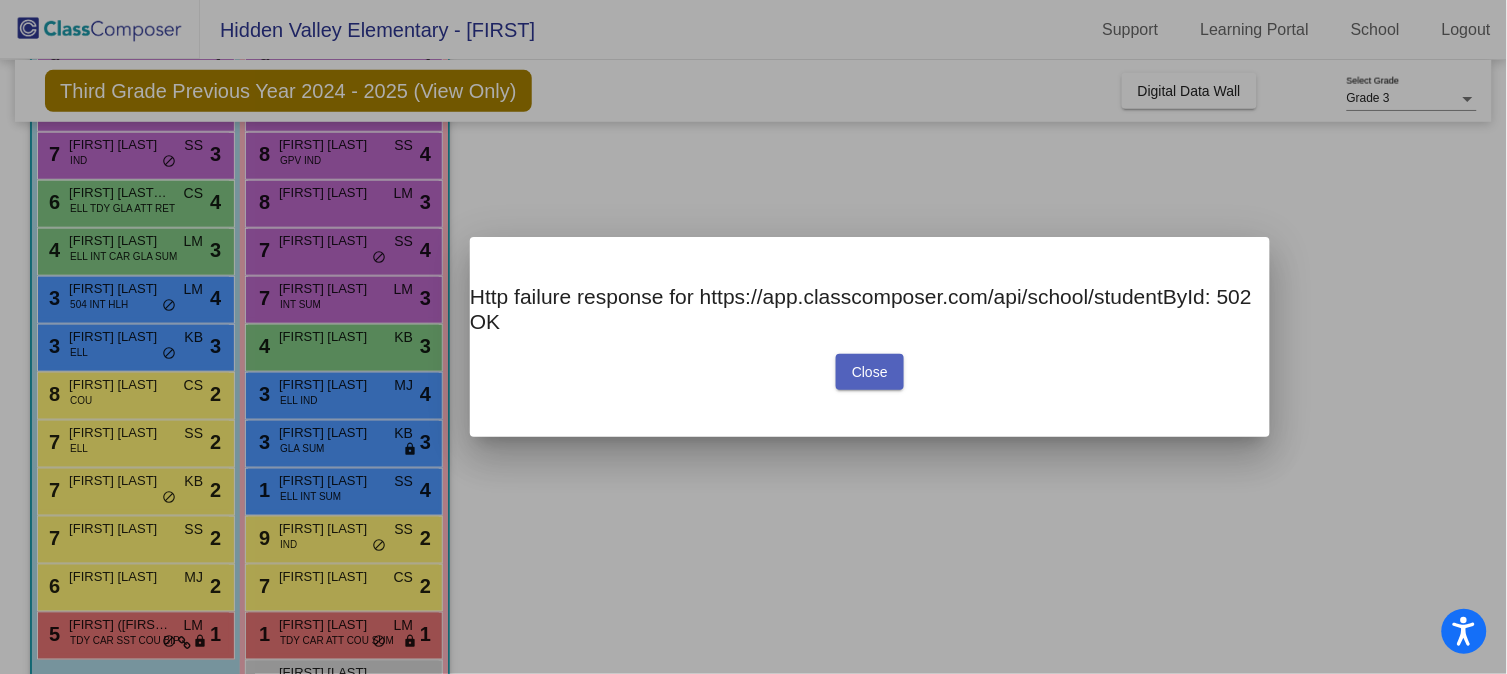 click on "Close" at bounding box center (870, 372) 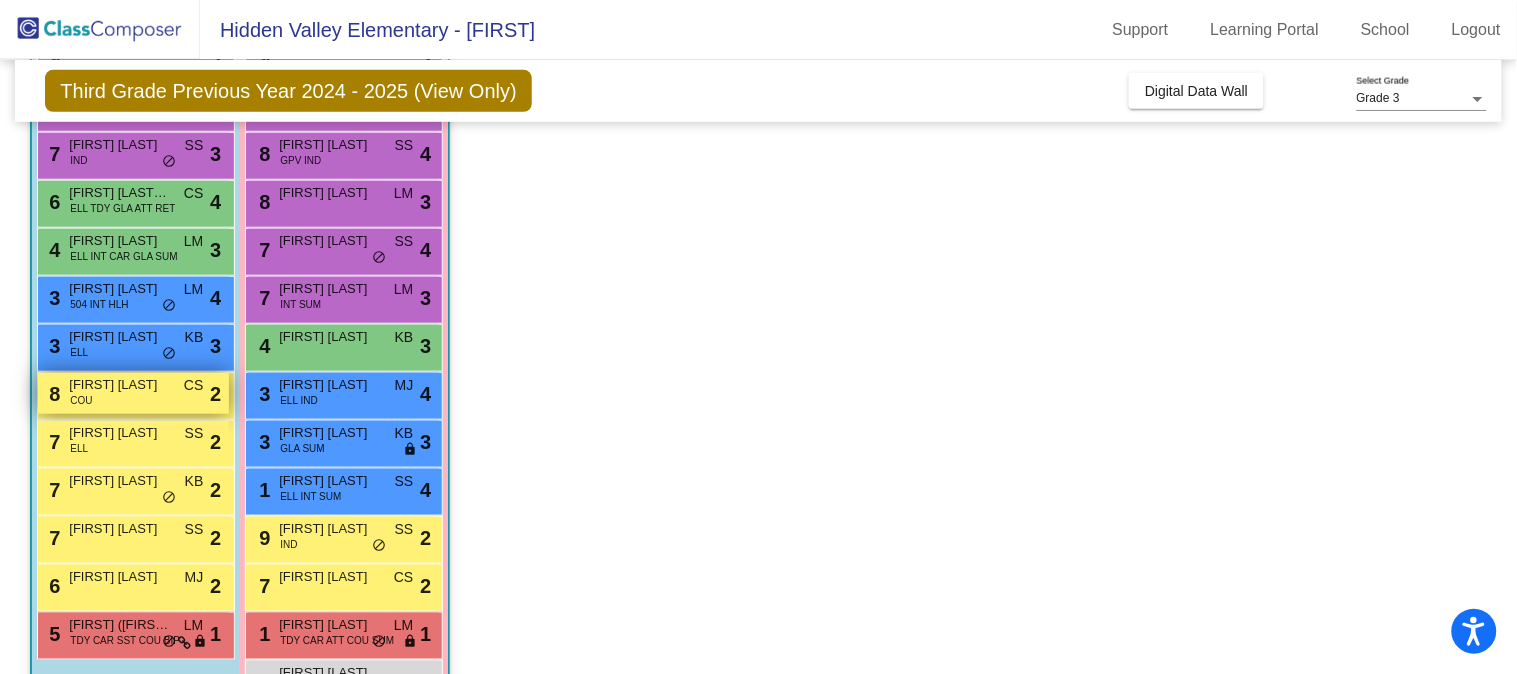 click on "8 [FIRST] [LAST] COU CS lock do_not_disturb_alt 2" at bounding box center (133, 393) 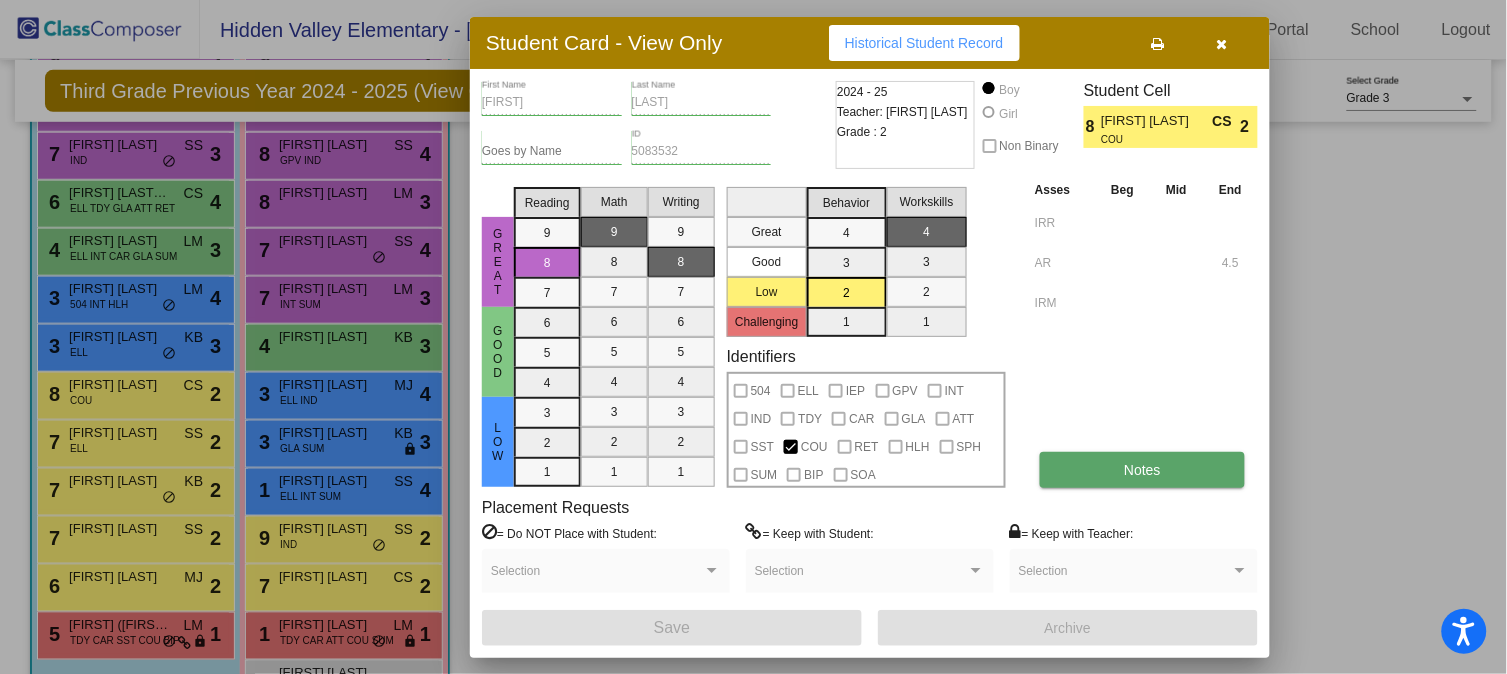 click on "Notes" at bounding box center (1142, 470) 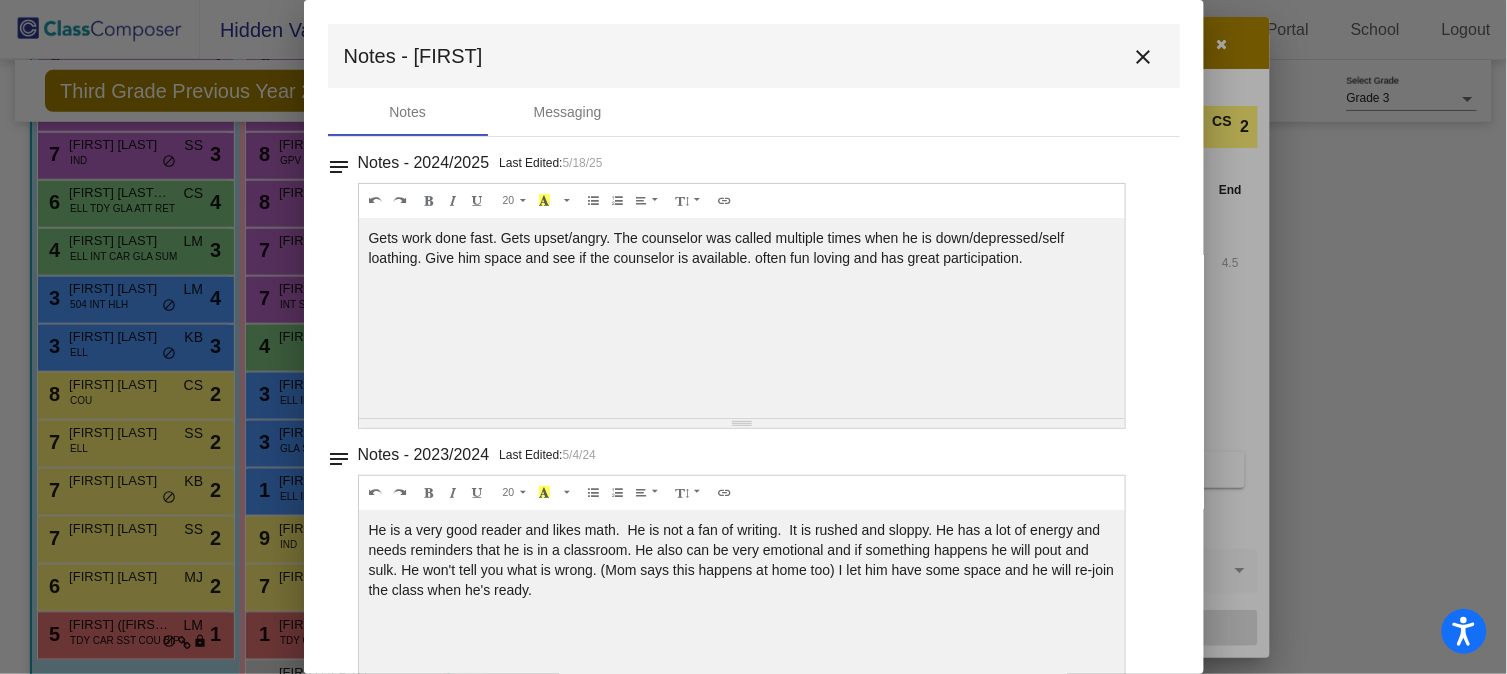click on "close" at bounding box center (1144, 57) 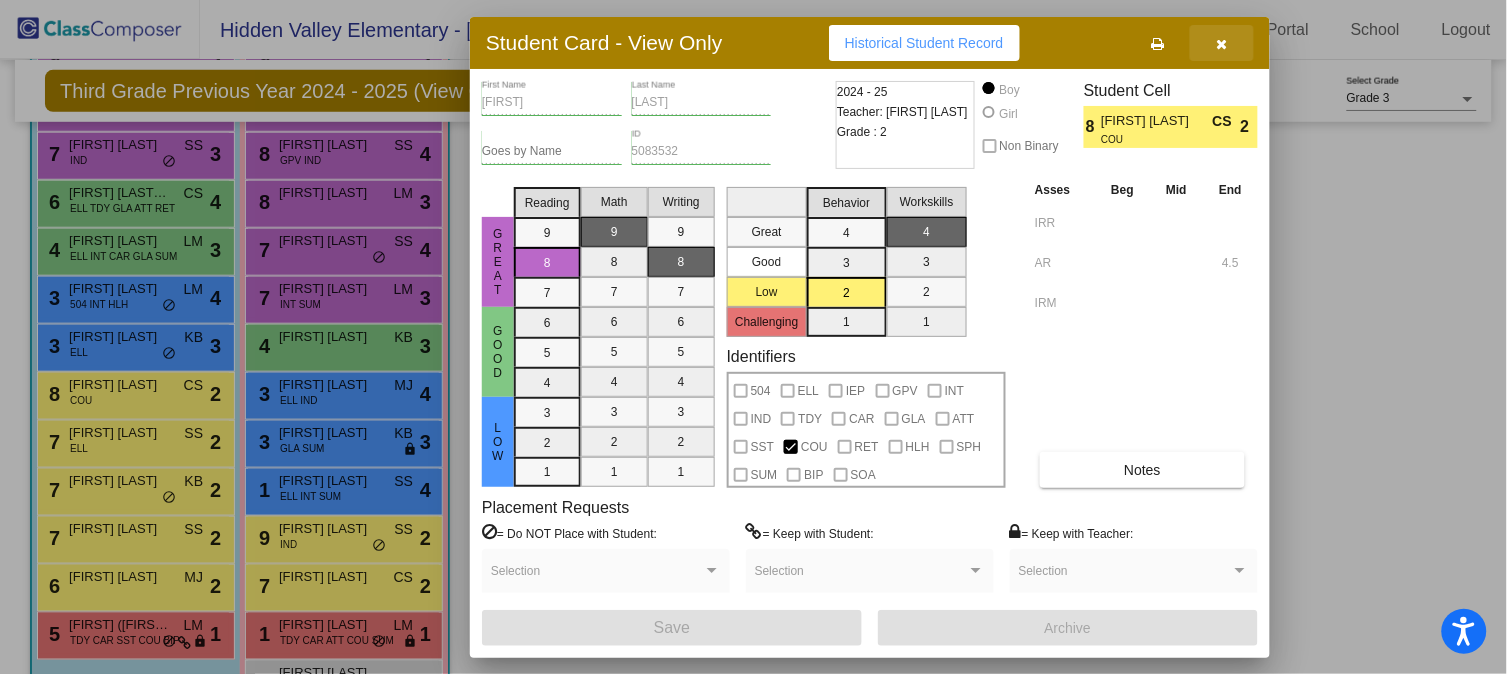 click at bounding box center [1222, 44] 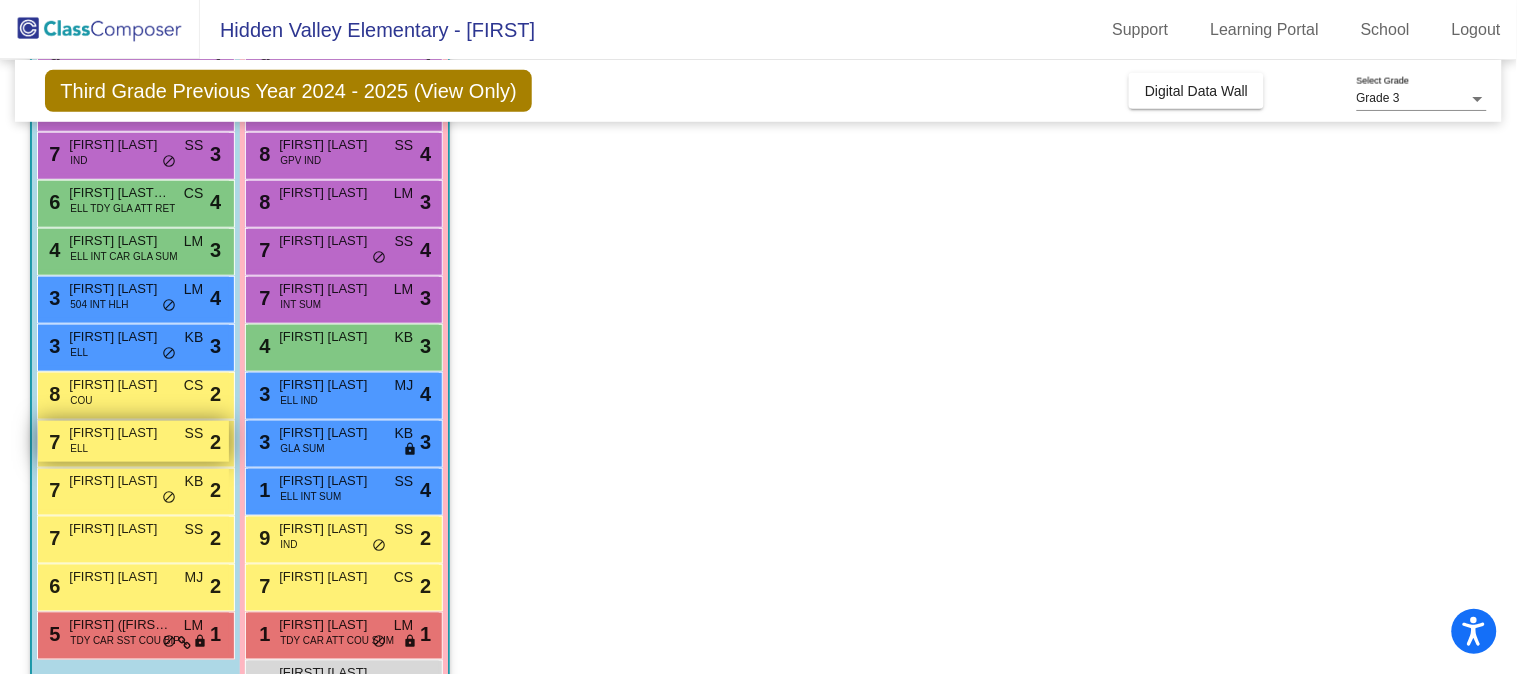 click on "[NUMBER] [FIRST] [LAST] ELL SS lock do_not_disturb_alt [NUMBER]" at bounding box center (133, 441) 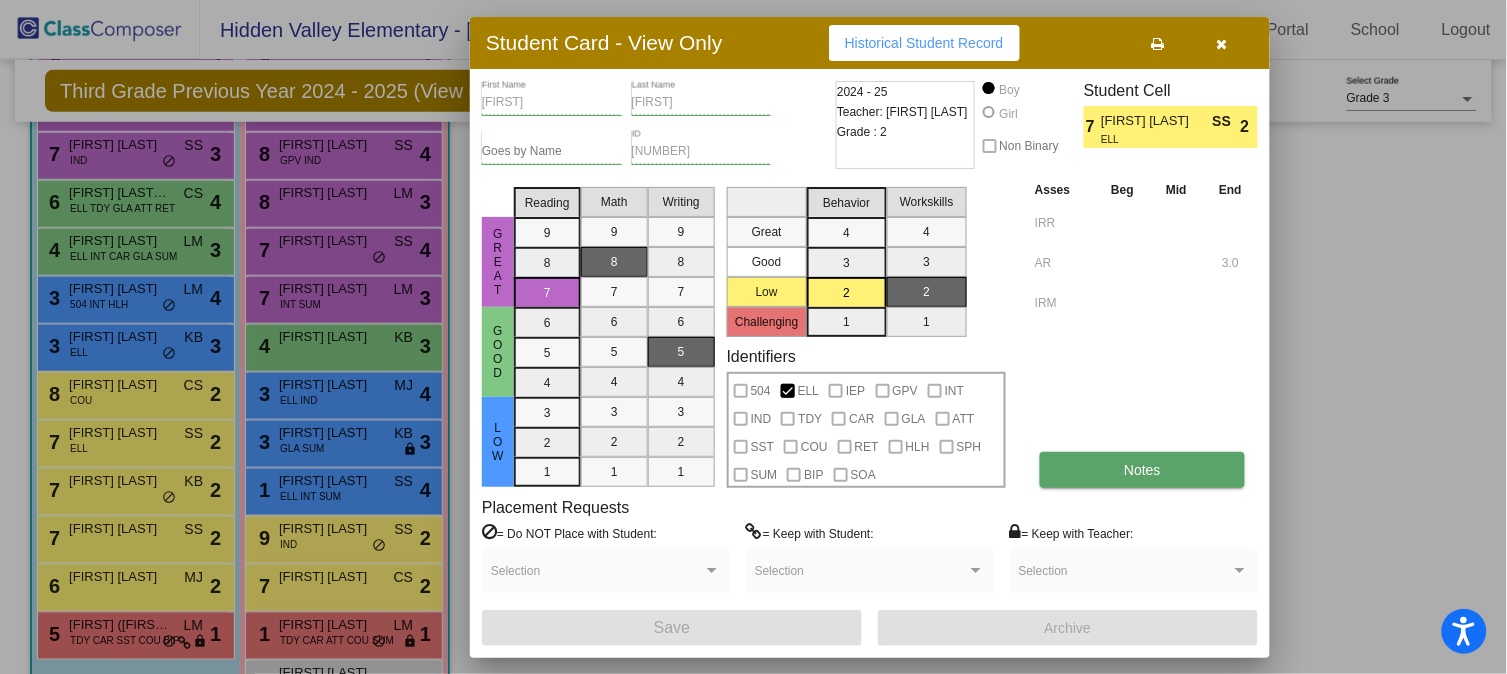 click on "Notes" at bounding box center [1142, 470] 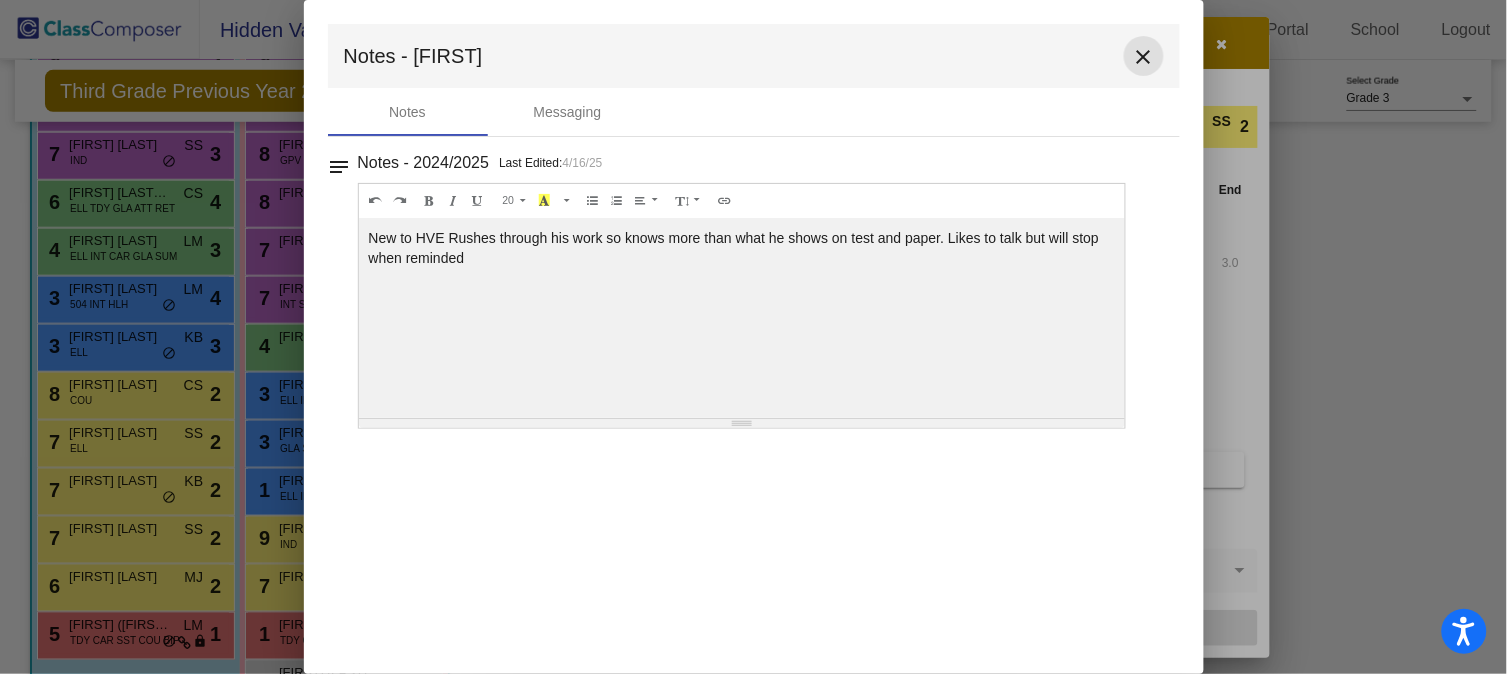 click on "close" at bounding box center [1144, 57] 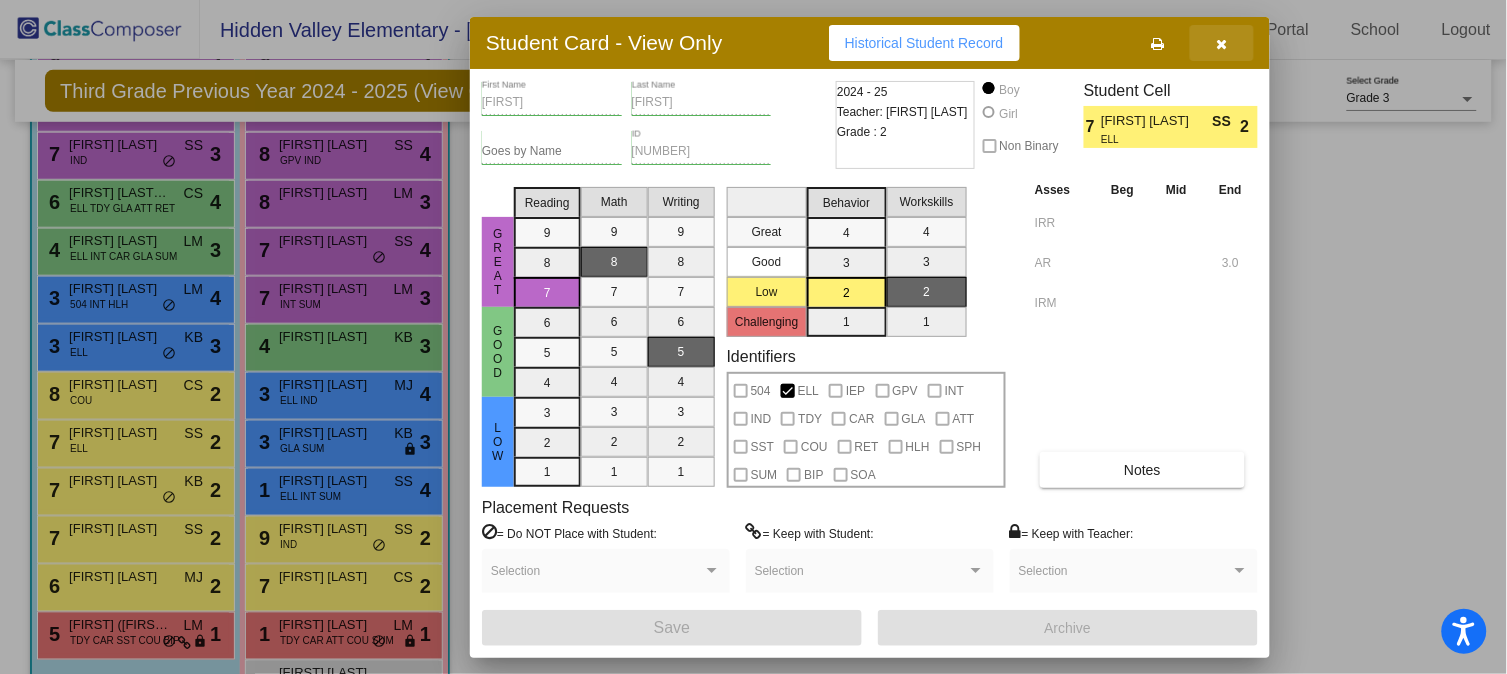 click at bounding box center [1222, 43] 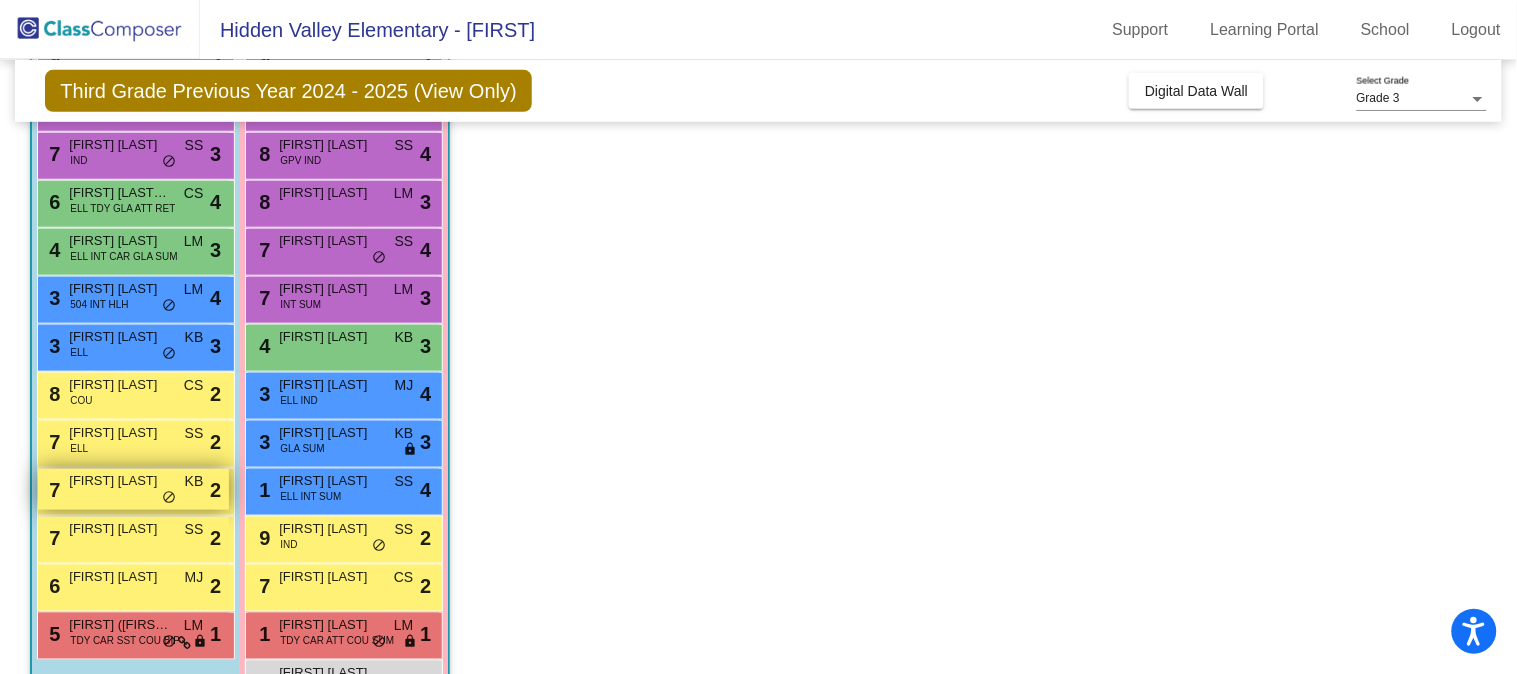 click on "[FIRST] [LAST]" at bounding box center [119, 481] 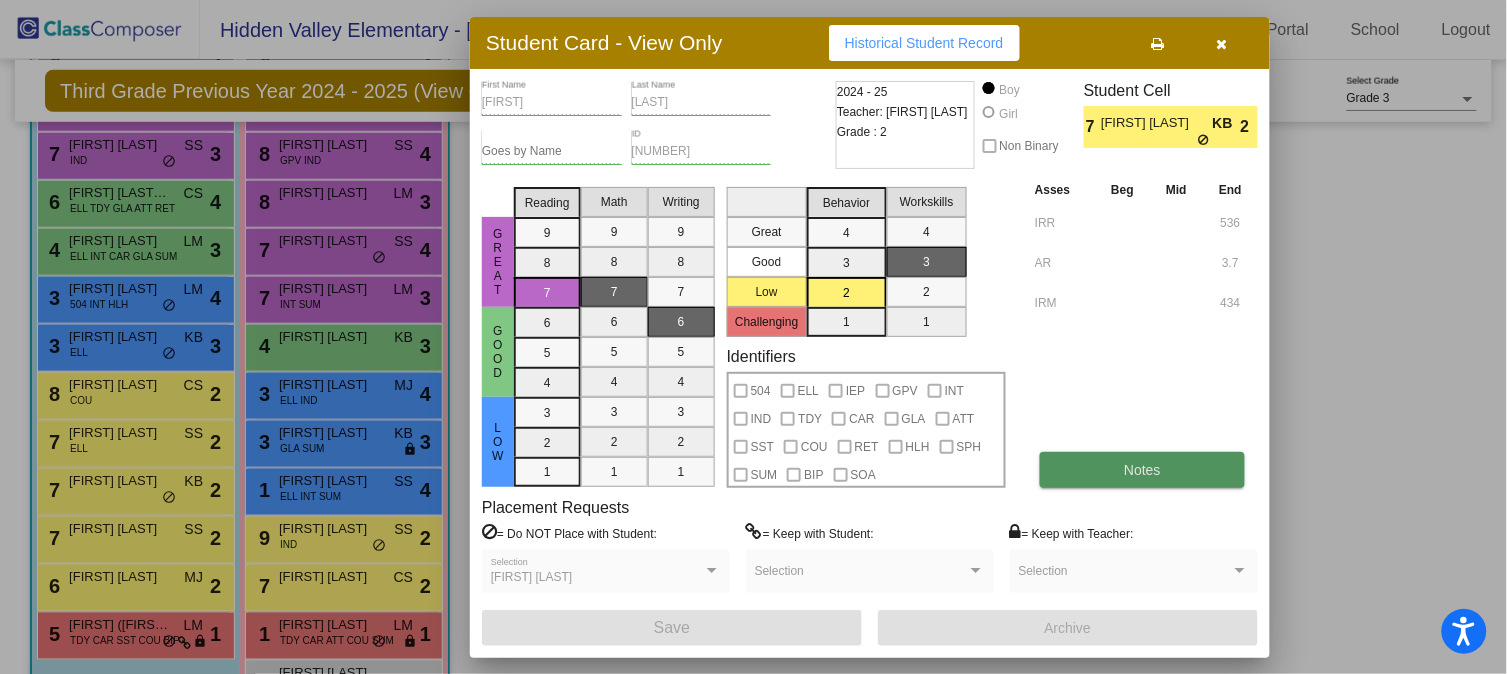 click on "Notes" at bounding box center (1142, 470) 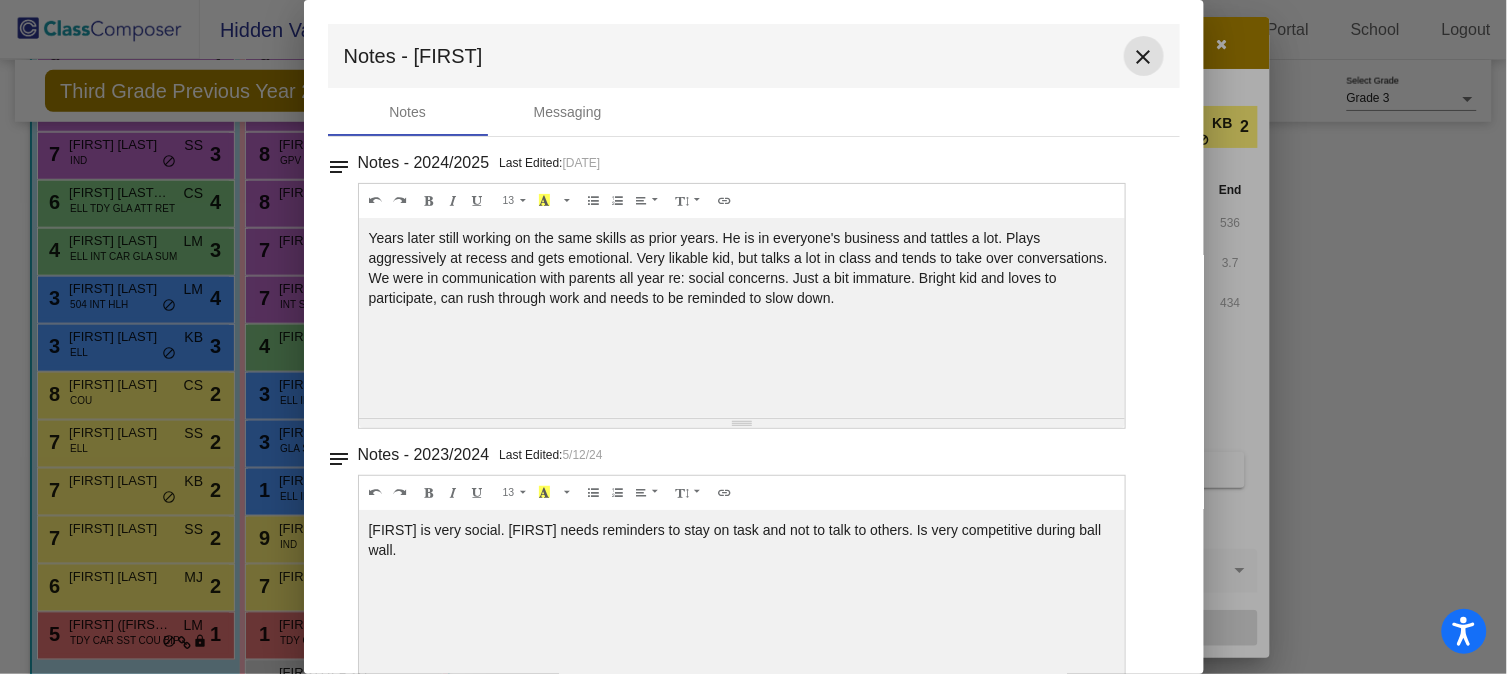 click on "close" at bounding box center (1144, 57) 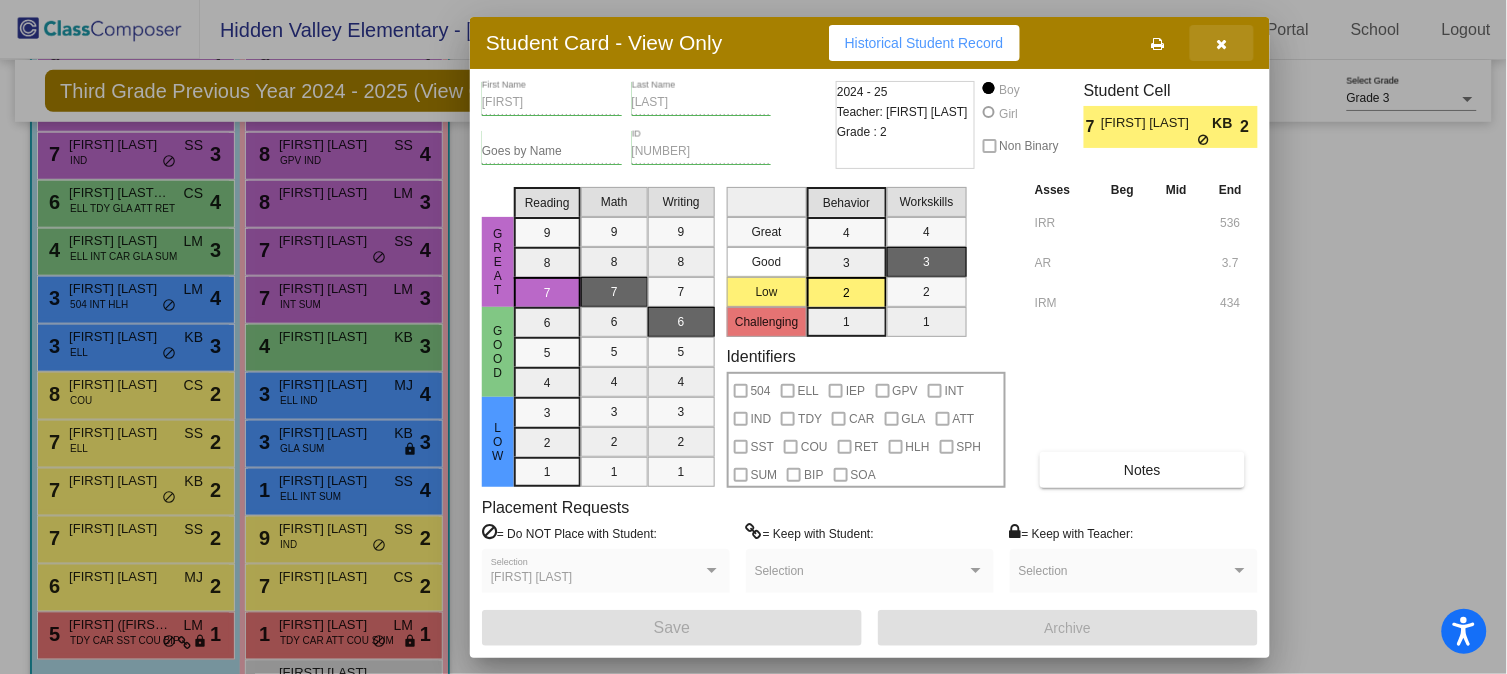 click at bounding box center (1222, 44) 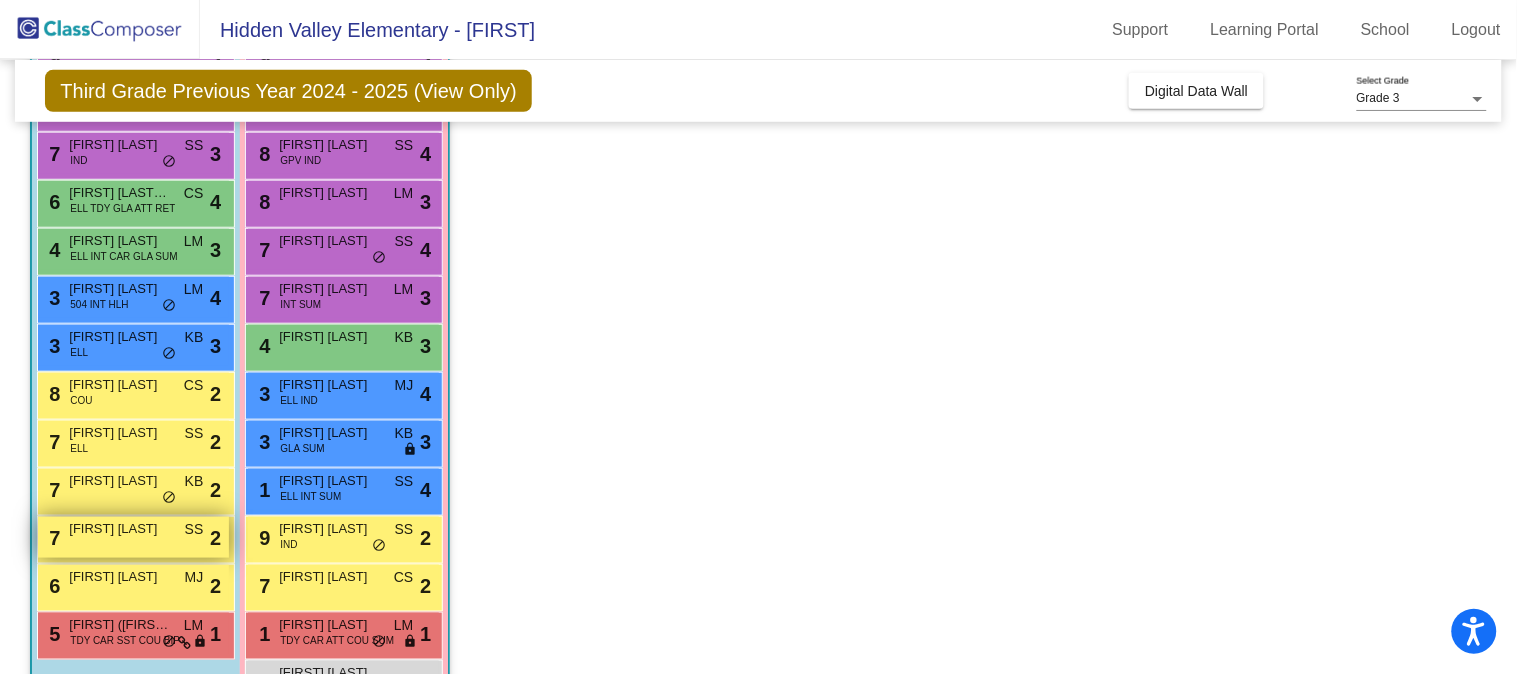 scroll, scrollTop: 443, scrollLeft: 0, axis: vertical 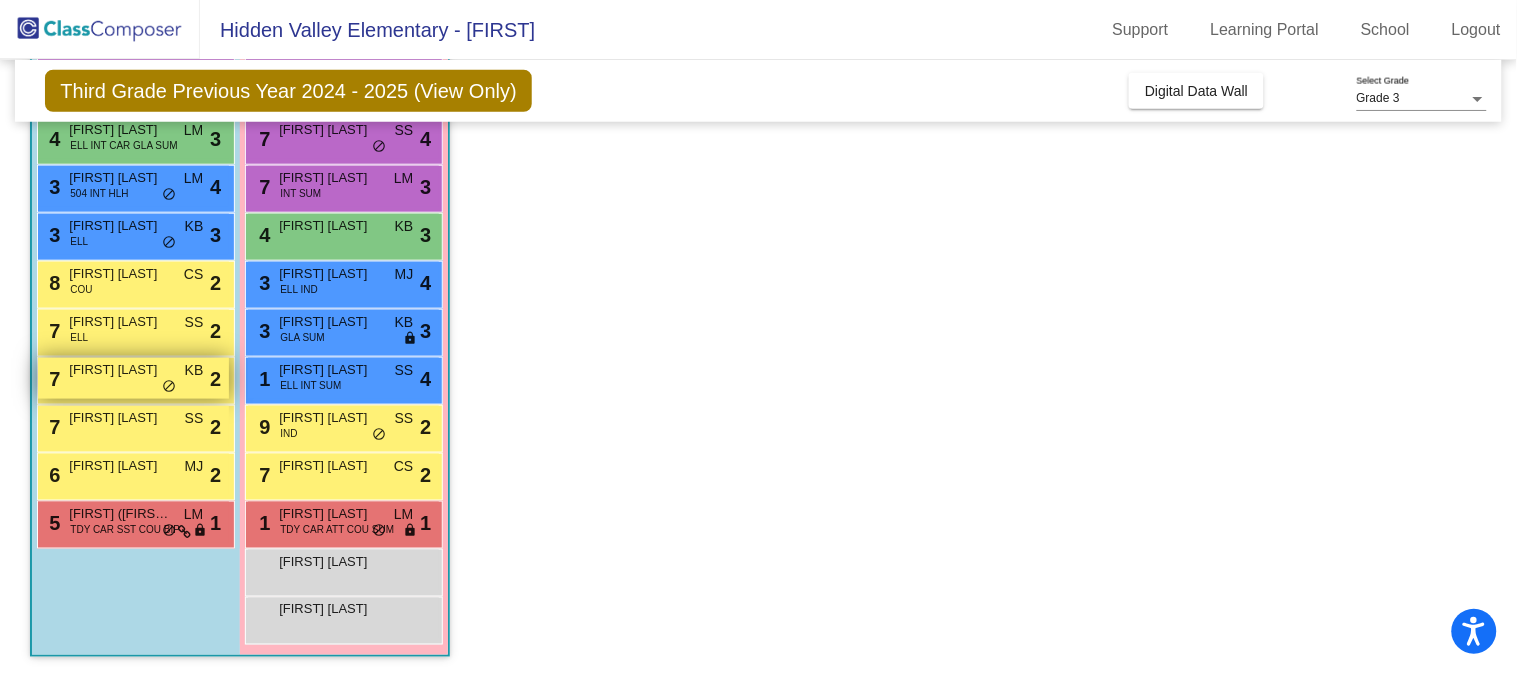 click on "7 [FIRST] [LAST] KB lock do_not_disturb_alt 2" at bounding box center [133, 378] 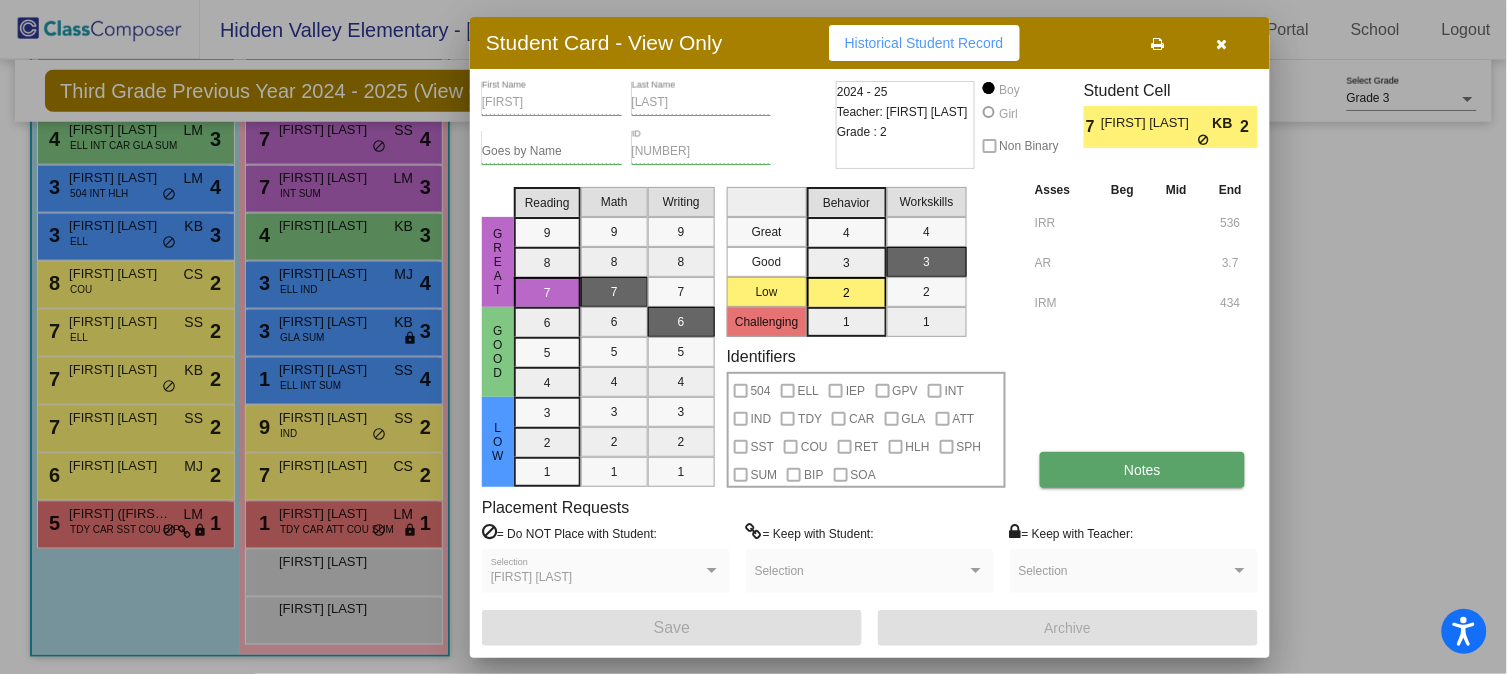 click on "Notes" at bounding box center [1142, 470] 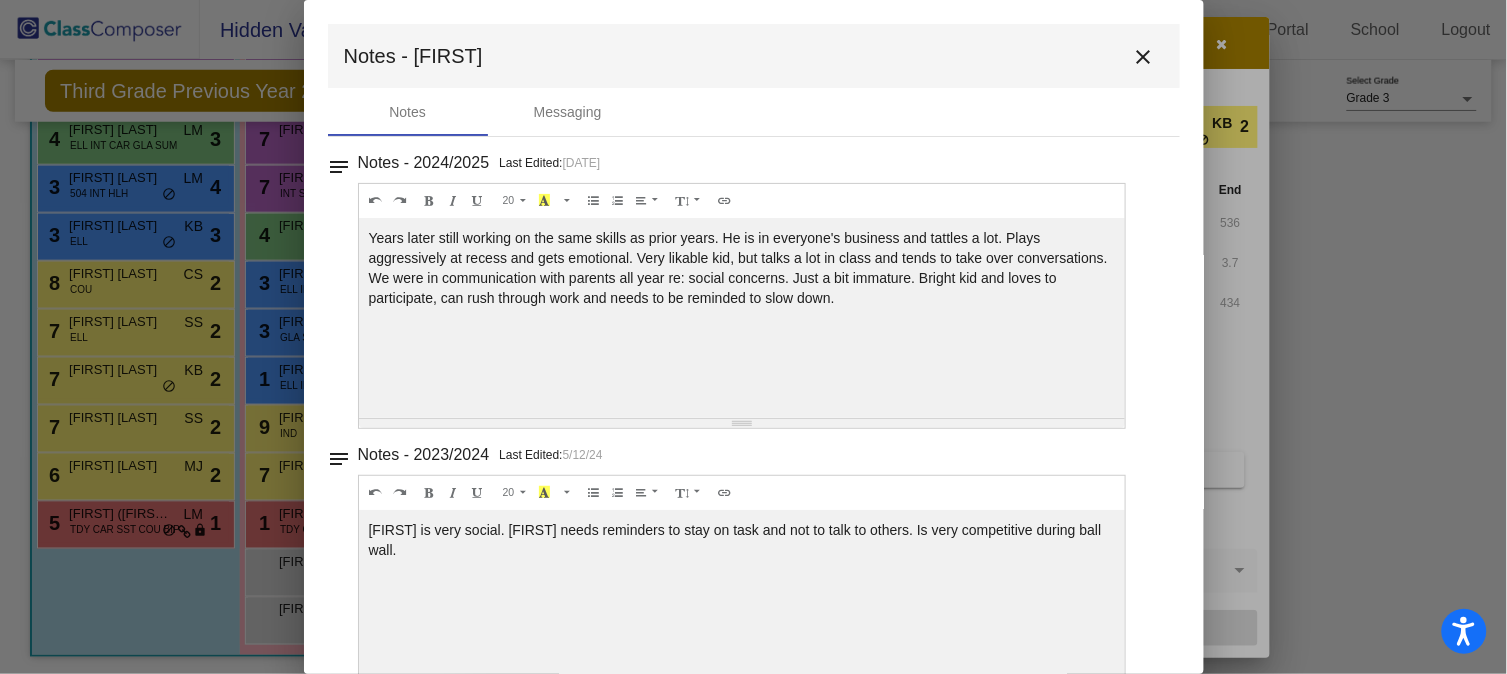 click on "close" at bounding box center [1144, 57] 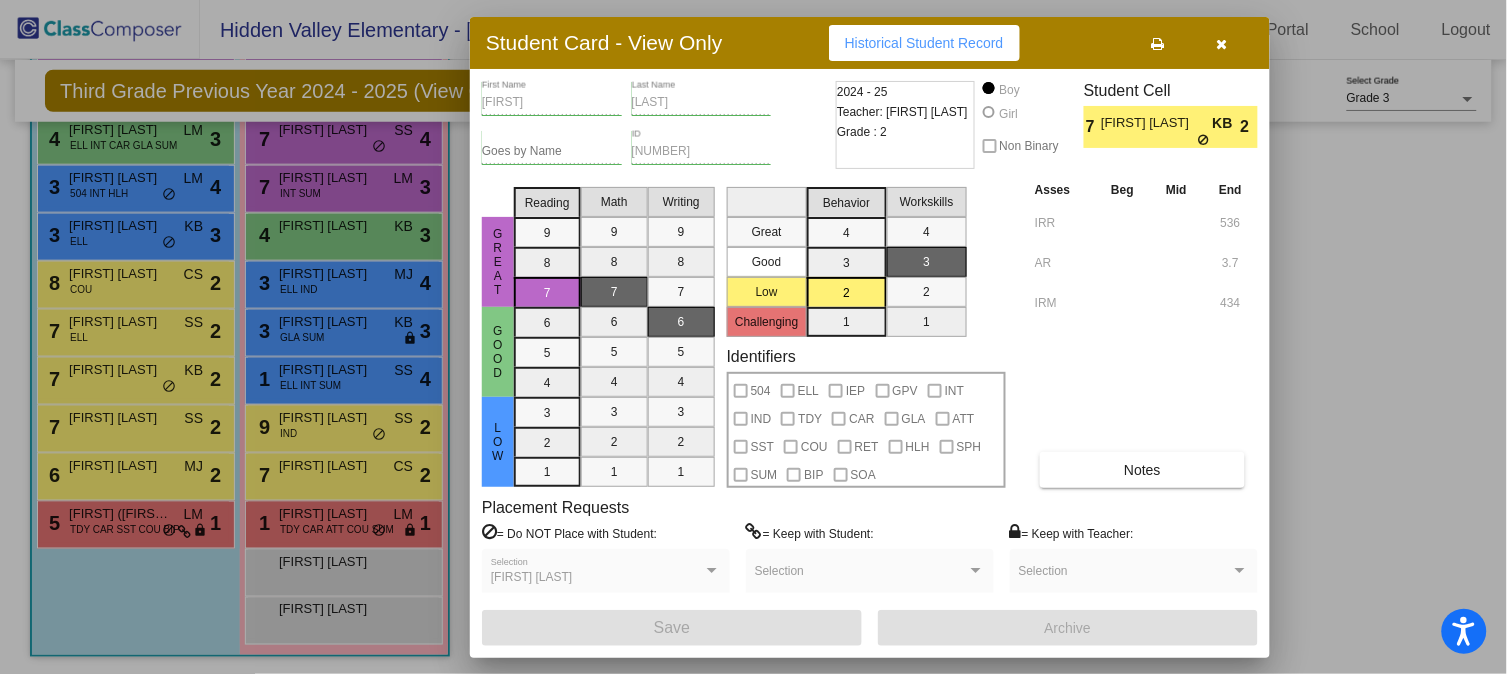 click at bounding box center [753, 337] 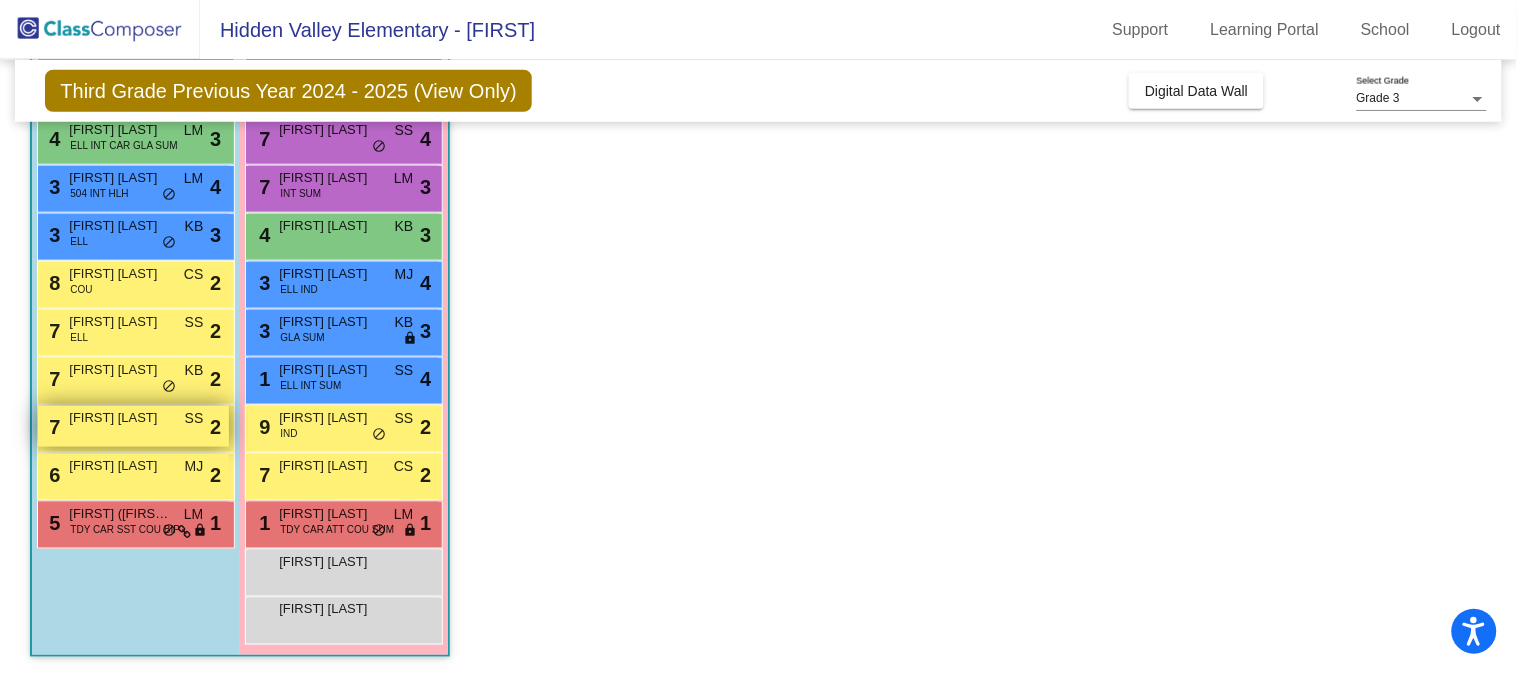 click on "7 [FIRST] [LAST] SS lock do_not_disturb_alt 2" at bounding box center [133, 426] 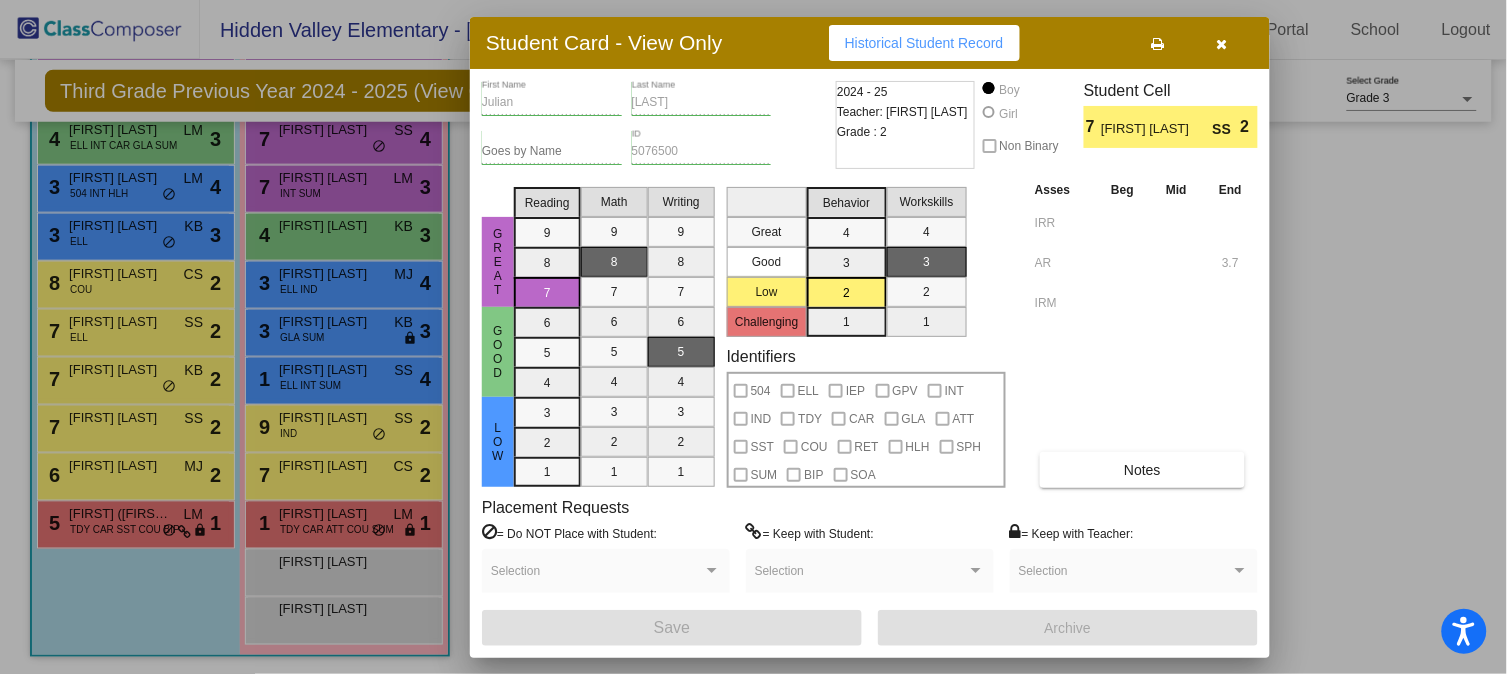 click at bounding box center (1222, 44) 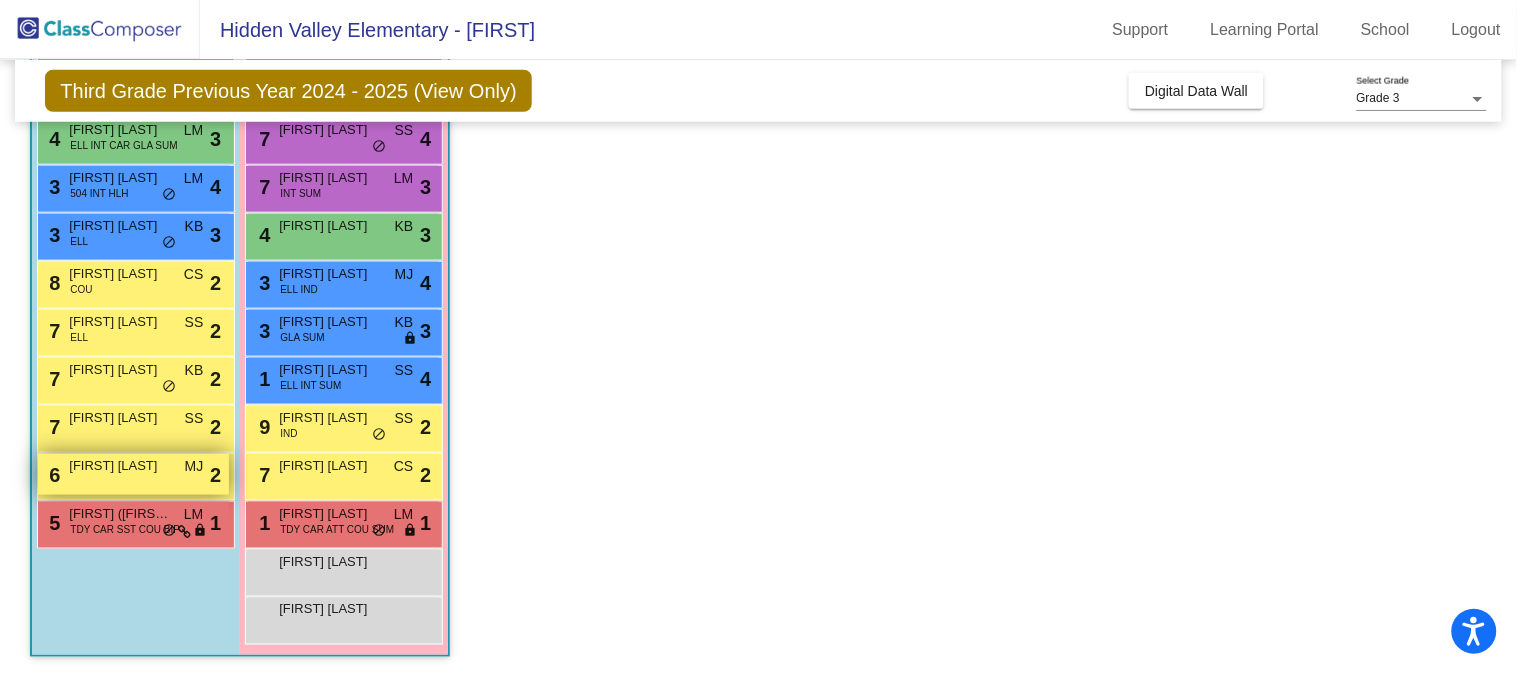 click on "[FIRST] [LAST]" at bounding box center [119, 466] 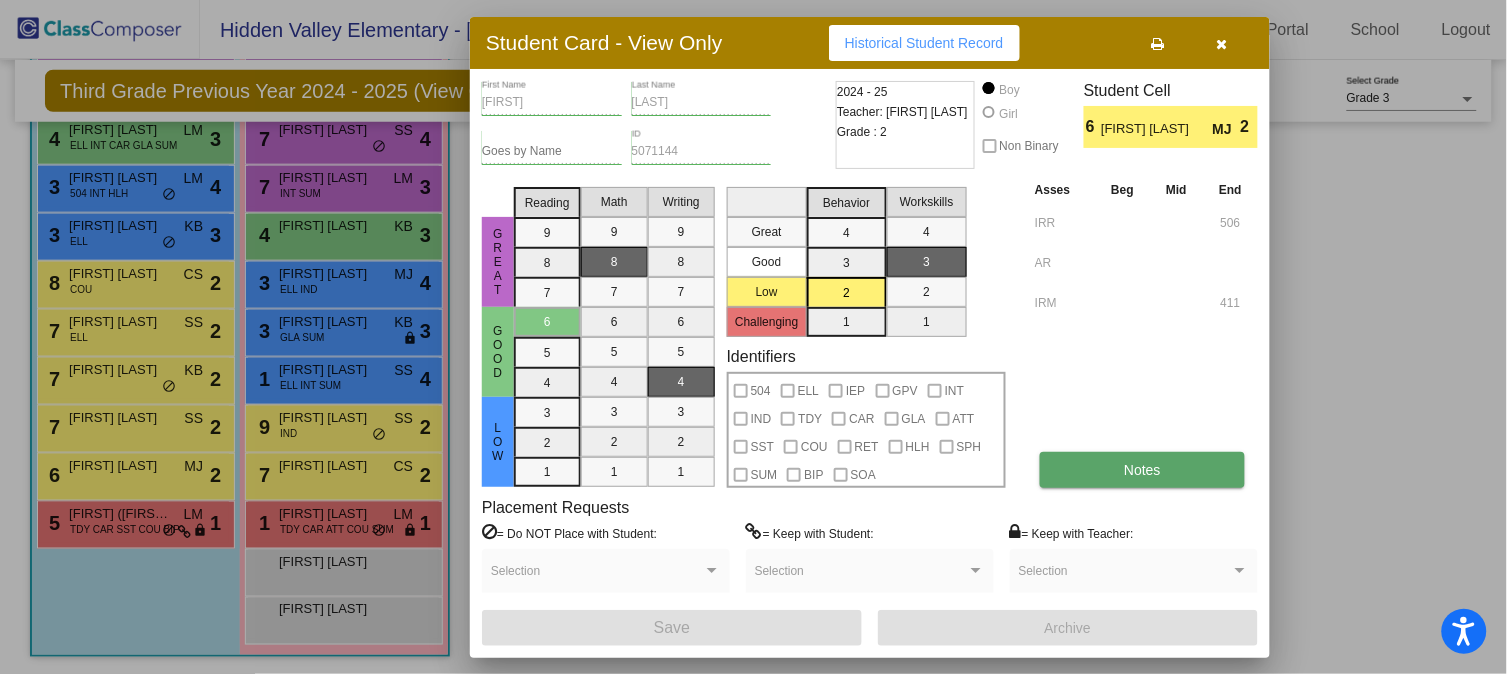 click on "Notes" at bounding box center (1142, 470) 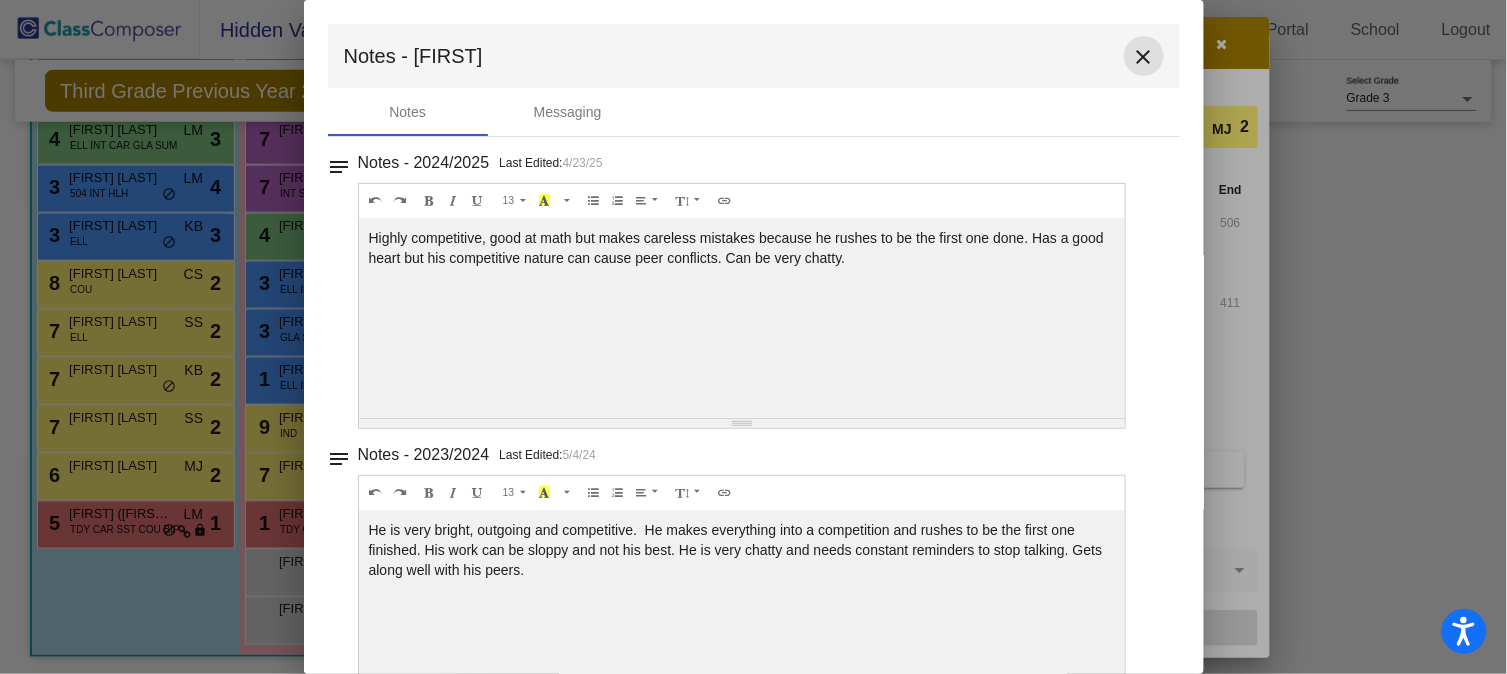 click on "close" at bounding box center (1144, 57) 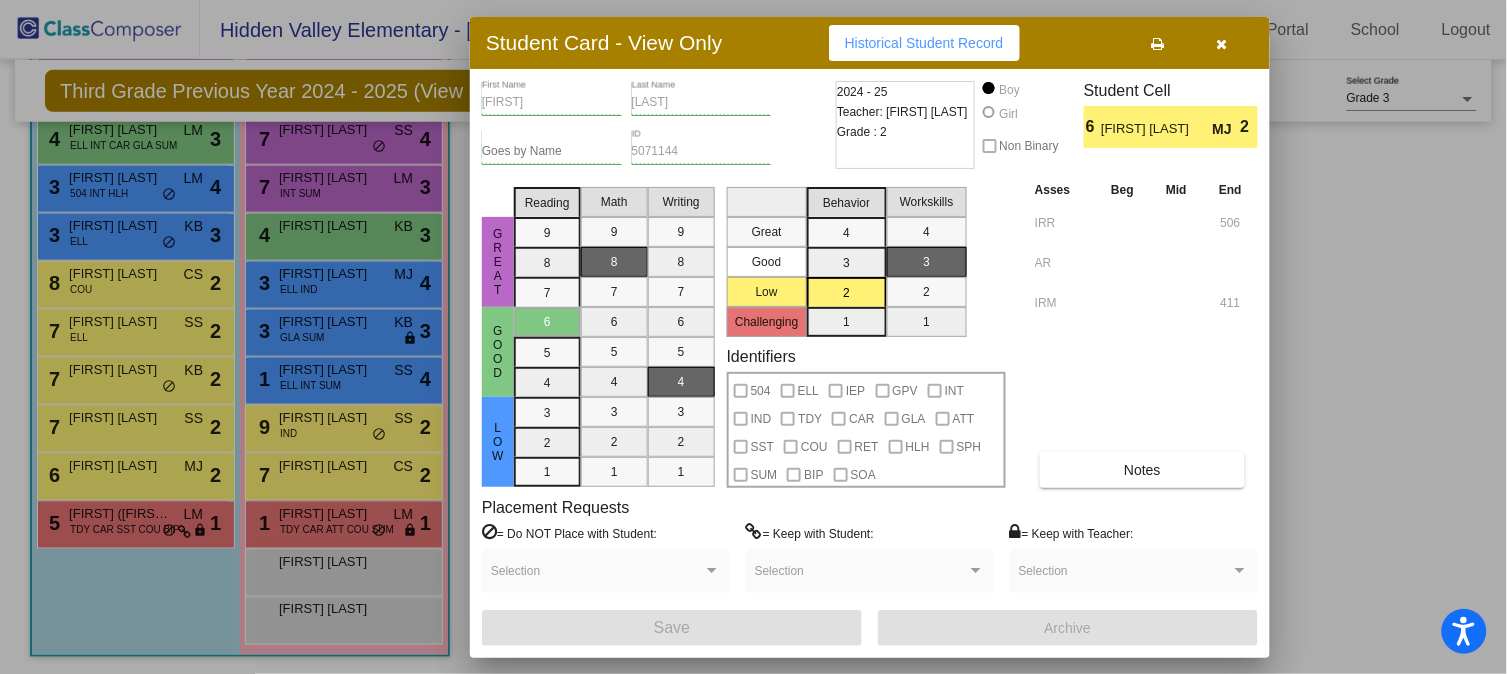 click at bounding box center [1222, 44] 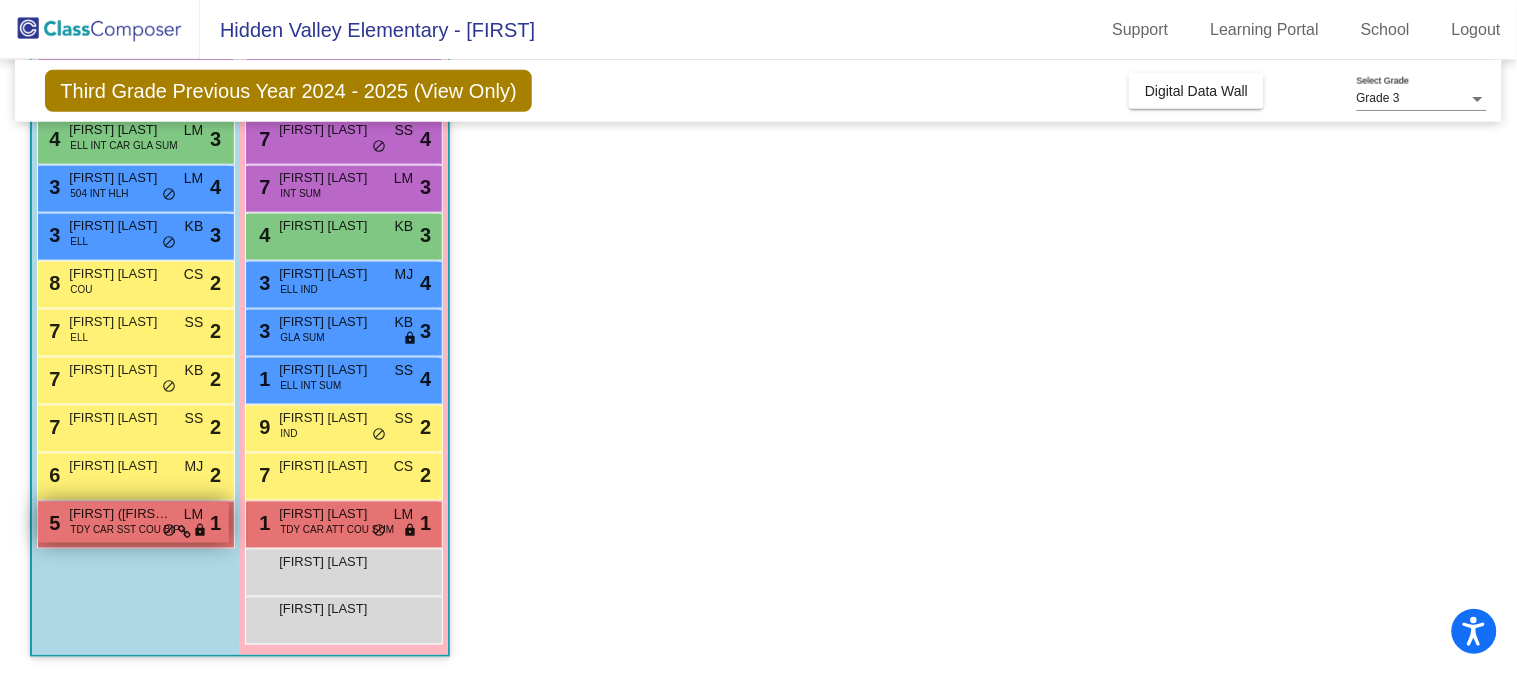 click on "TDY CAR SST COU BIP" at bounding box center (125, 529) 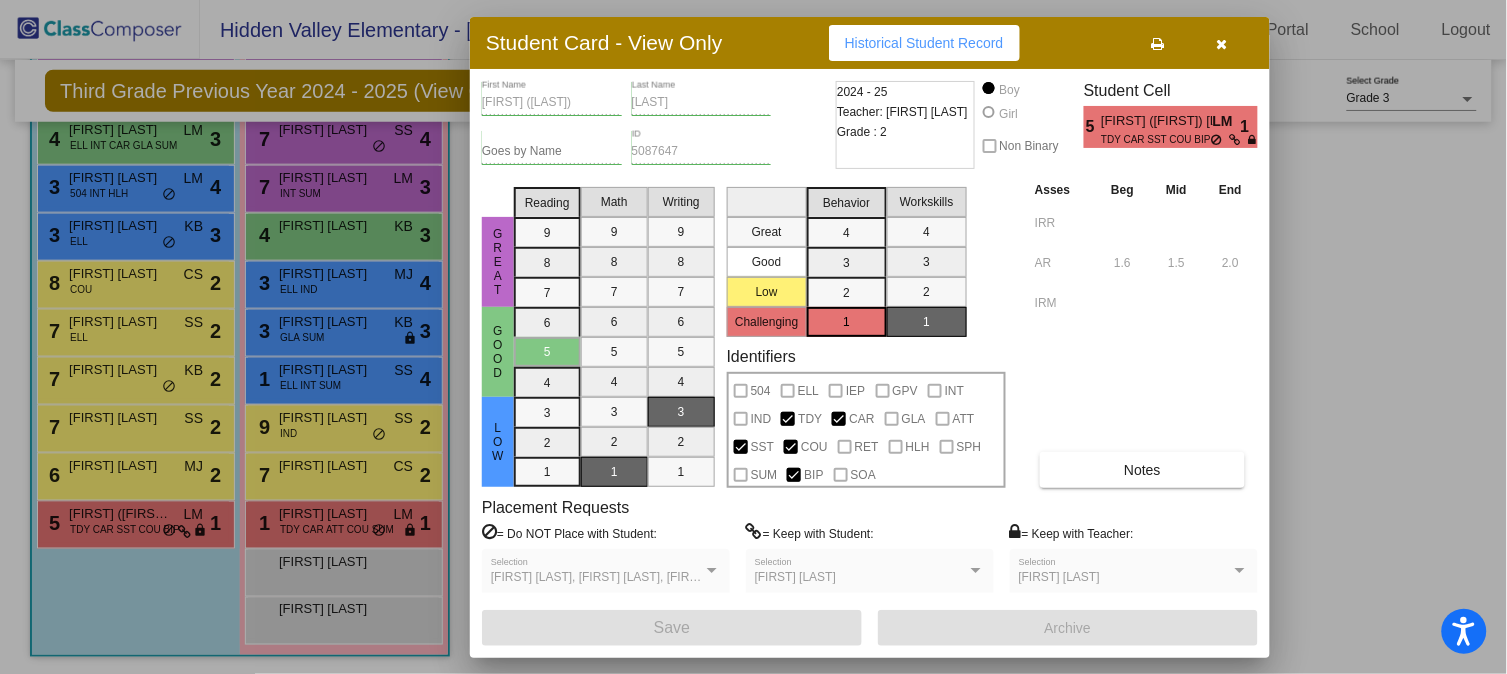click at bounding box center [1222, 44] 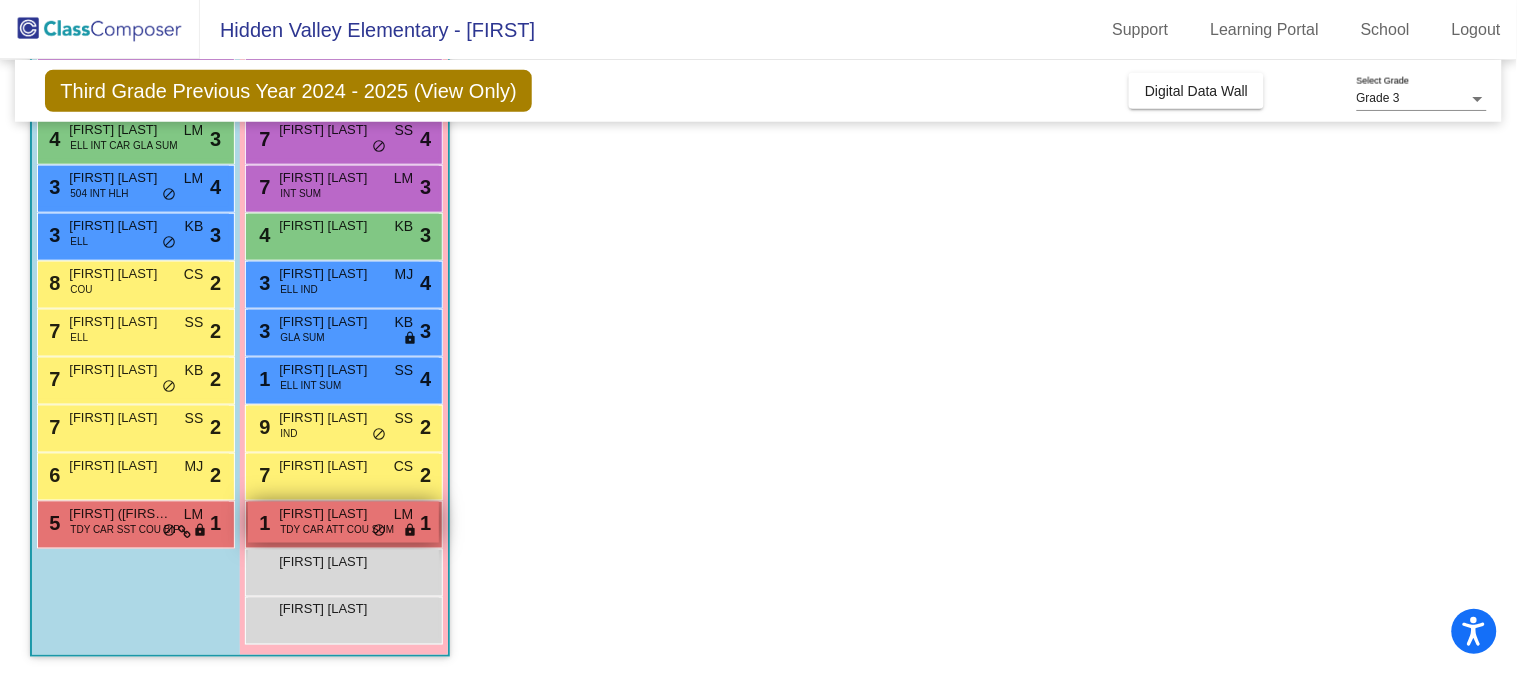 click on "TDY CAR ATT COU SUM" at bounding box center (337, 529) 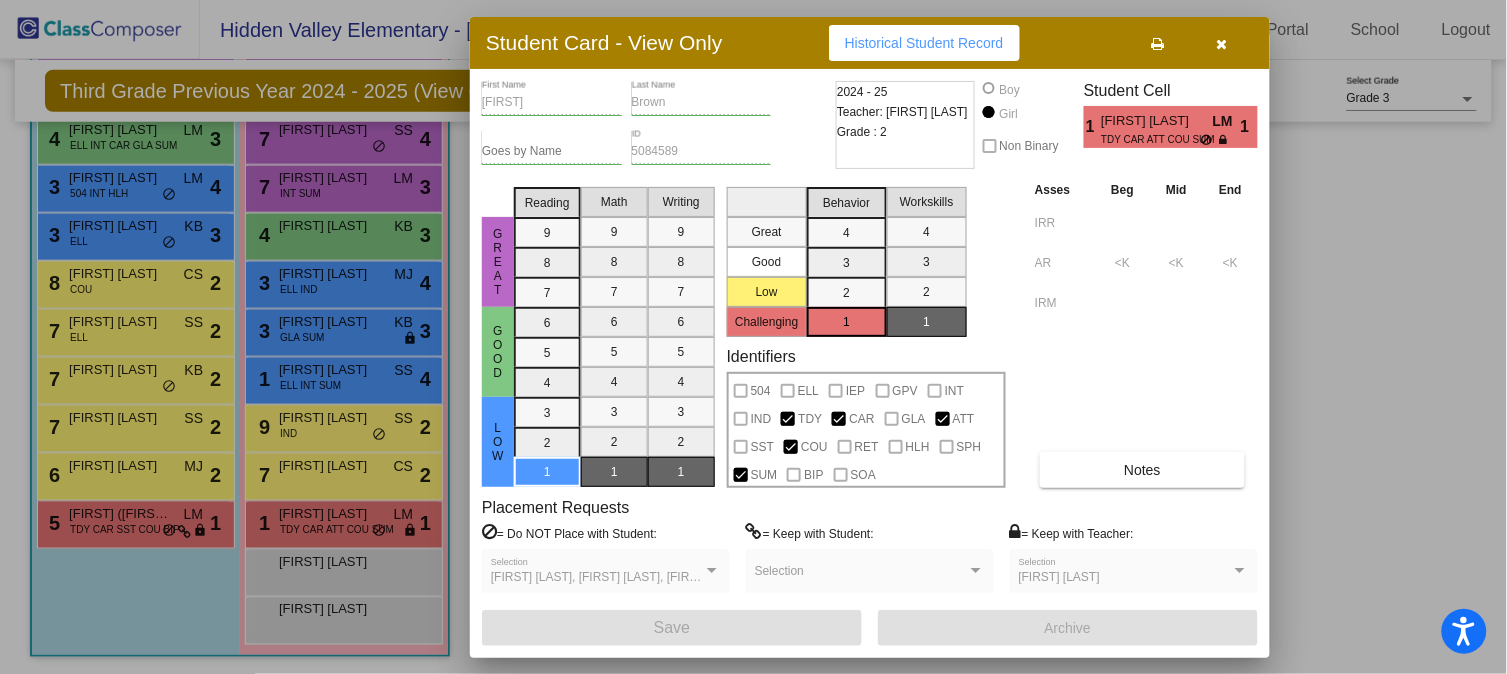 click at bounding box center (1222, 43) 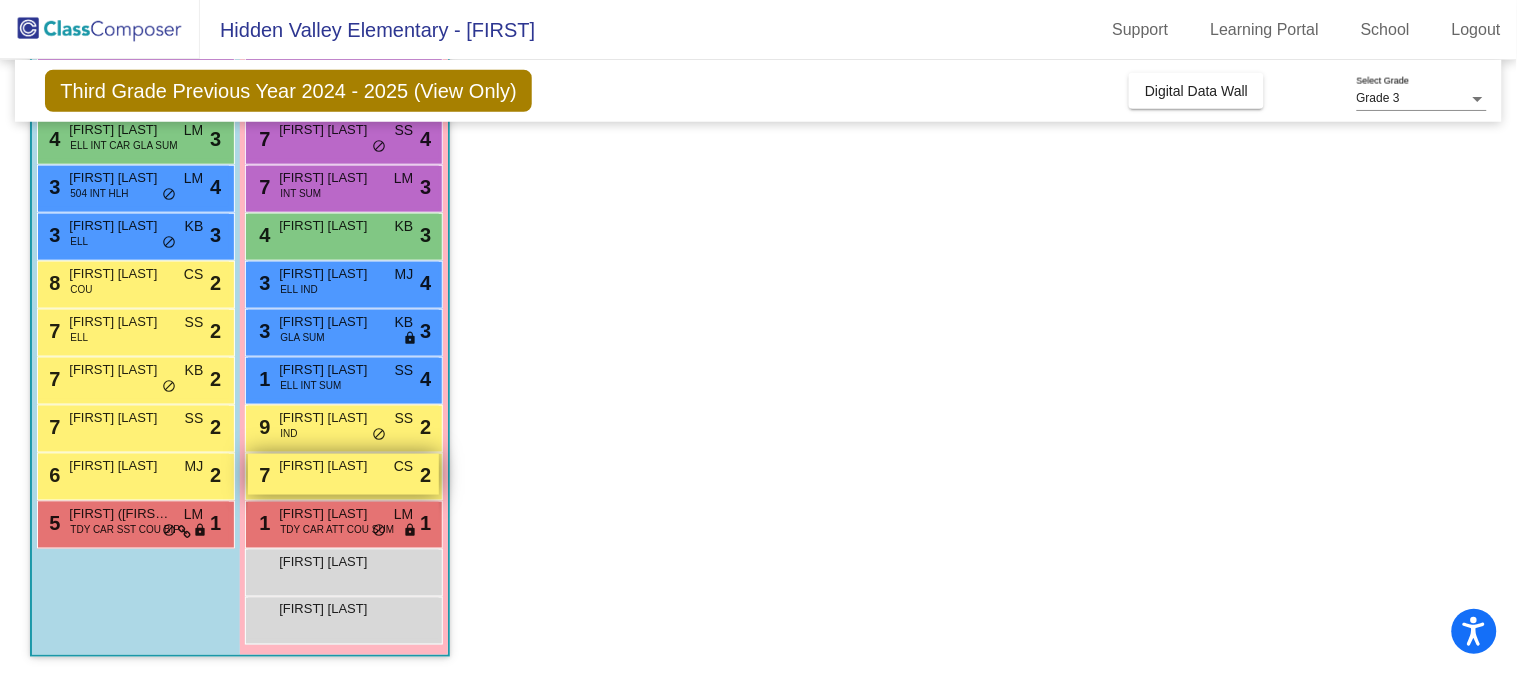 click on "[FIRST] [LAST]" at bounding box center [329, 466] 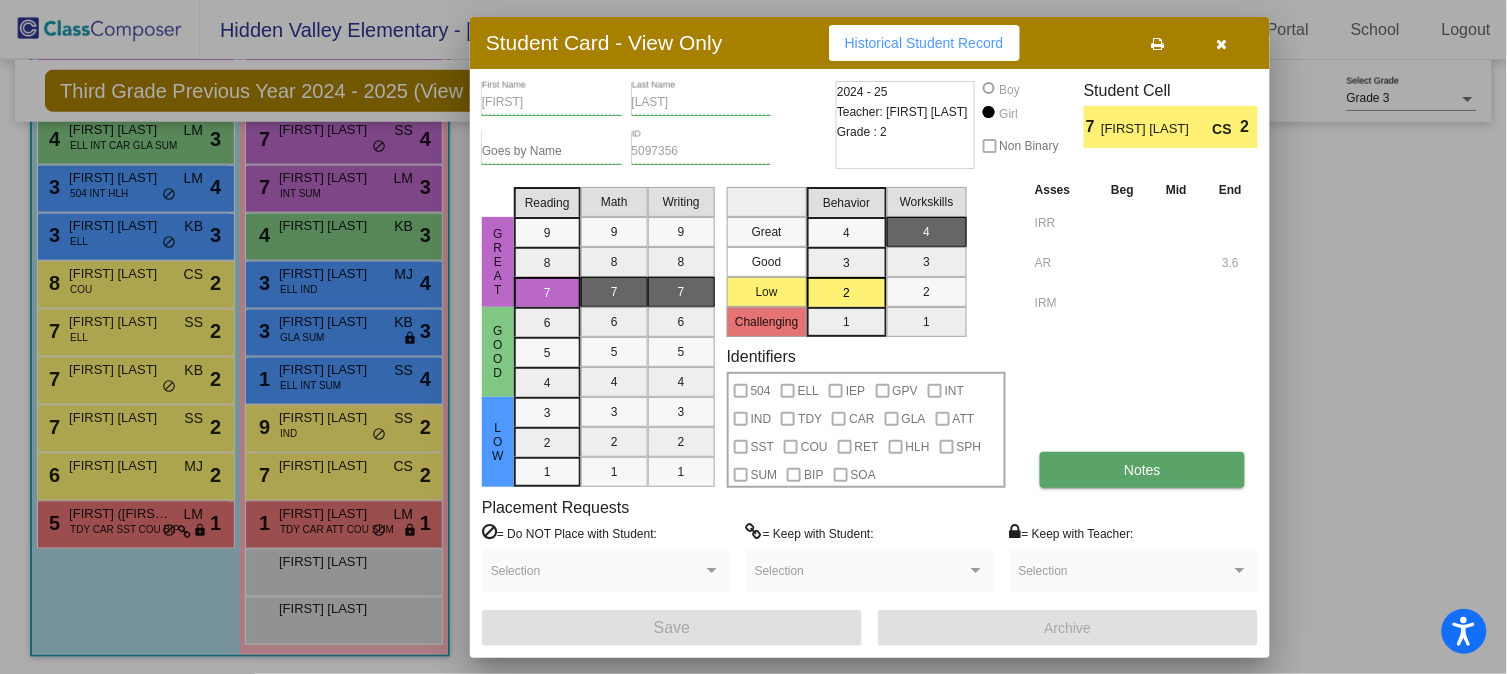 click on "Notes" at bounding box center (1142, 470) 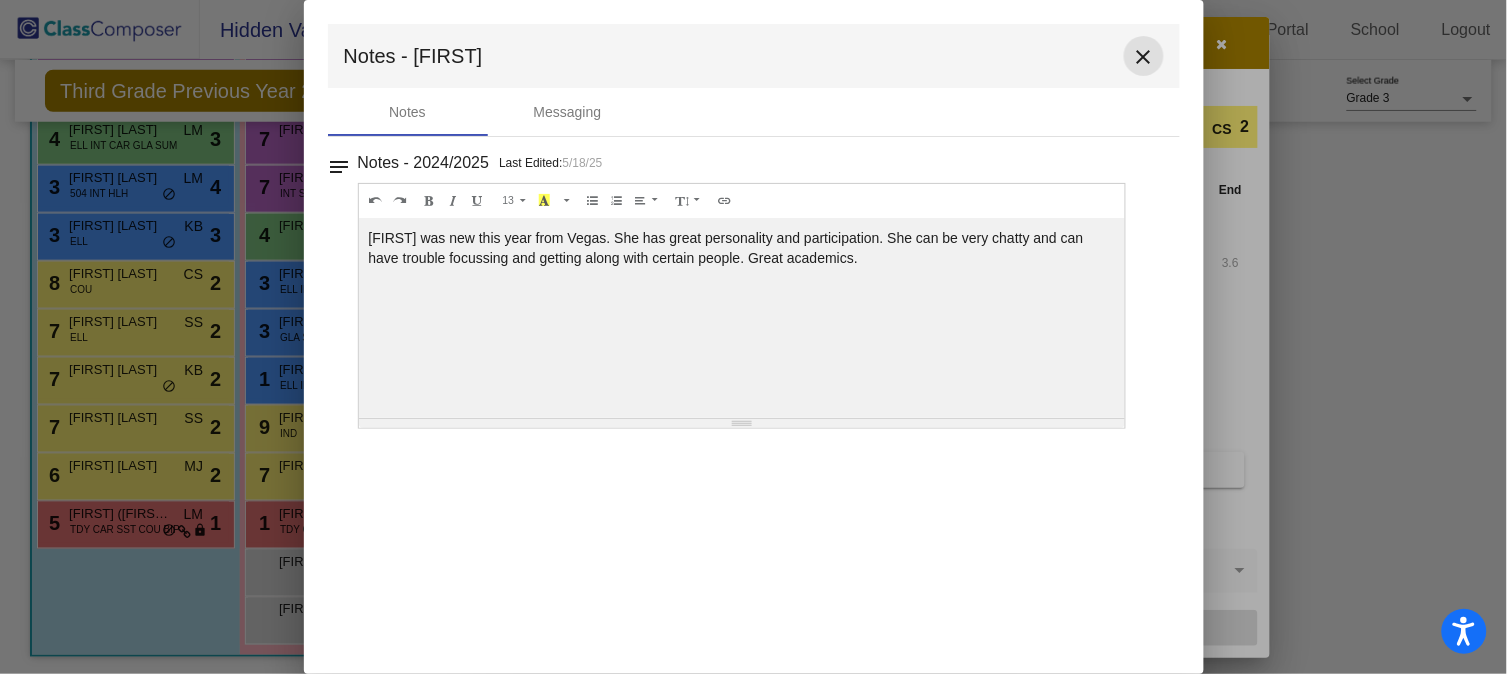 click on "close" at bounding box center (1144, 57) 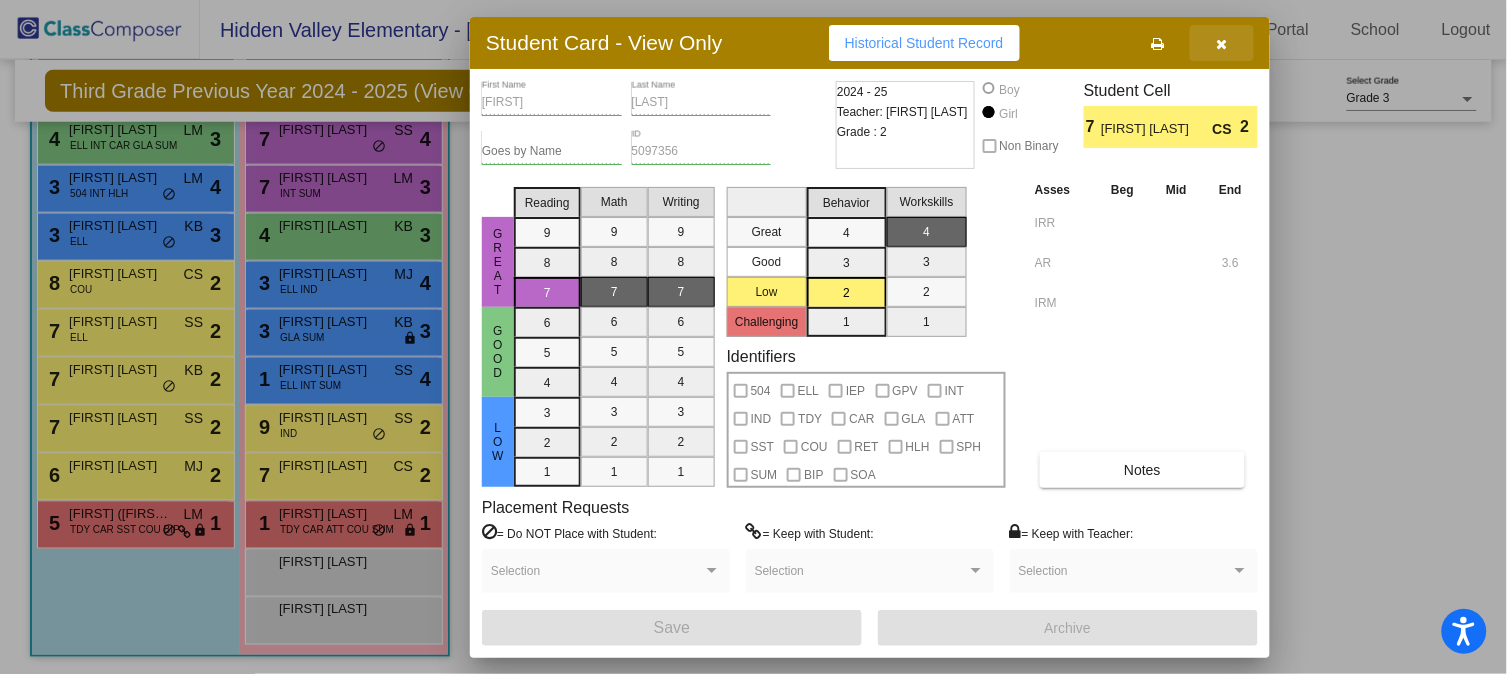 click at bounding box center (1222, 44) 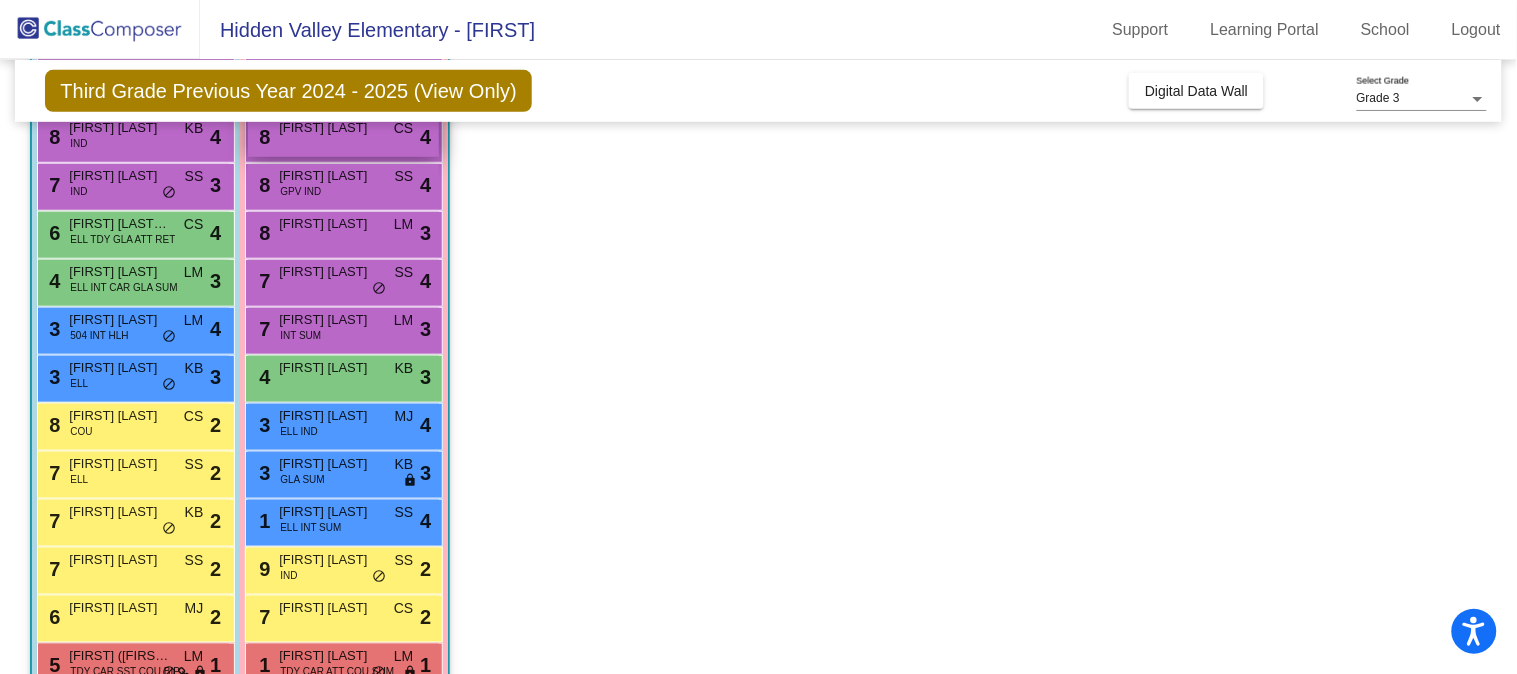 scroll, scrollTop: 333, scrollLeft: 0, axis: vertical 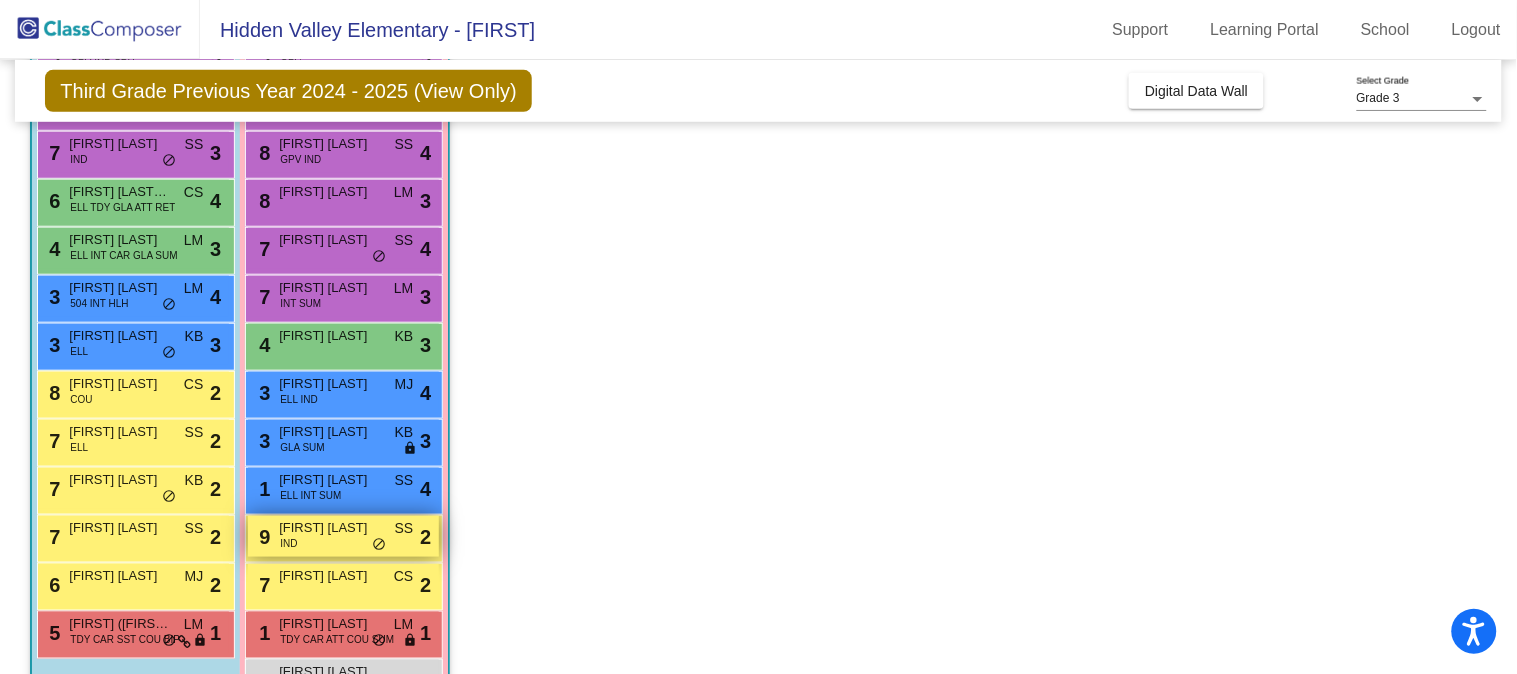 click on "[NUMBER] [FIRST] [LAST] IND SS lock do_not_disturb_alt [NUMBER]" at bounding box center (343, 536) 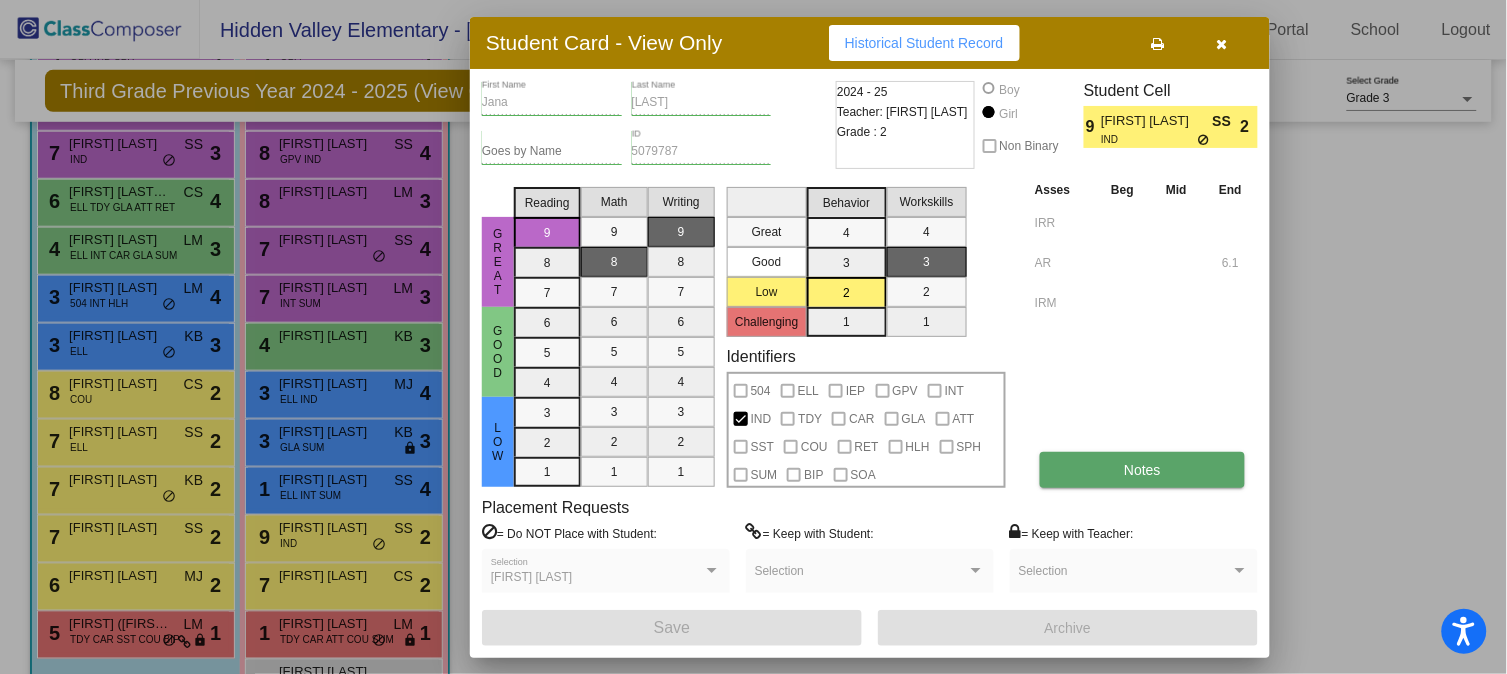 click on "Notes" at bounding box center (1142, 470) 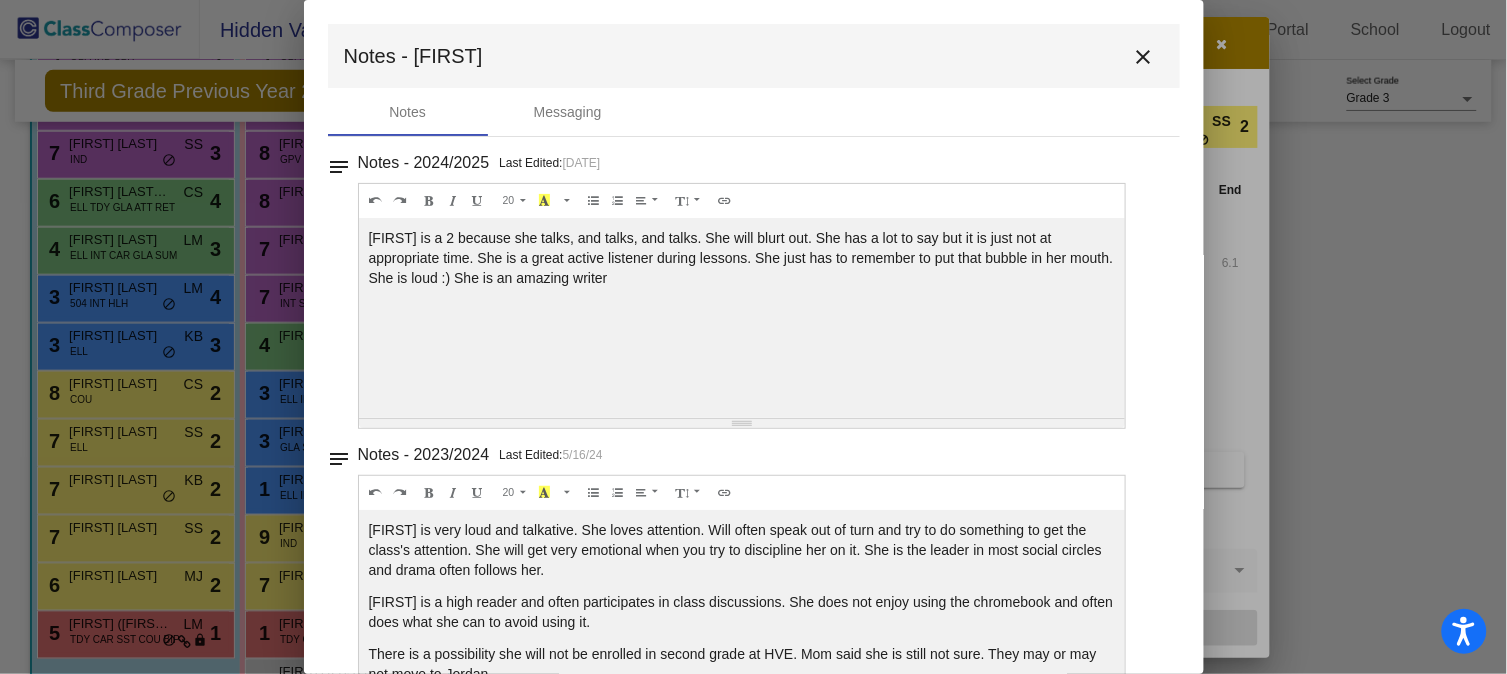 click on "close" at bounding box center [1144, 57] 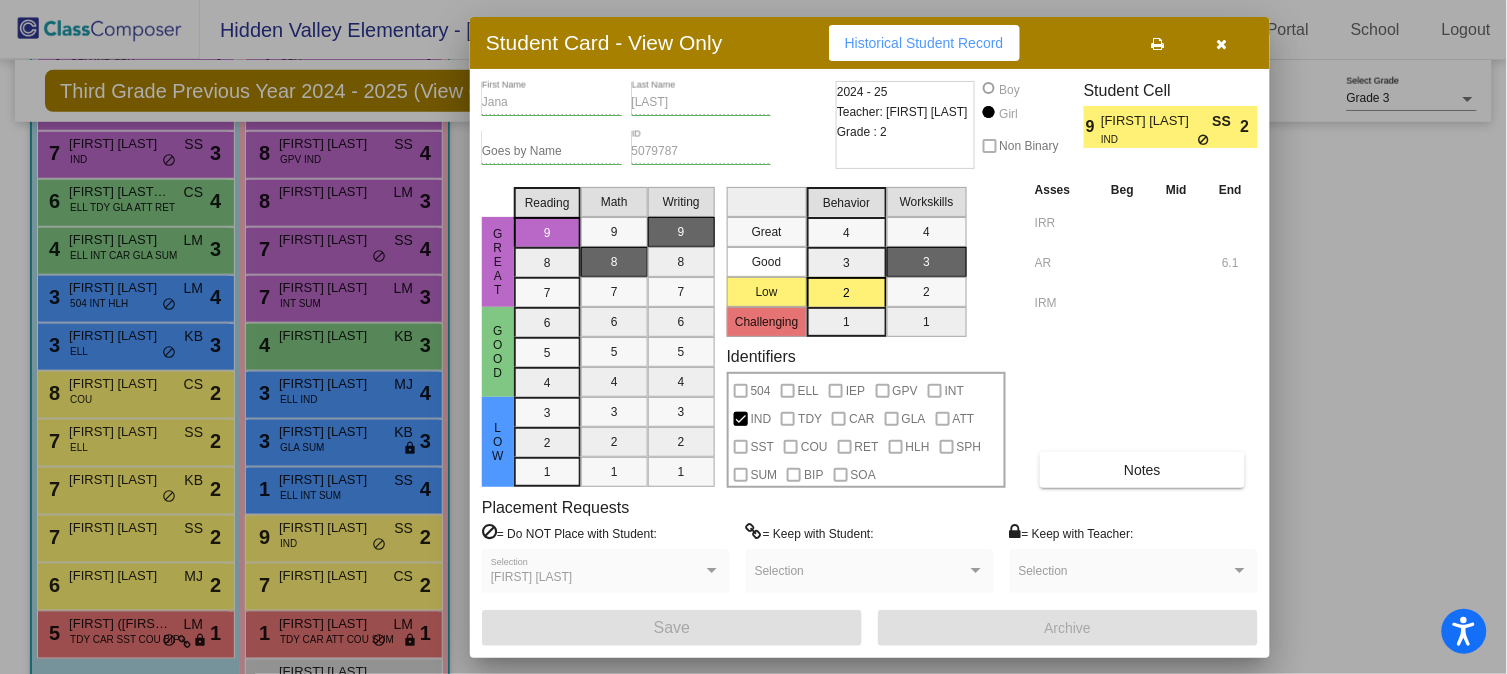 click at bounding box center [753, 337] 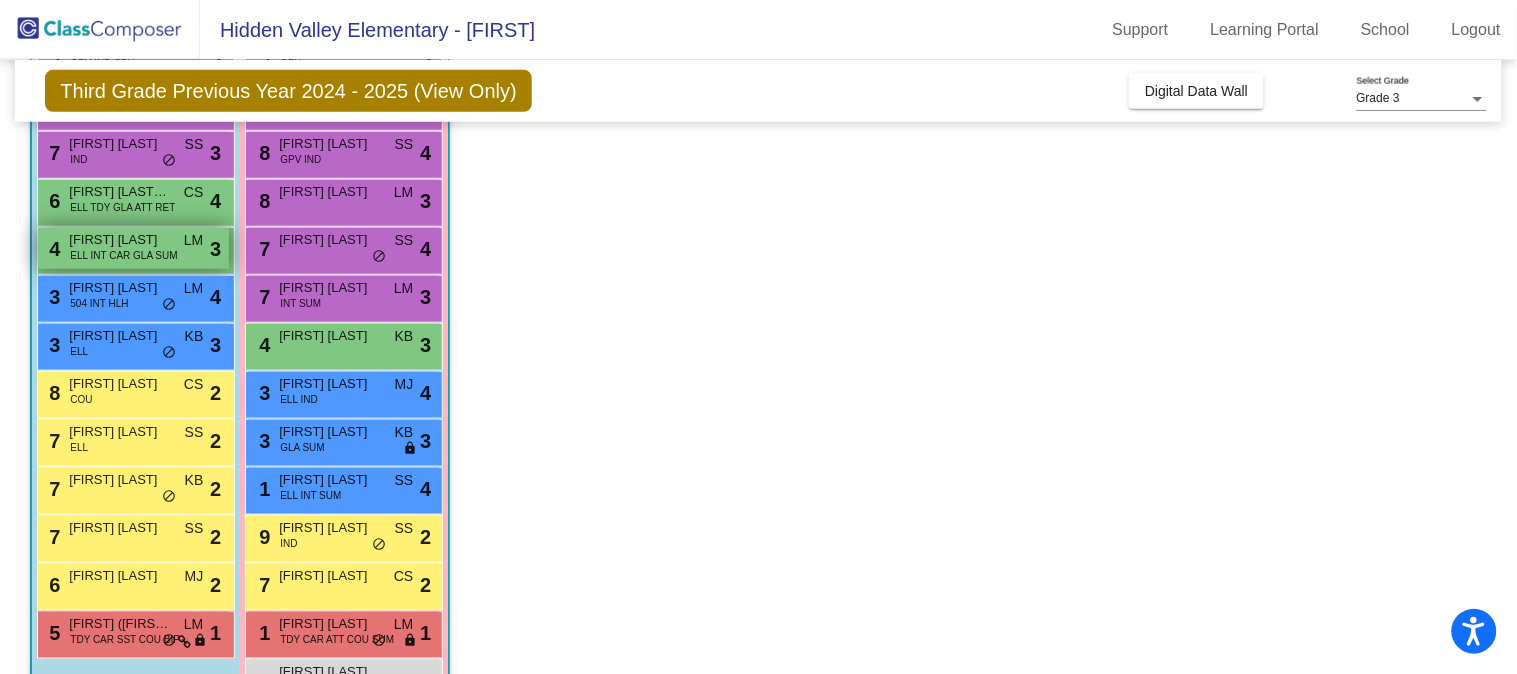 click on "[FIRST] [LAST]" at bounding box center [119, 240] 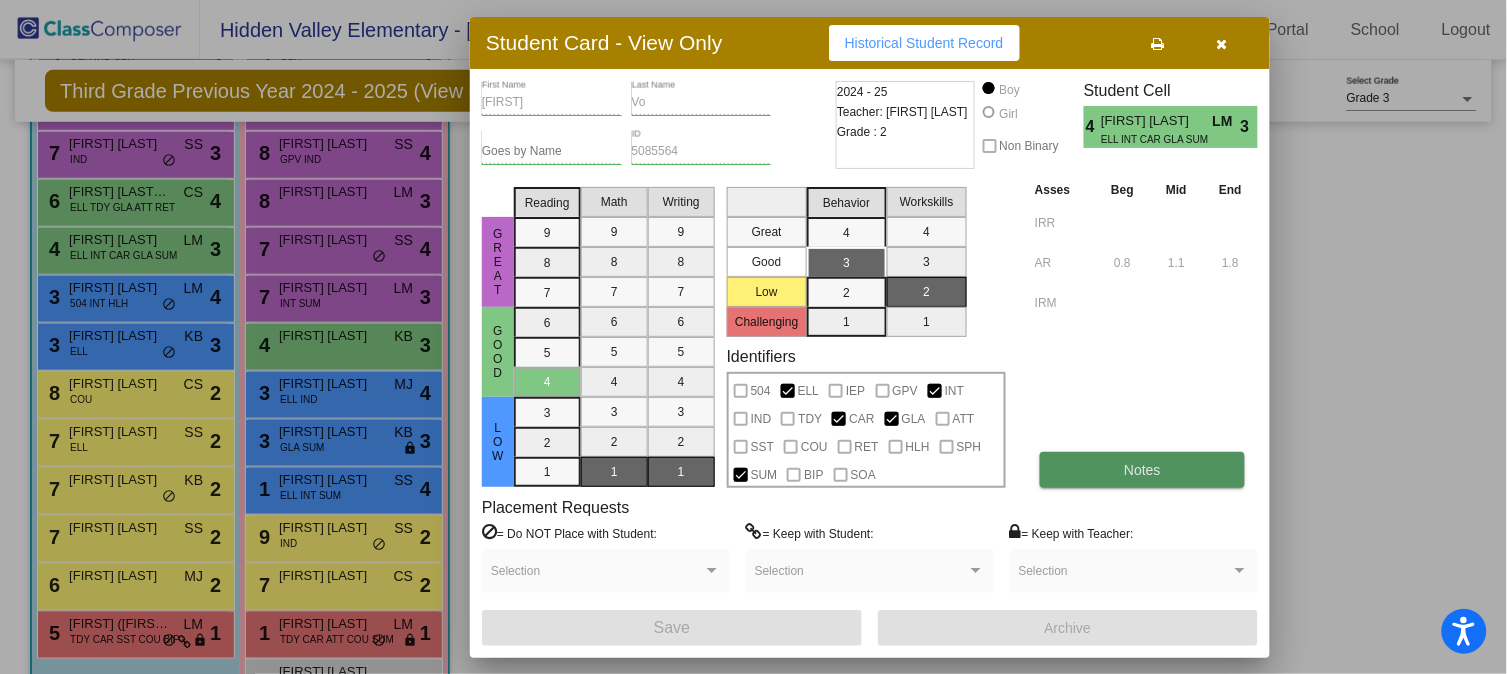 click on "Notes" at bounding box center (1142, 470) 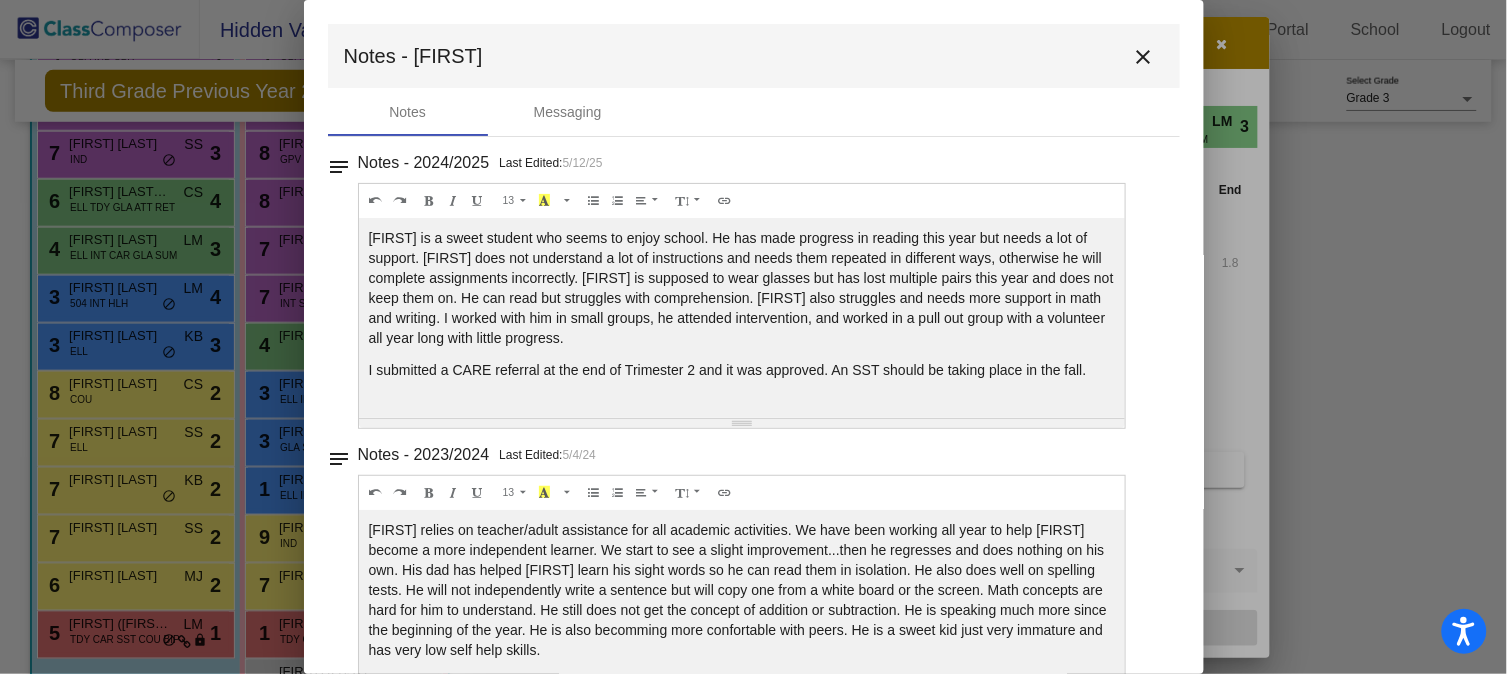 click on "close" at bounding box center (1144, 57) 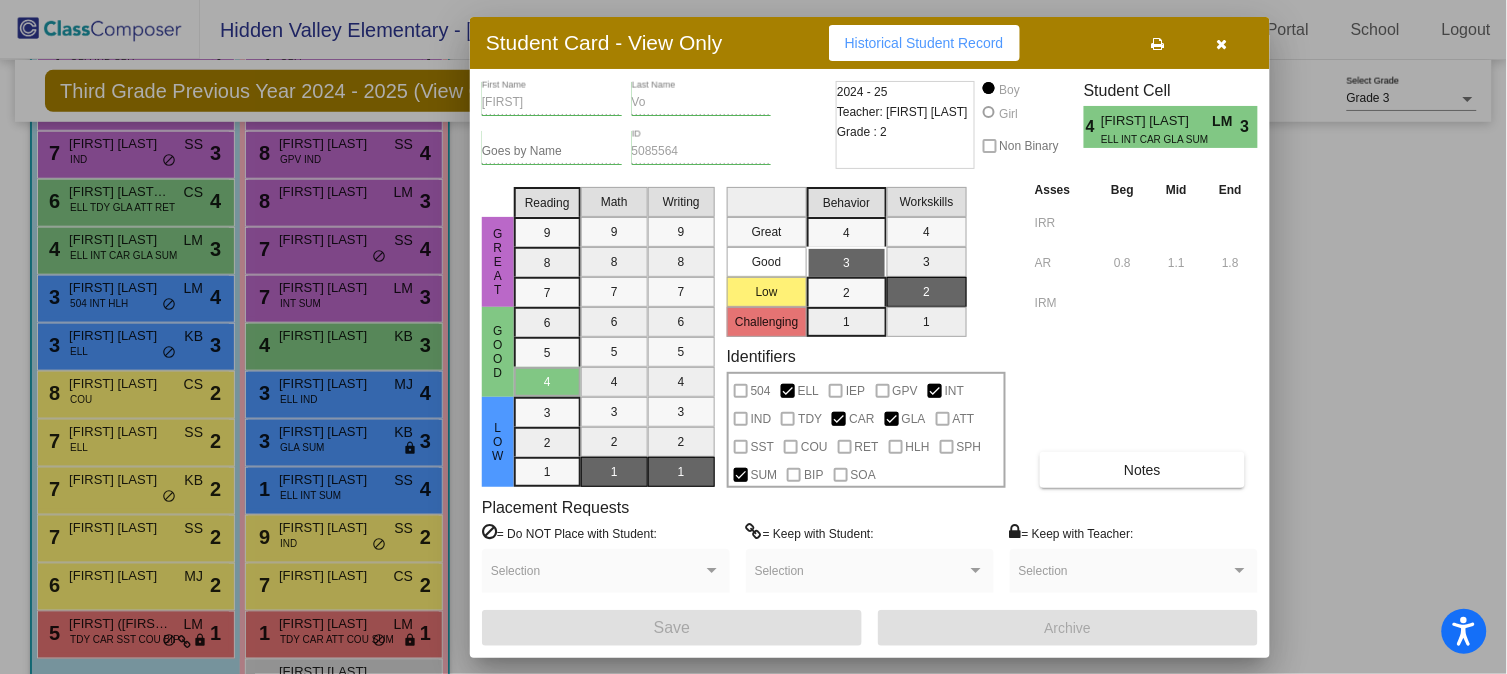 click at bounding box center [1222, 44] 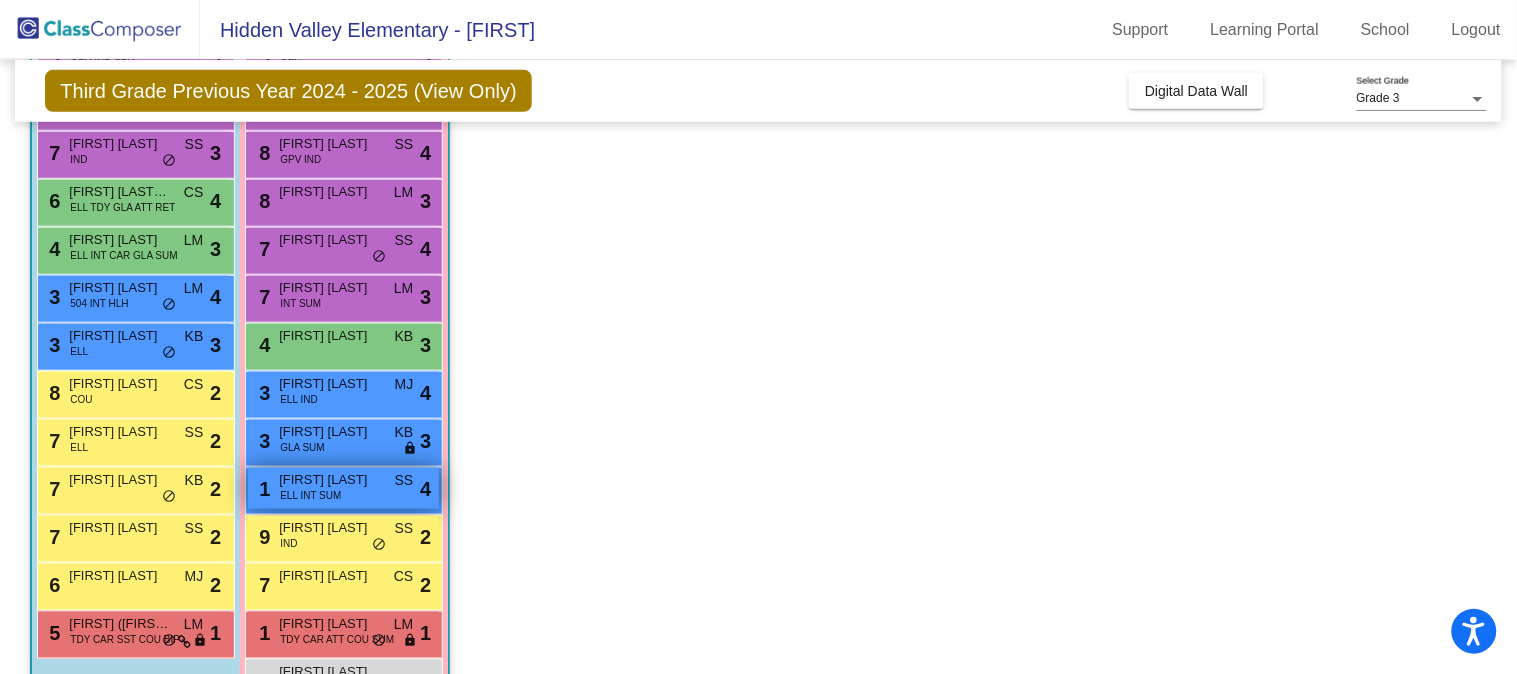 click on "[FIRST] [LAST]" at bounding box center (329, 480) 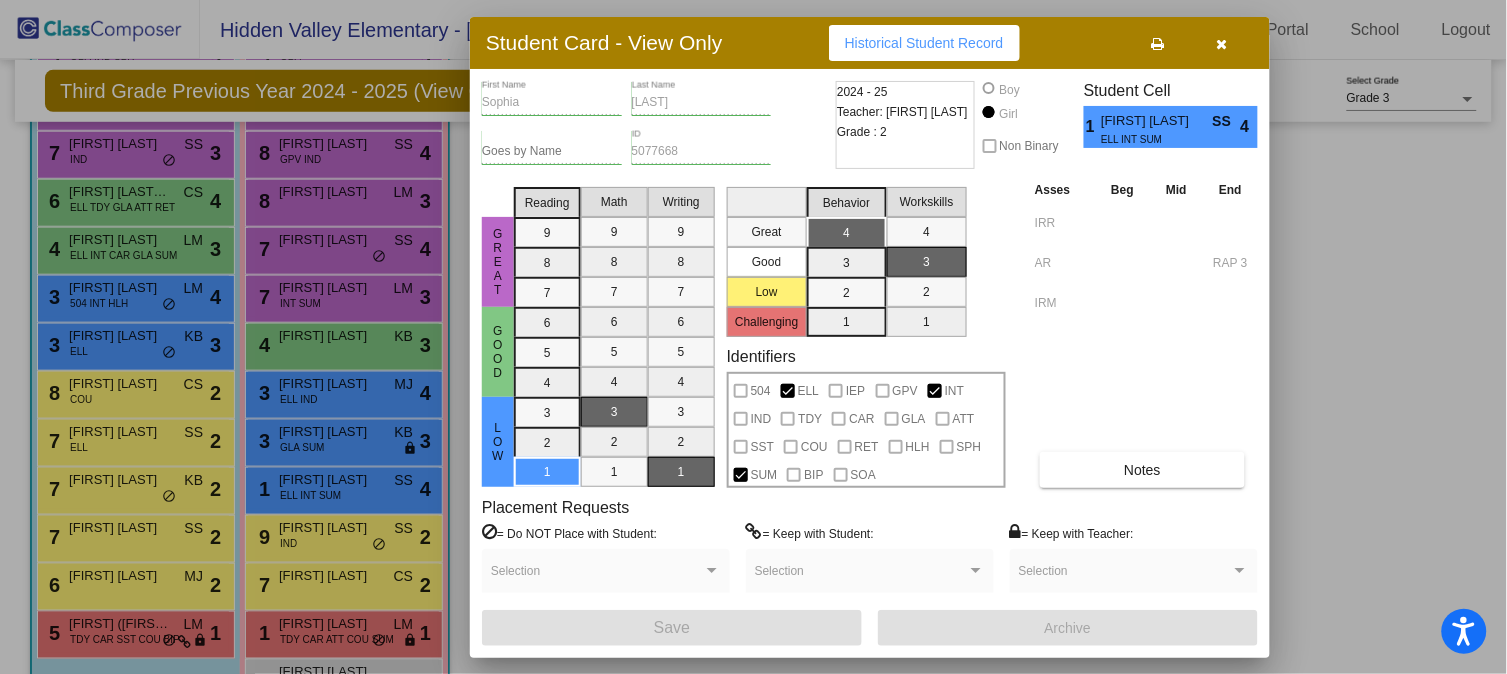click at bounding box center (1222, 44) 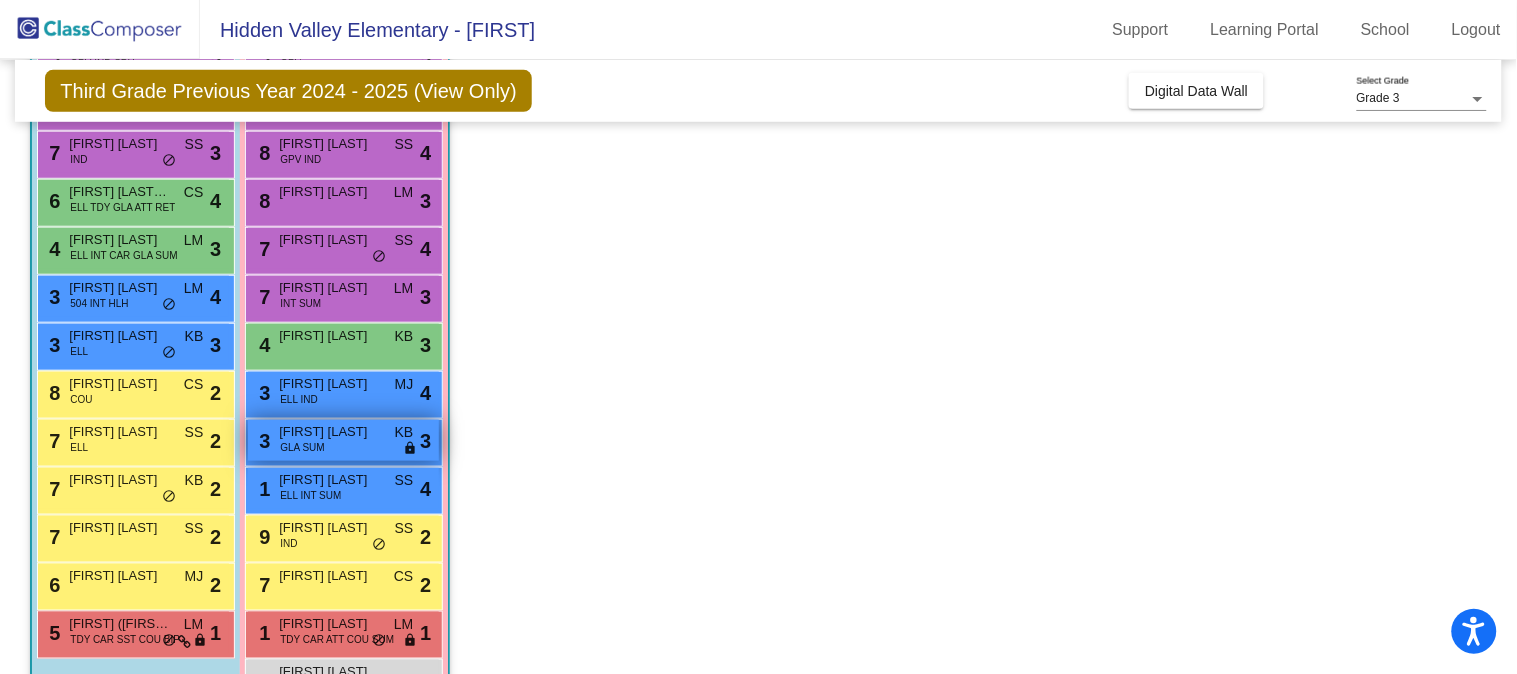 click on "[FIRST] [LAST]" at bounding box center [329, 432] 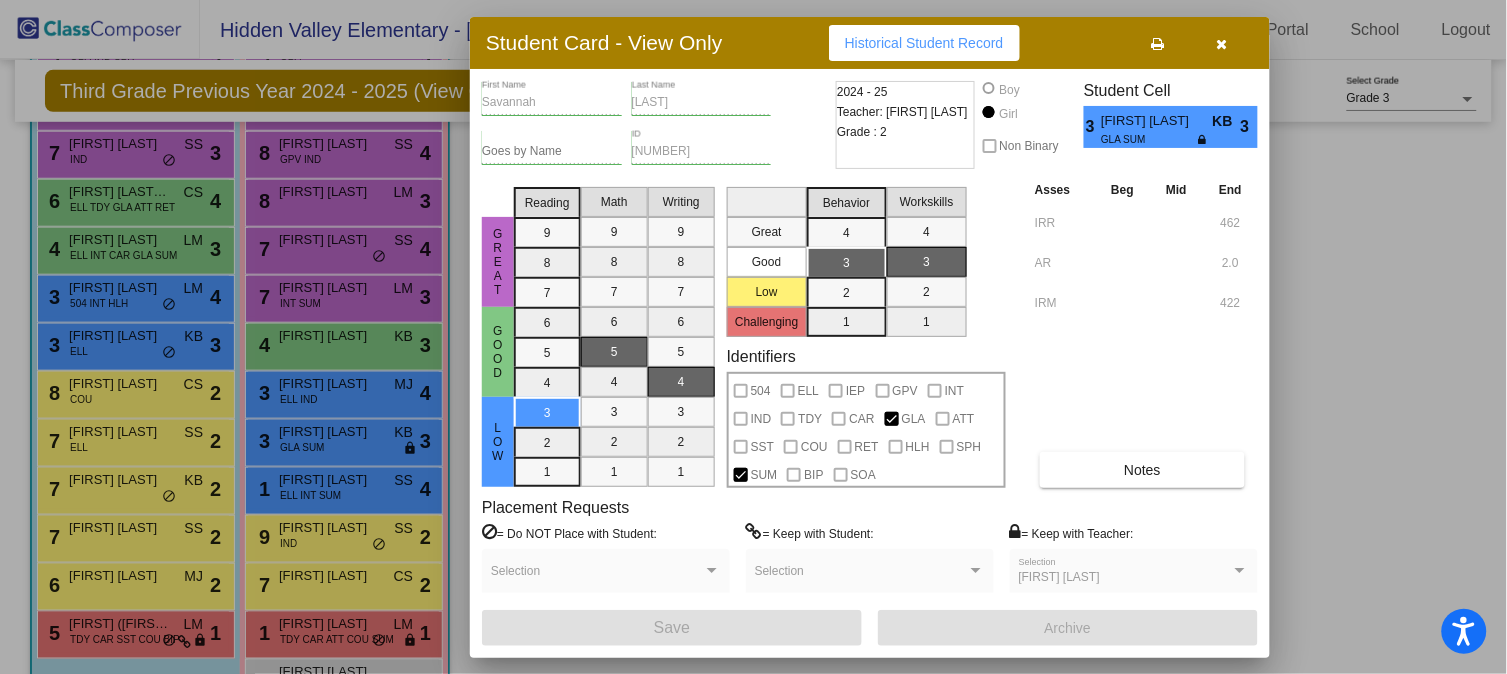 click at bounding box center (1222, 44) 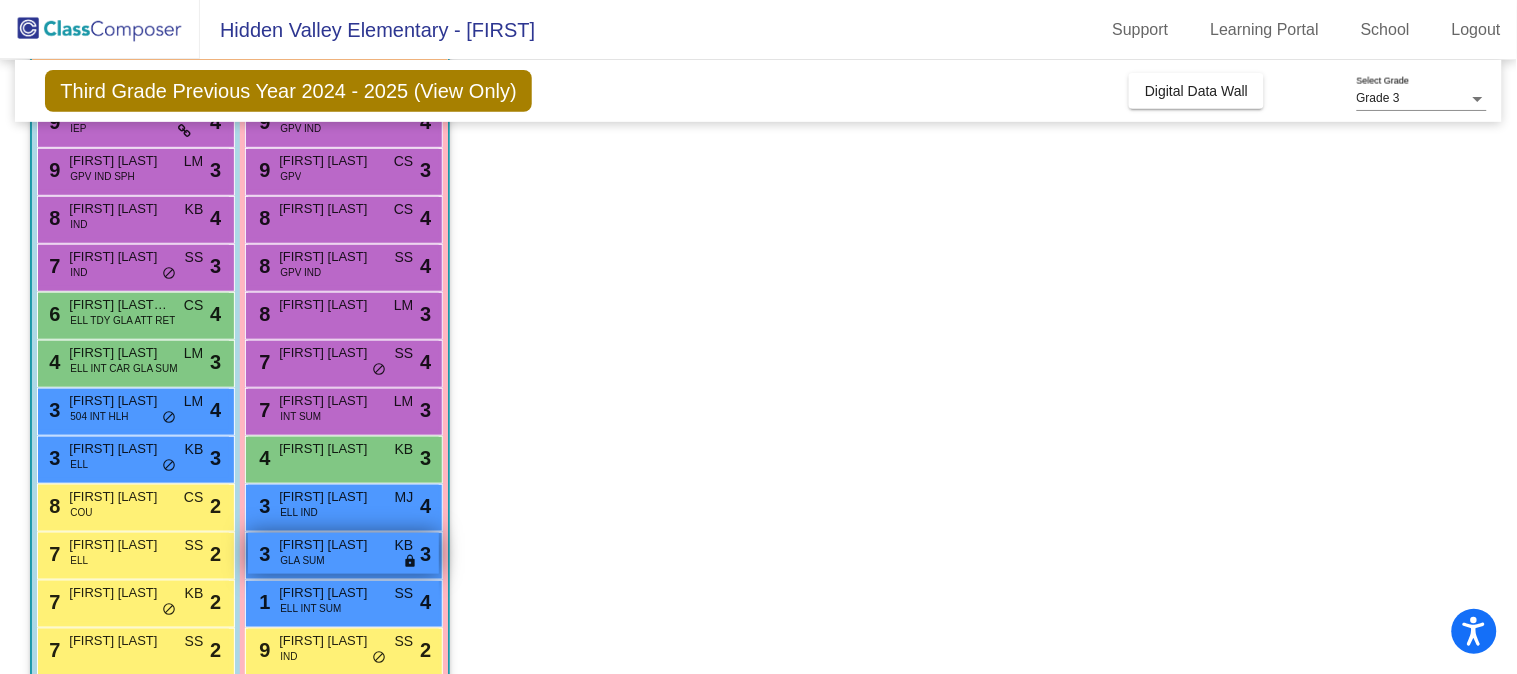 scroll, scrollTop: 222, scrollLeft: 0, axis: vertical 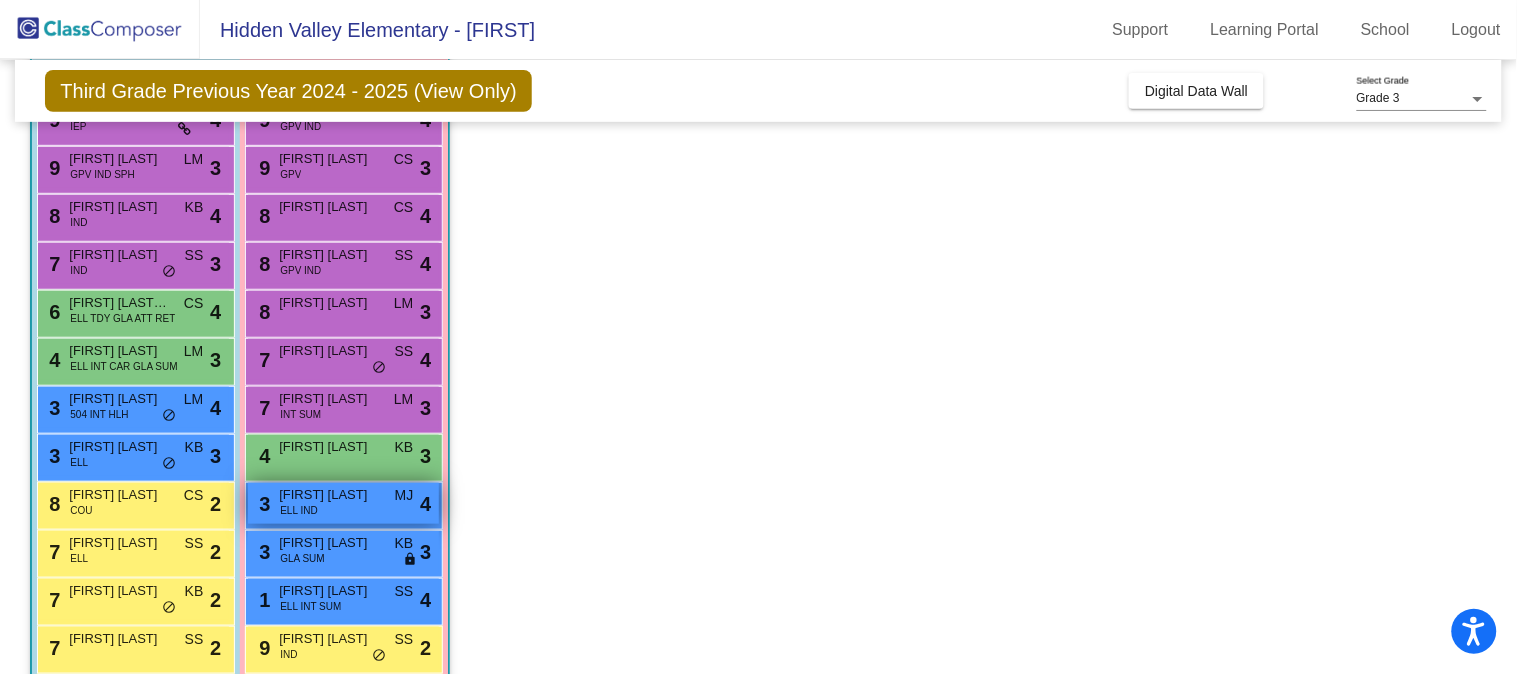 click on "[NUMBER] [FIRST] [LAST] ELL IND MJ lock do_not_disturb_alt [NUMBER]" at bounding box center (343, 503) 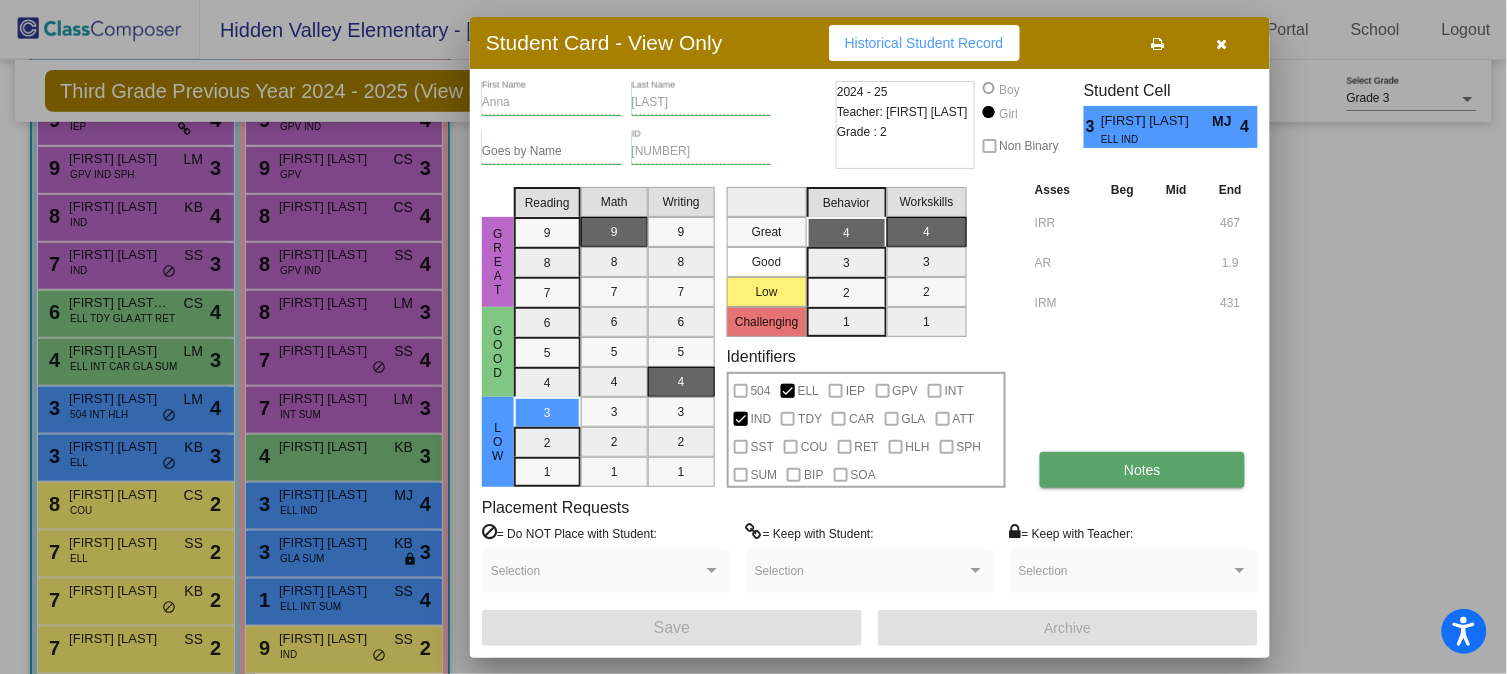 click on "Notes" at bounding box center (1142, 470) 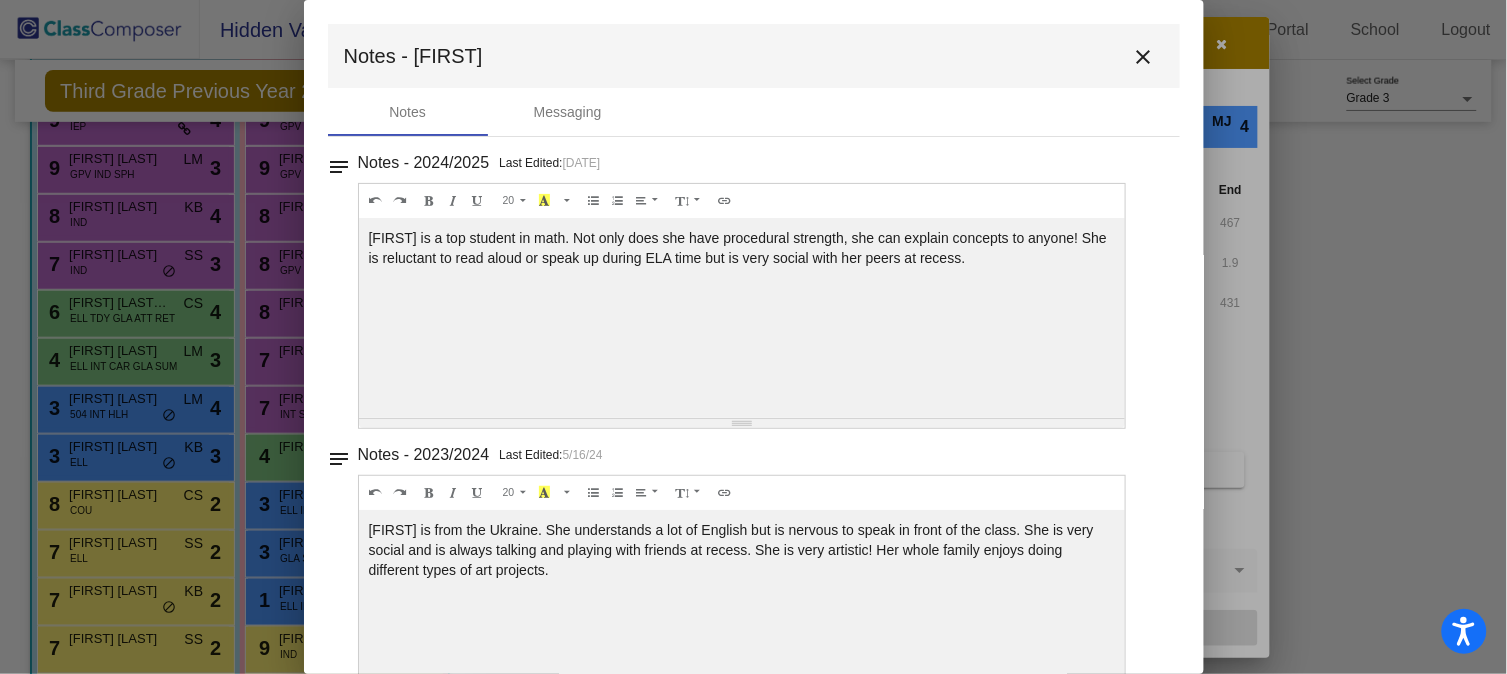click on "close" at bounding box center (1144, 57) 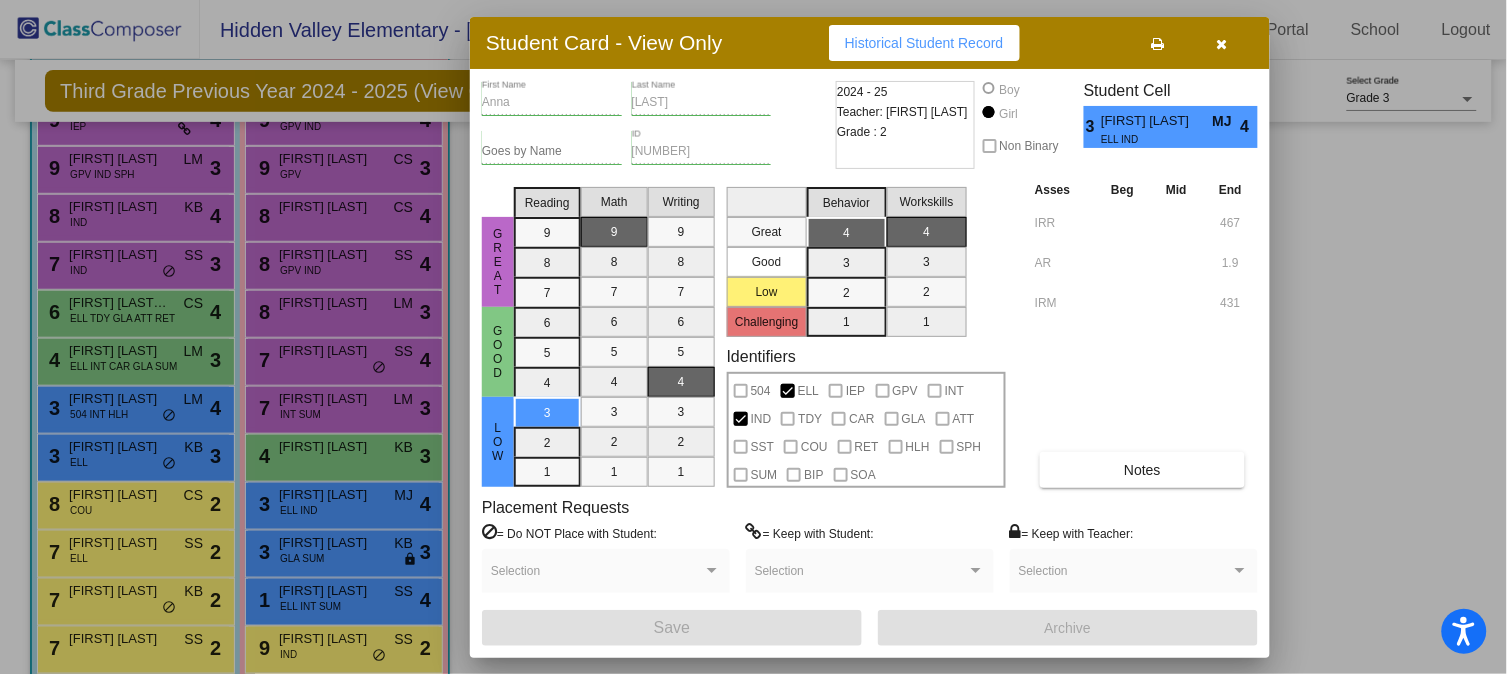 click at bounding box center (1222, 44) 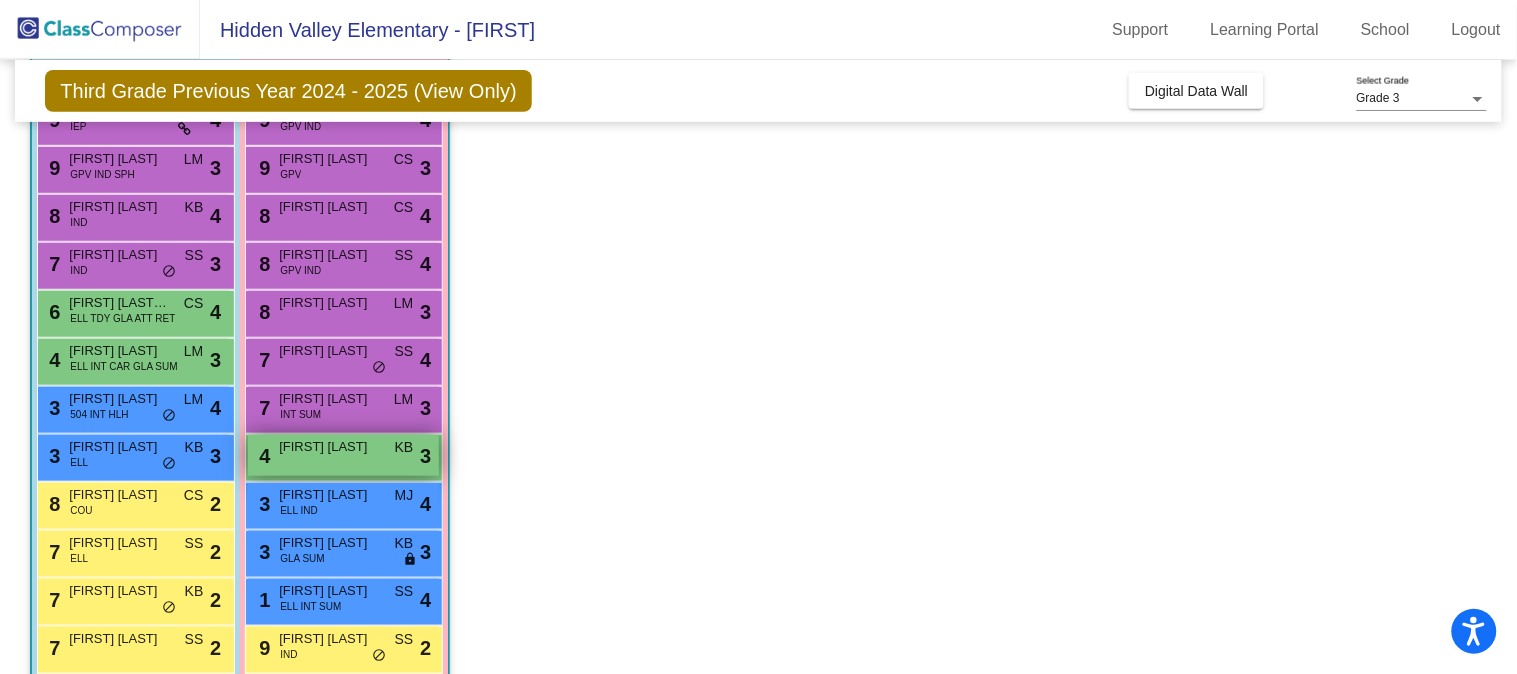 click on "[FIRST] [LAST]" at bounding box center [329, 447] 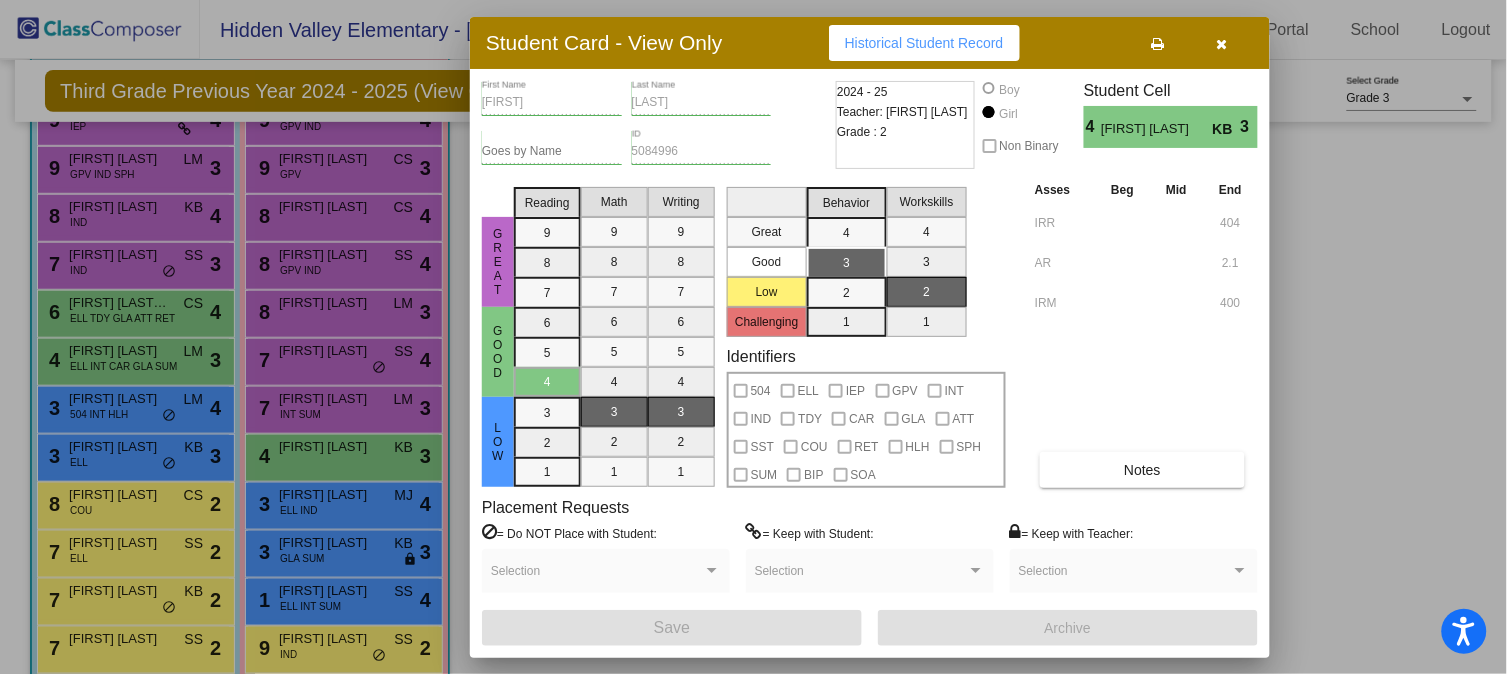 click at bounding box center (1222, 43) 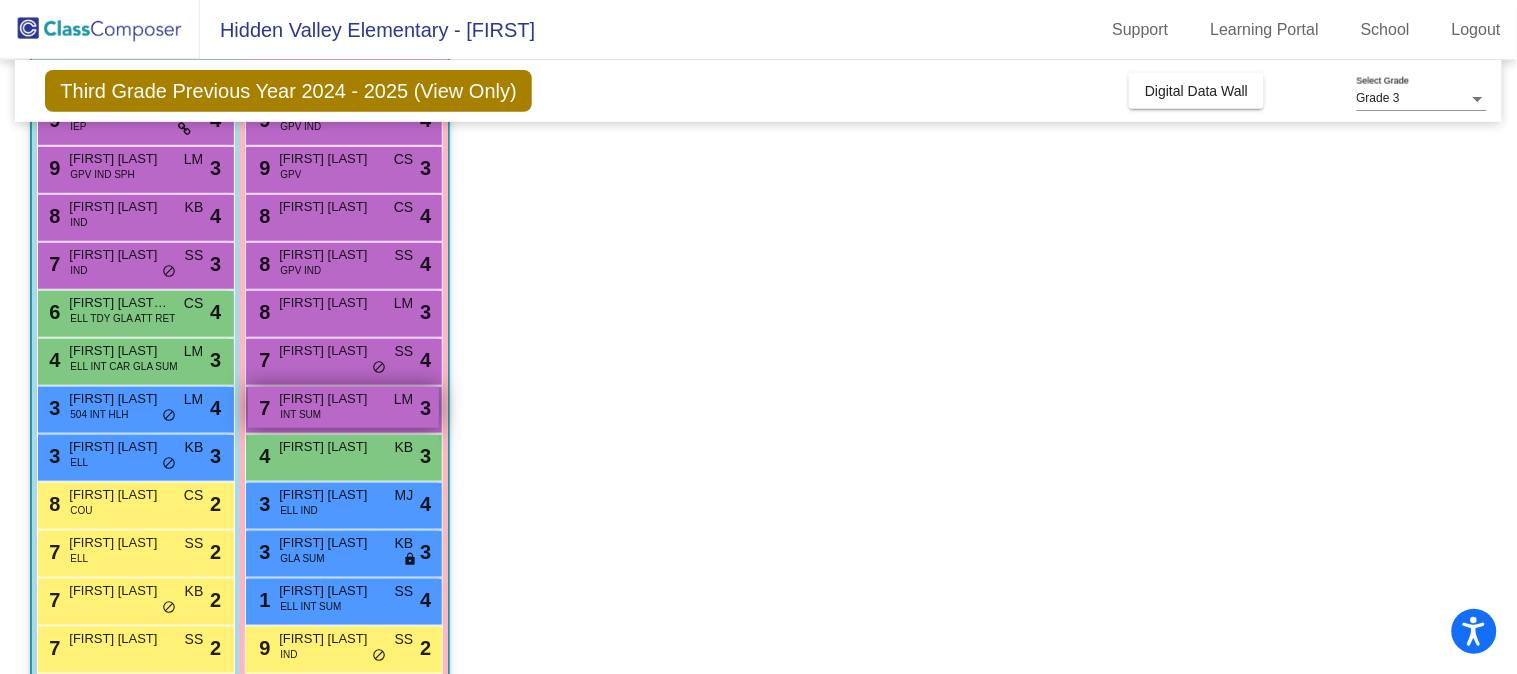 click on "[FIRST] [LAST]" at bounding box center (329, 399) 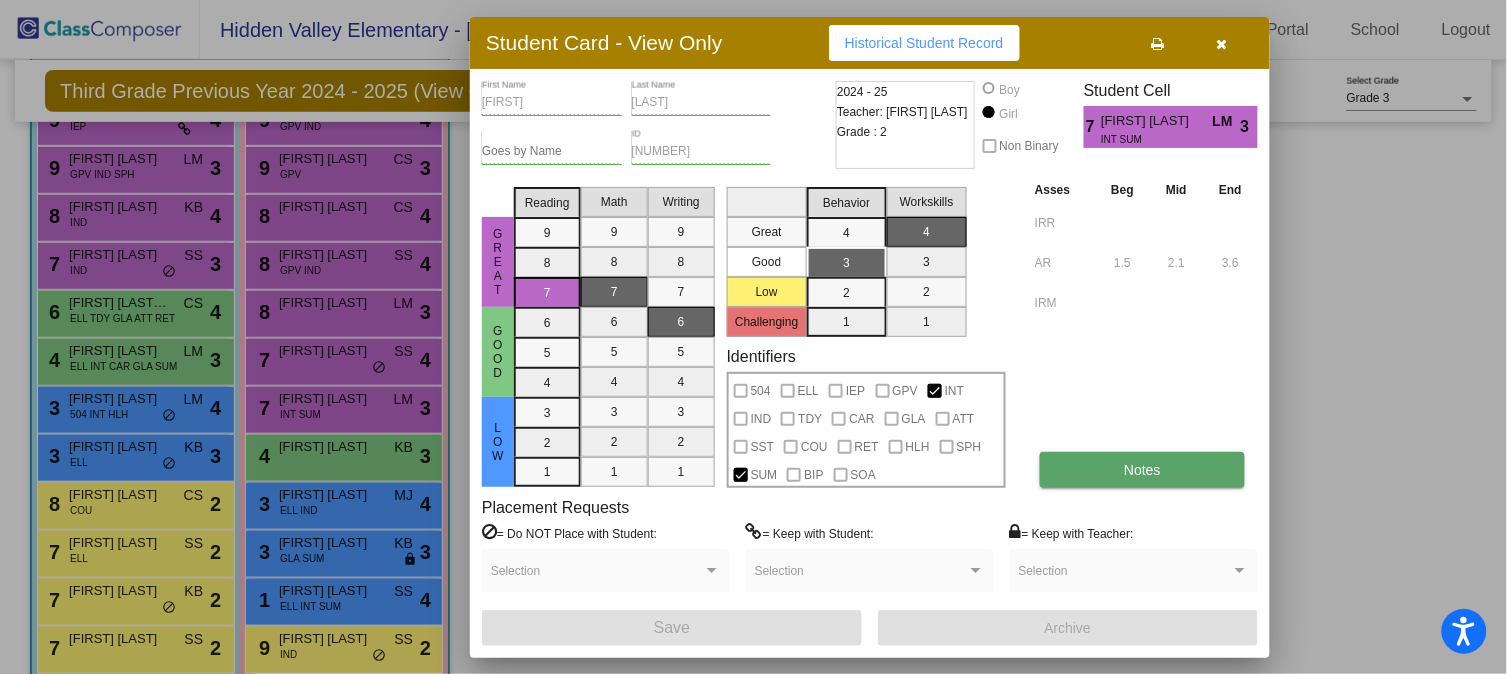 click on "Notes" at bounding box center (1142, 470) 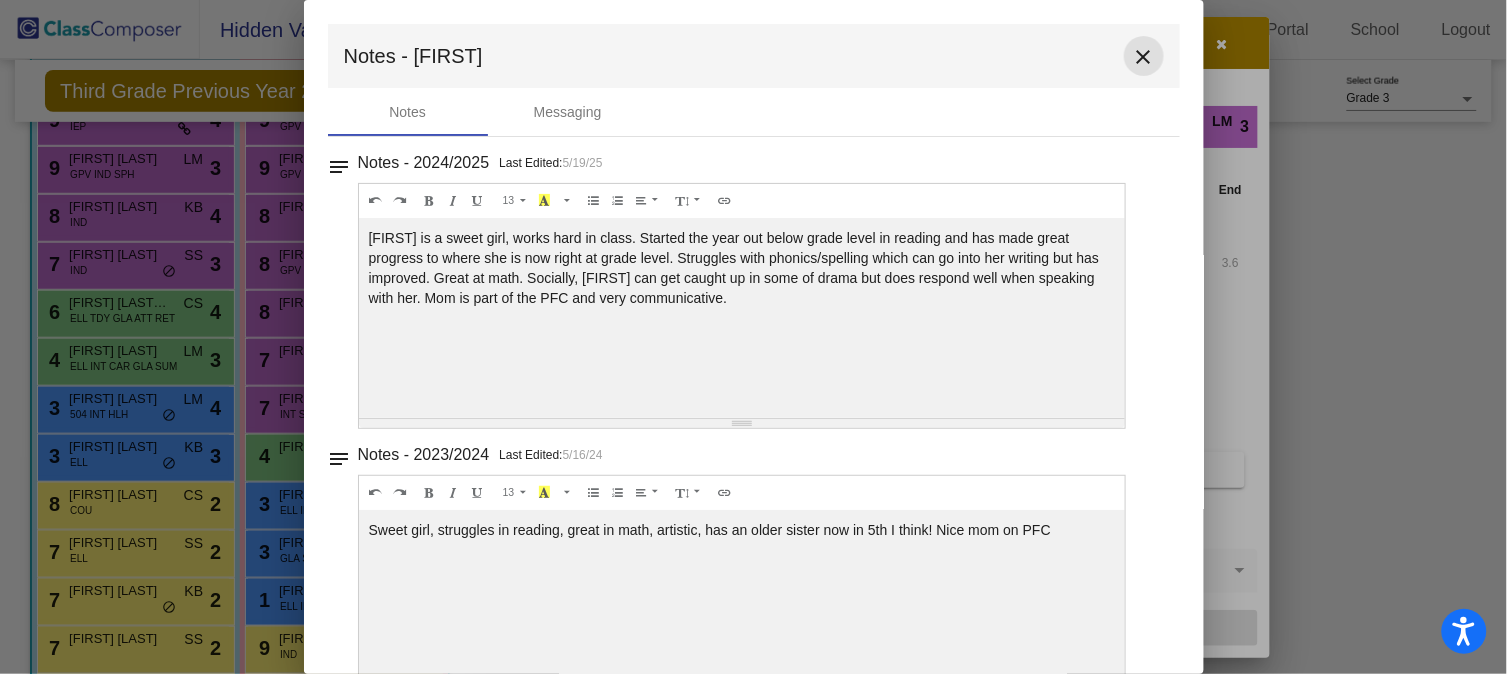click on "close" at bounding box center [1144, 57] 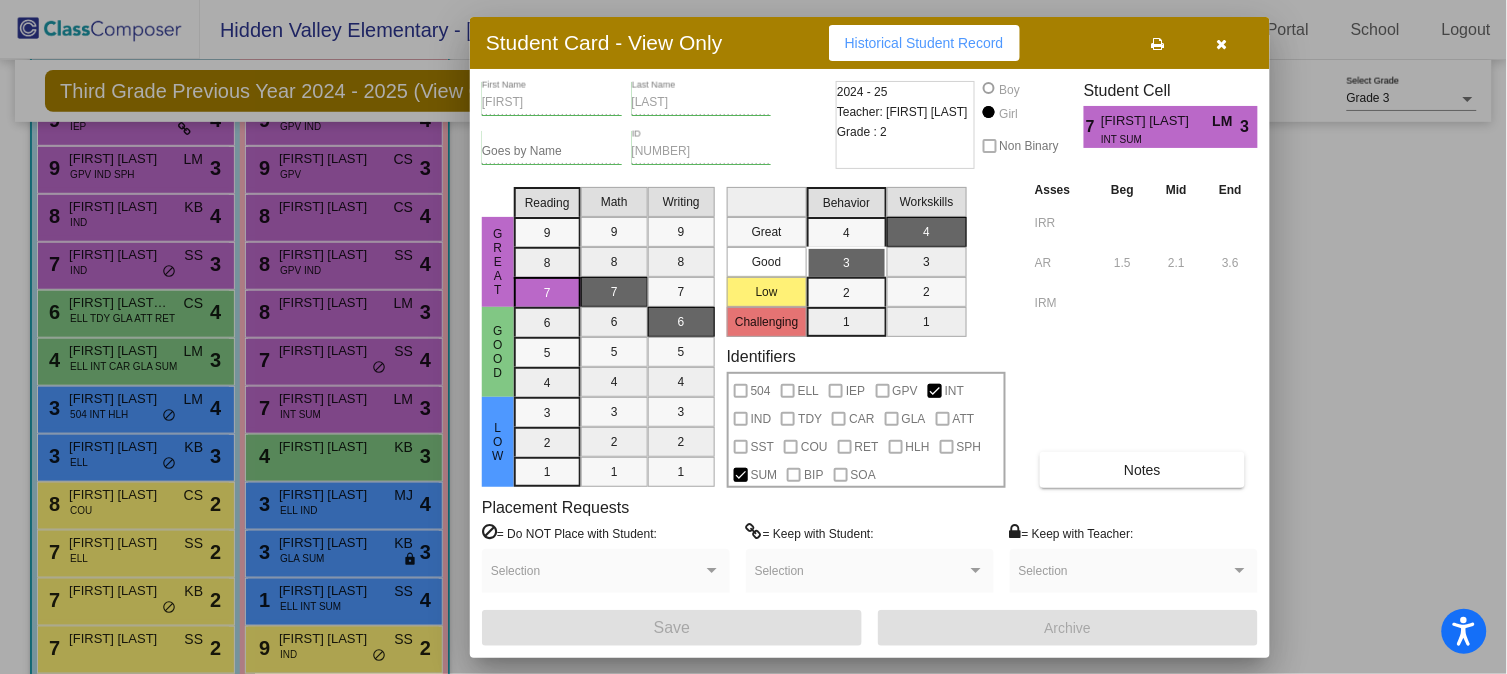 click at bounding box center [1222, 43] 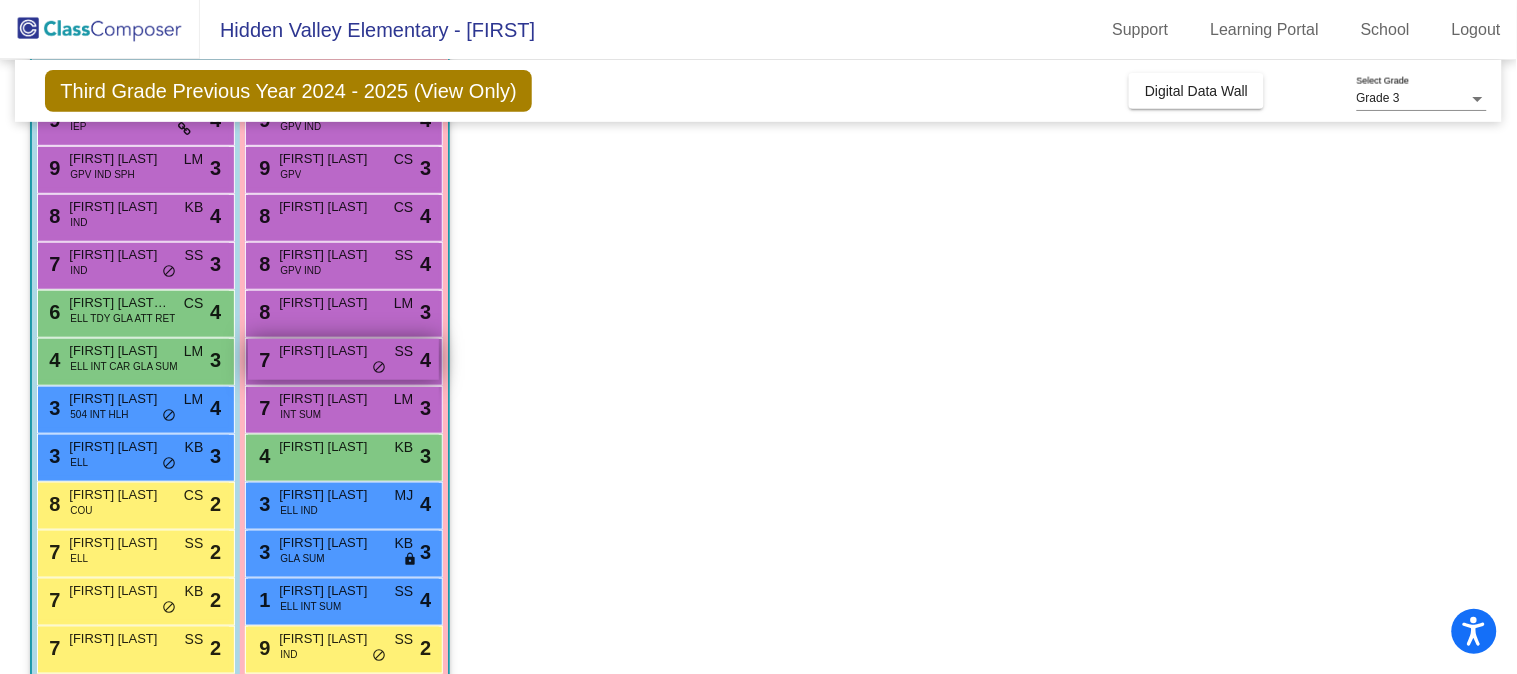 click on "7 [FIRST] [LAST] SS lock do_not_disturb_alt 4" at bounding box center (343, 359) 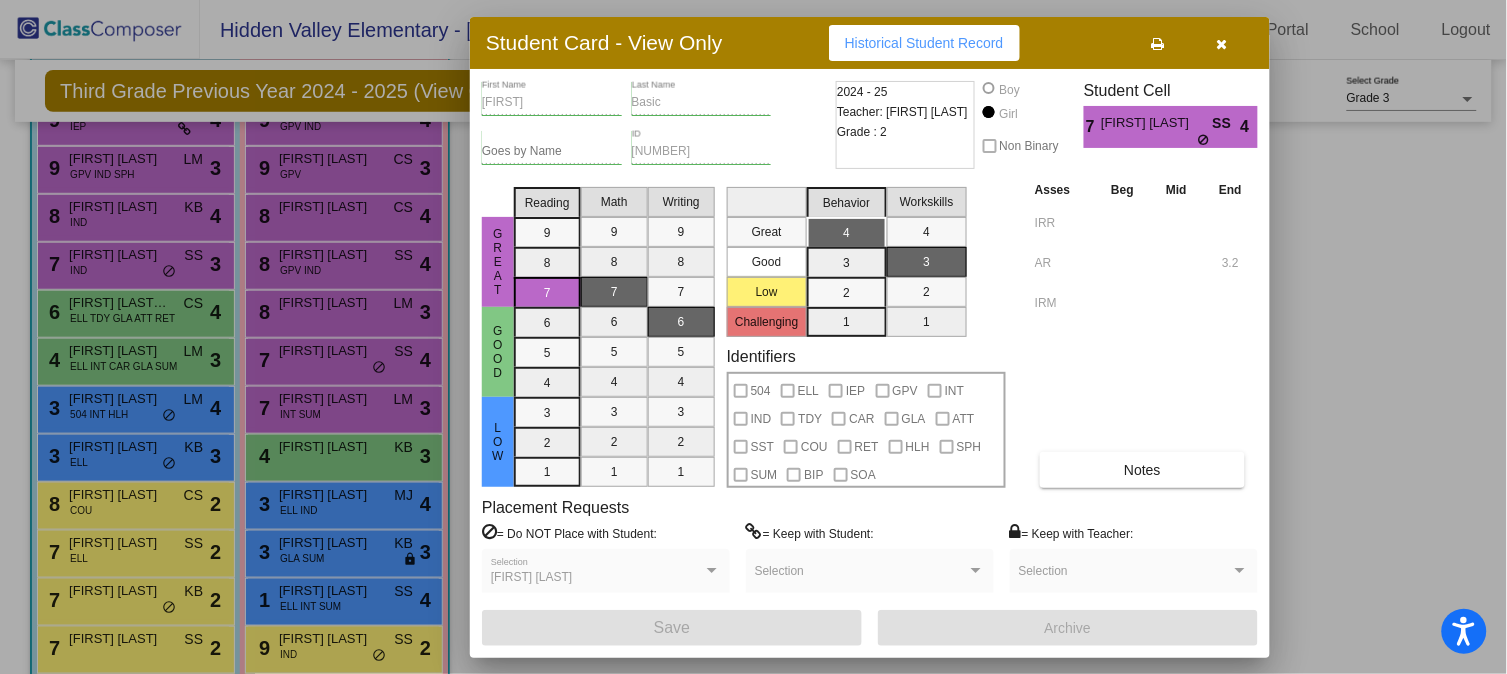 click at bounding box center [1222, 43] 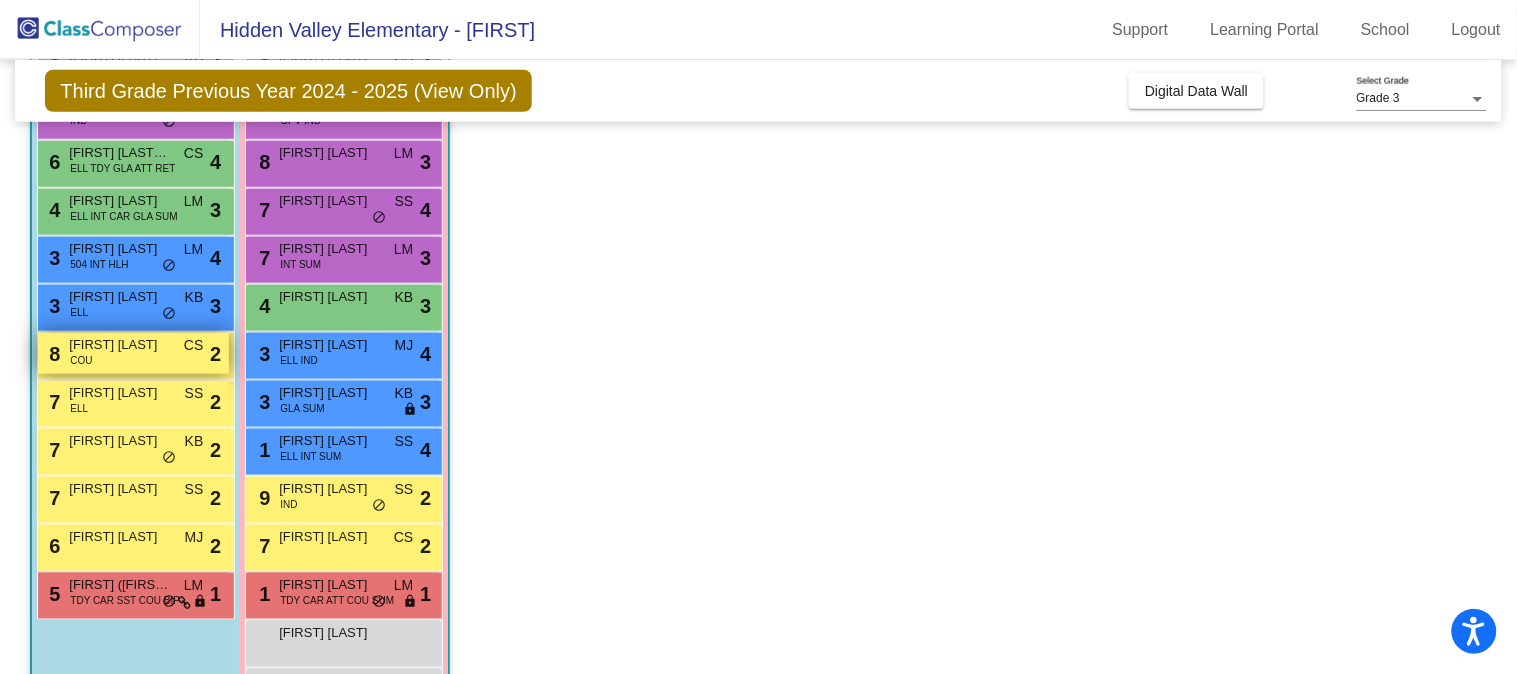 scroll, scrollTop: 332, scrollLeft: 0, axis: vertical 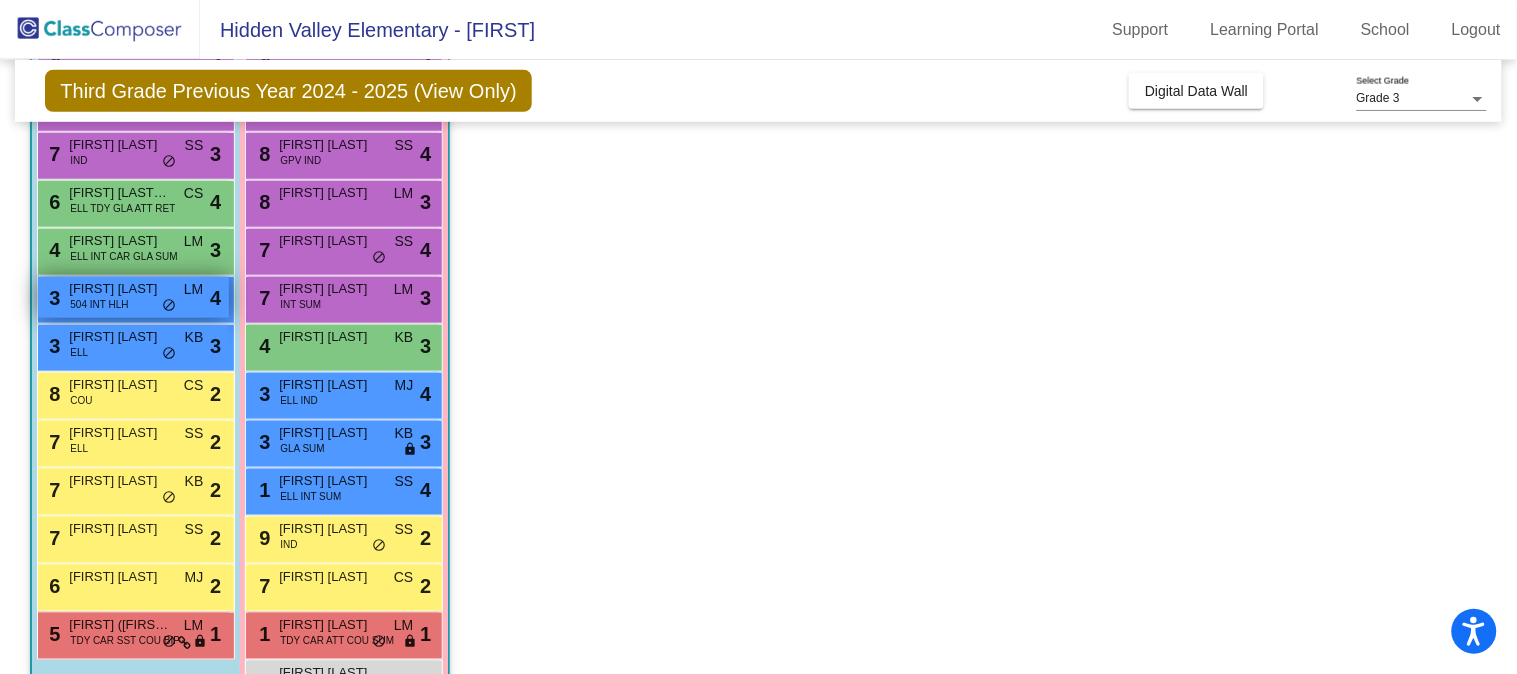 click on "3 [FIRST] [LAST] 504 INT HLH LM lock do_not_disturb_alt 4" at bounding box center (133, 297) 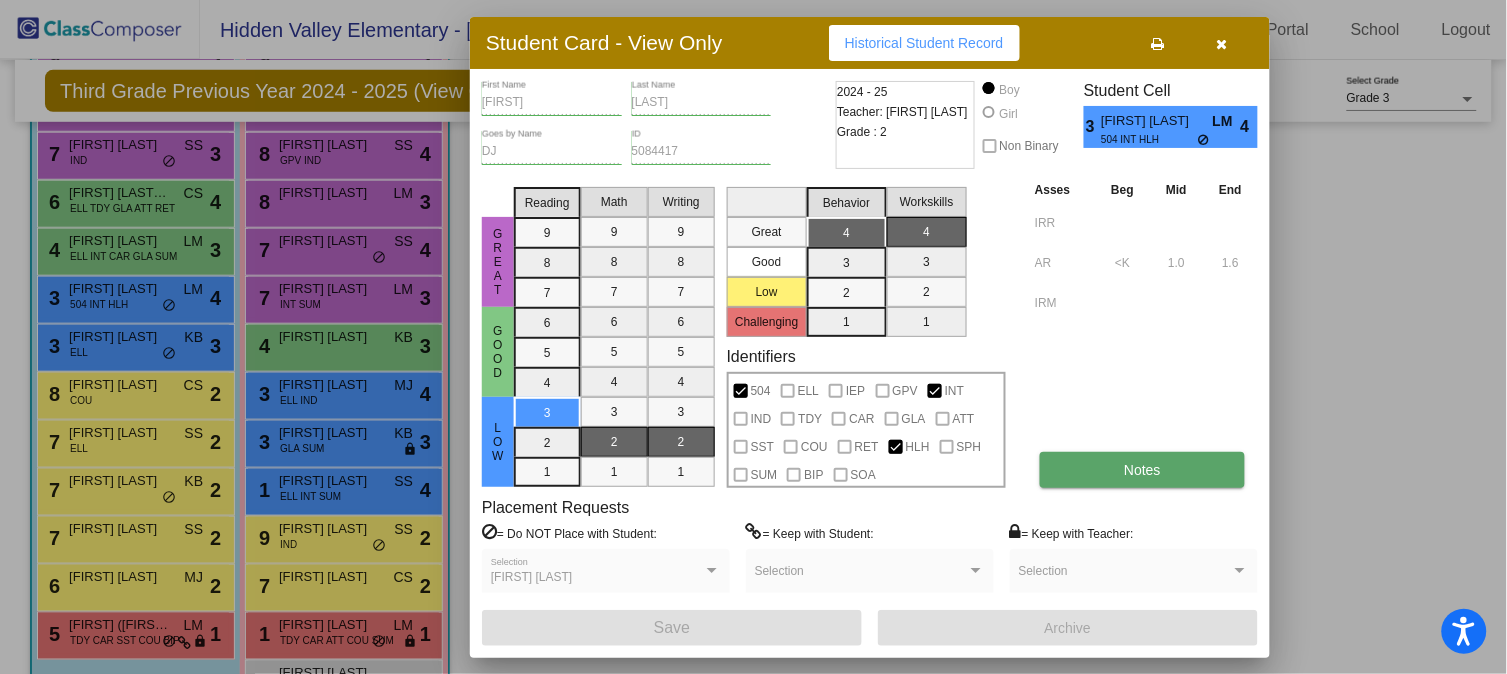 click on "Notes" at bounding box center [1142, 470] 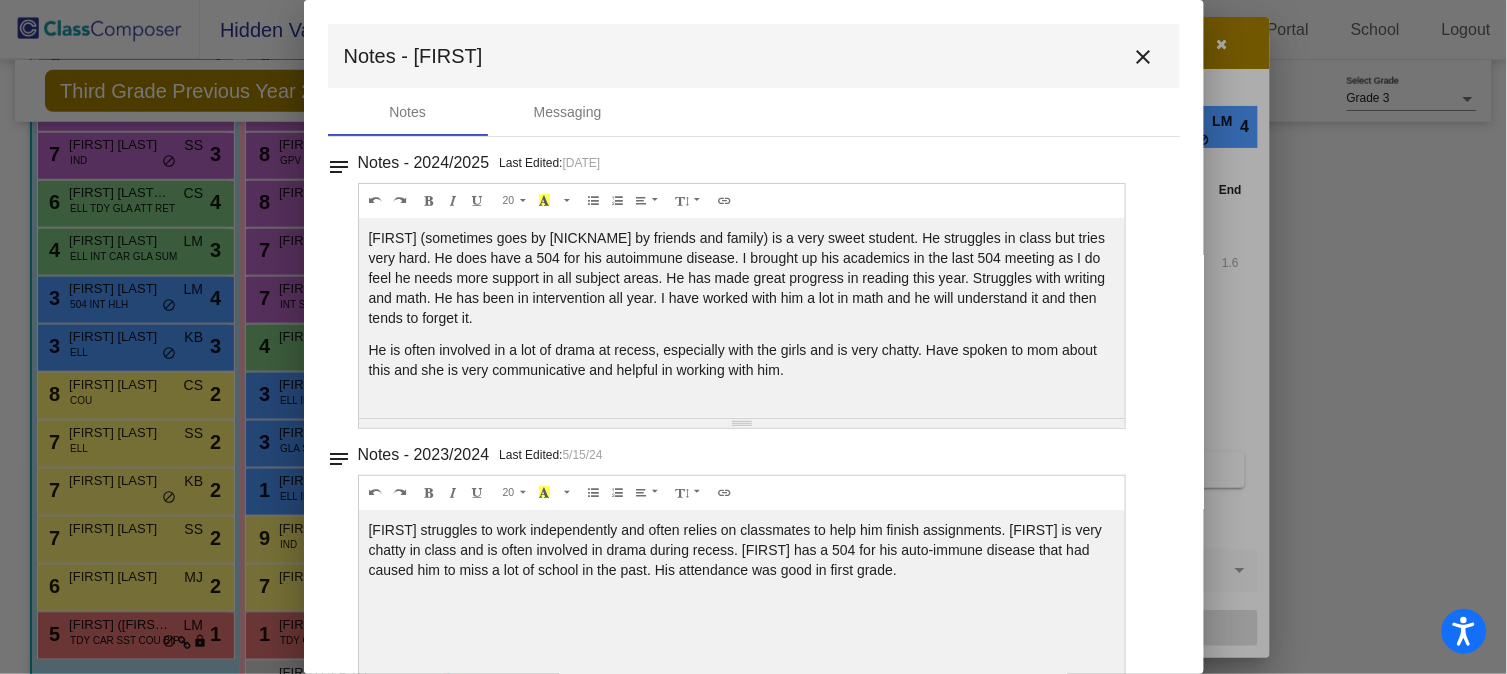 click on "close" at bounding box center (1144, 57) 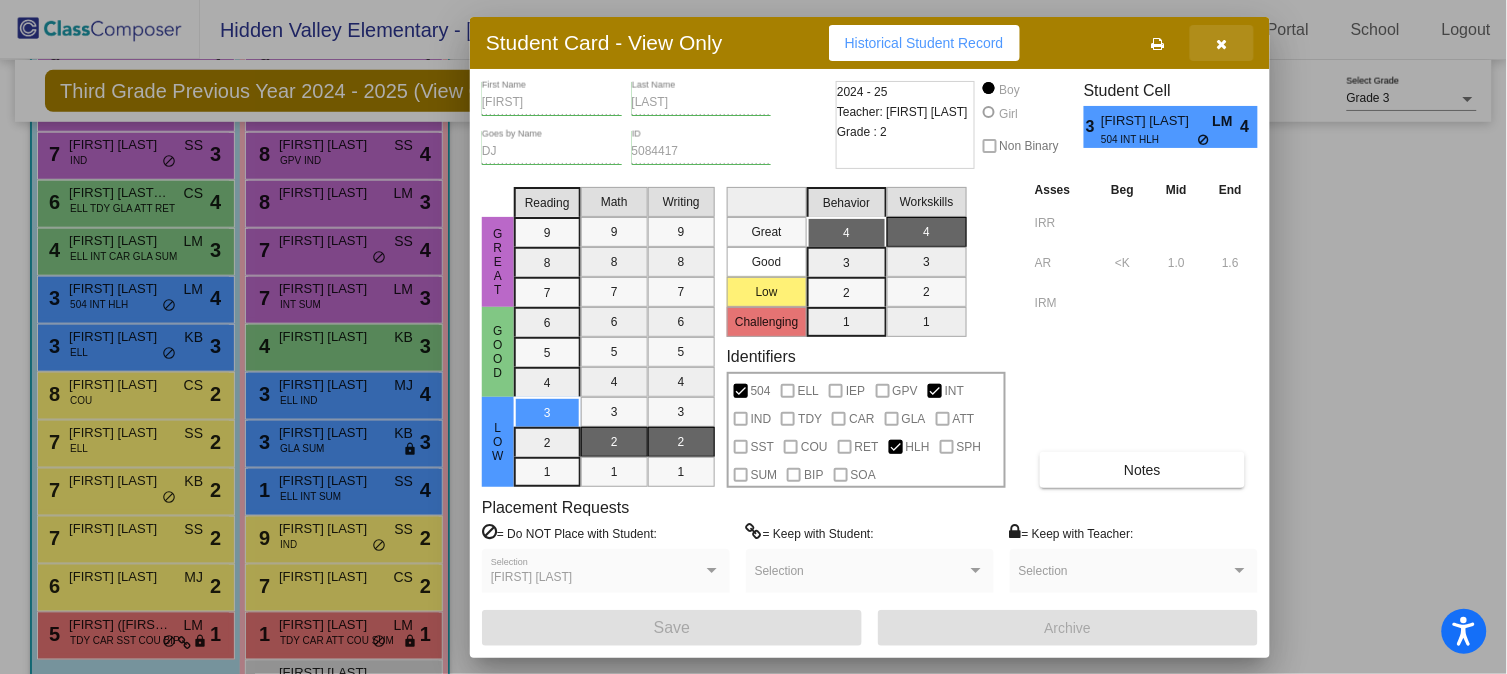 click at bounding box center [1222, 44] 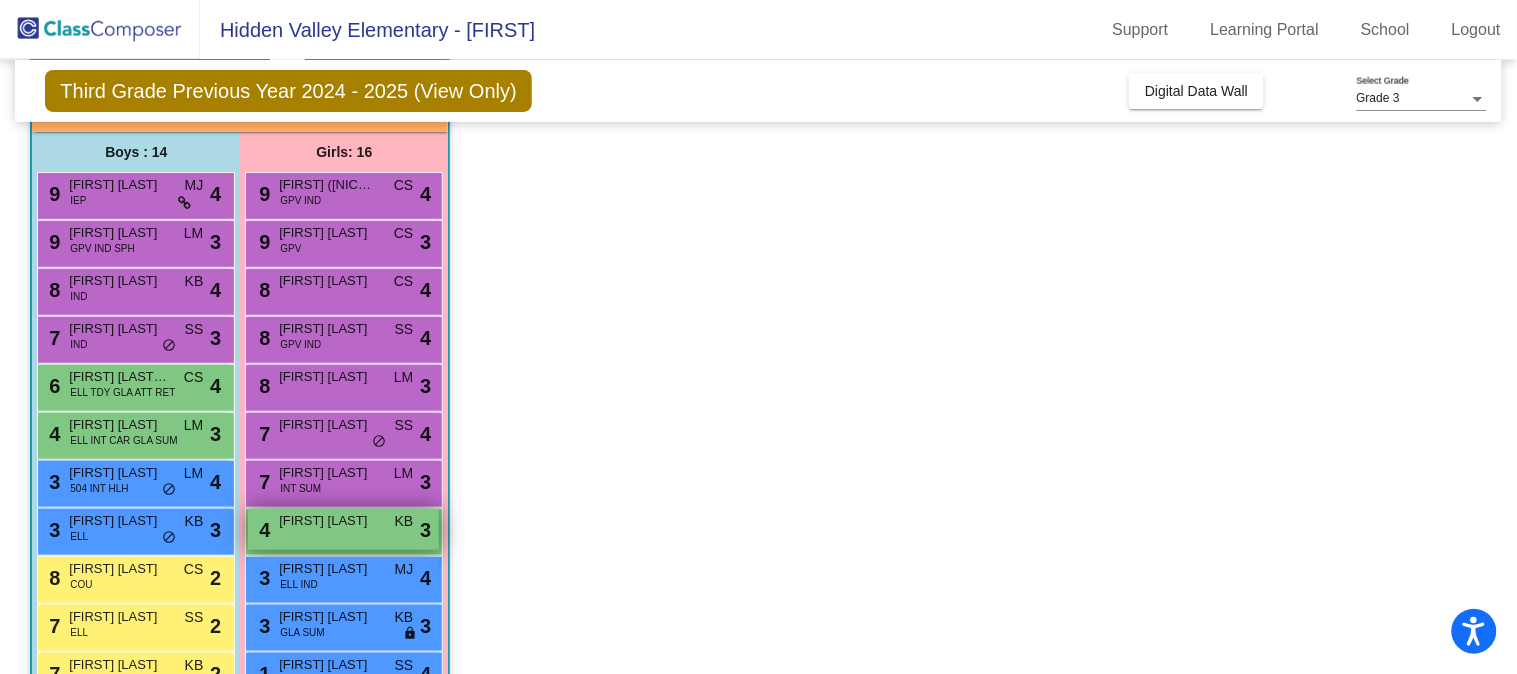 scroll, scrollTop: 110, scrollLeft: 0, axis: vertical 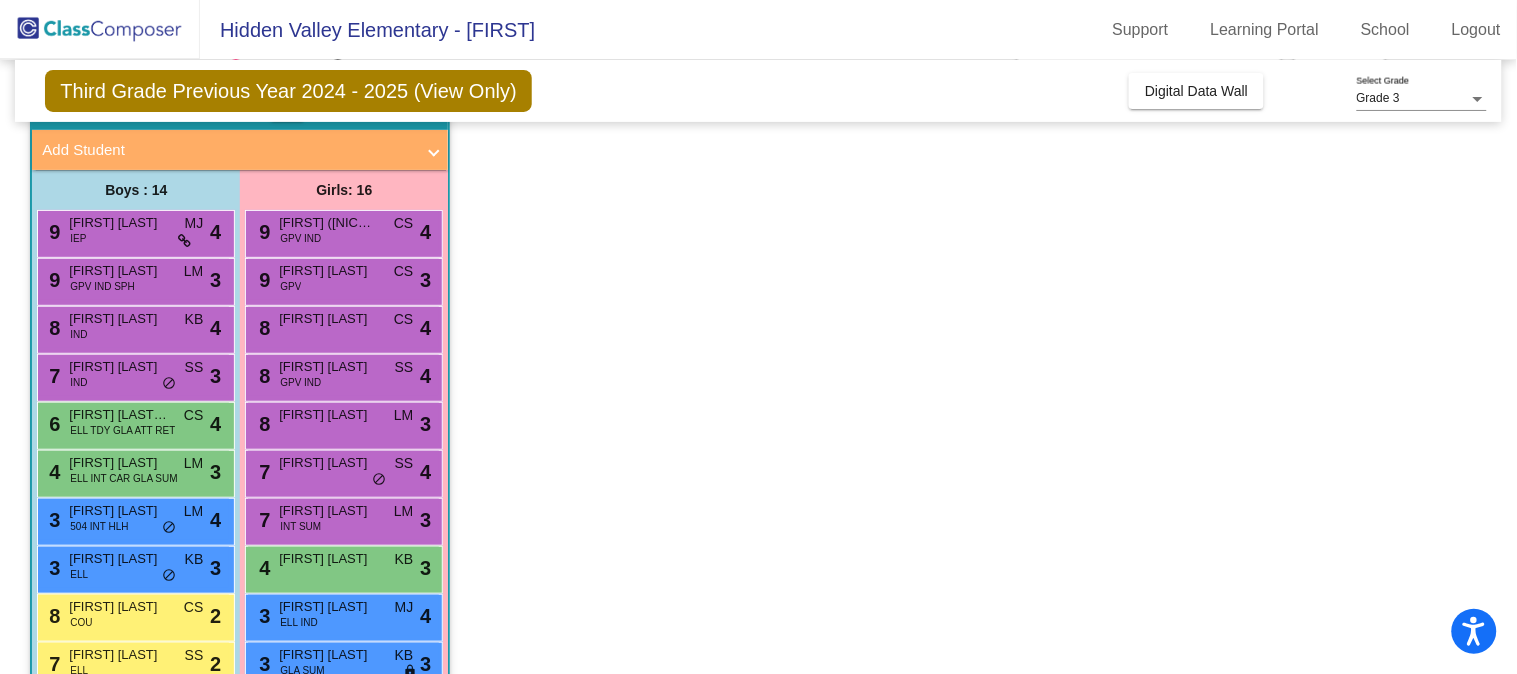 click on "Class 1 - F-4 picture_as_pdf [FIRST] [LAST] Add Student First Name Last Name Student Id (Recommended) Boy Girl Non Binary Add Close Boys : 14 9 [FIRST] [LAST] IEP MJ lock do_not_disturb_alt 4 9 [FIRST] [LAST] GPV IND SPH LM lock do_not_disturb_alt 3 8 [FIRST] [LAST] IND KB lock do_not_disturb_alt 4 7 [FIRST] [LAST] IND SS lock do_not_disturb_alt 3 6 [FIRST] [LAST] ELL TDY GLA ATT RET CS lock do_not_disturb_alt 4 4 [FIRST] [LAST] ELL INT CAR GLA SUM LM lock do_not_disturb_alt 3 3 [FIRST] [LAST] 504 INT HLH LM lock do_not_disturb_alt 4 3 [FIRST] [LAST] ELL KB lock do_not_disturb_alt 3 8 [FIRST] [LAST] COU CS lock do_not_disturb_alt 2 7 [FIRST] [LAST] ELL SS lock do_not_disturb_alt 2 7 [FIRST] [LAST] KB lock do_not_disturb_alt 2 7 [FIRST] [LAST] SS lock do_not_disturb_alt 2 6 [FIRST] [LAST] MJ lock do_not_disturb_alt 2 5 [FIRST] ([NICKNAME]) [LAST] TDY CAR SST COU BIP LM lock do_not_disturb_alt 1 Girls: 16 9 [FIRST] ([FIRST]) [LAST] GPV IND CS lock do_not_disturb_alt 4 9 [FIRST] [LAST] GPV CS lock 3" 